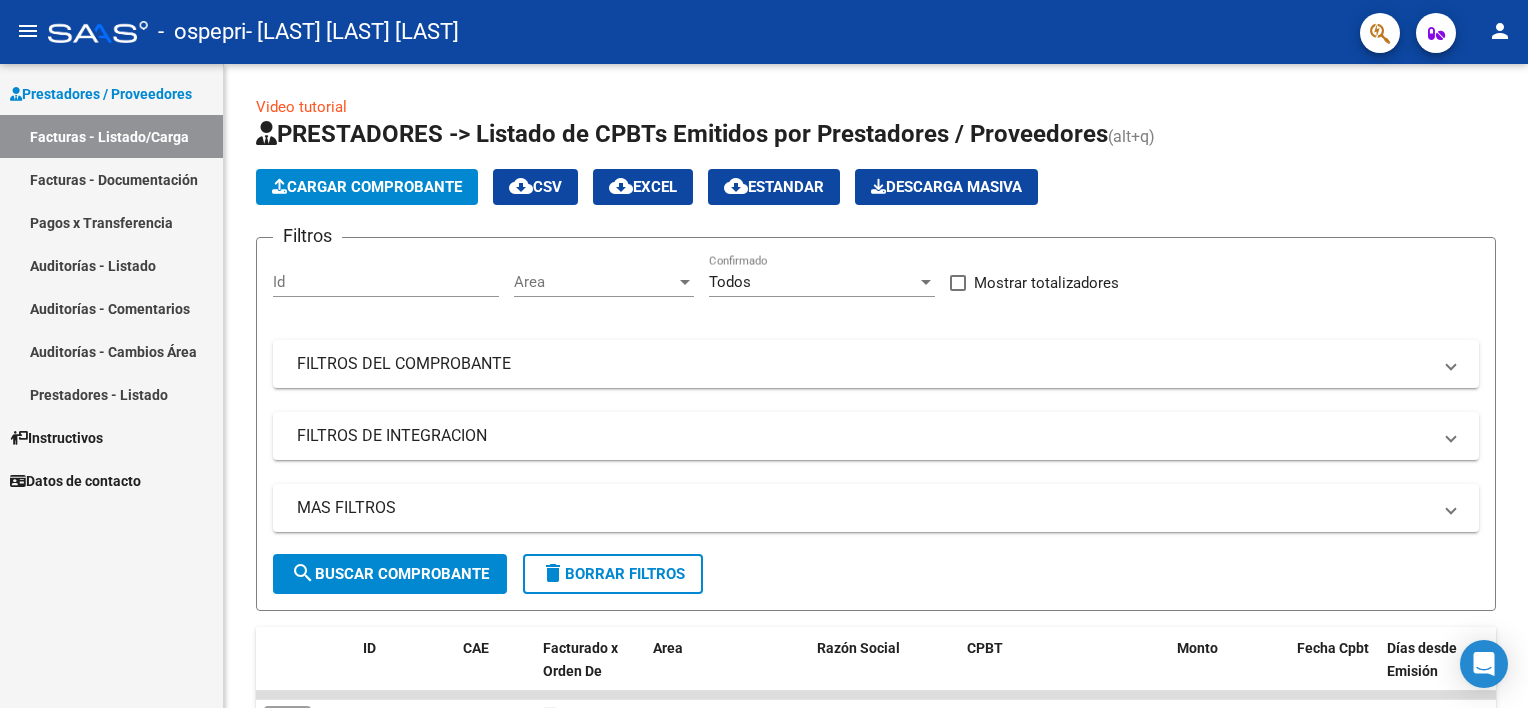 scroll, scrollTop: 0, scrollLeft: 0, axis: both 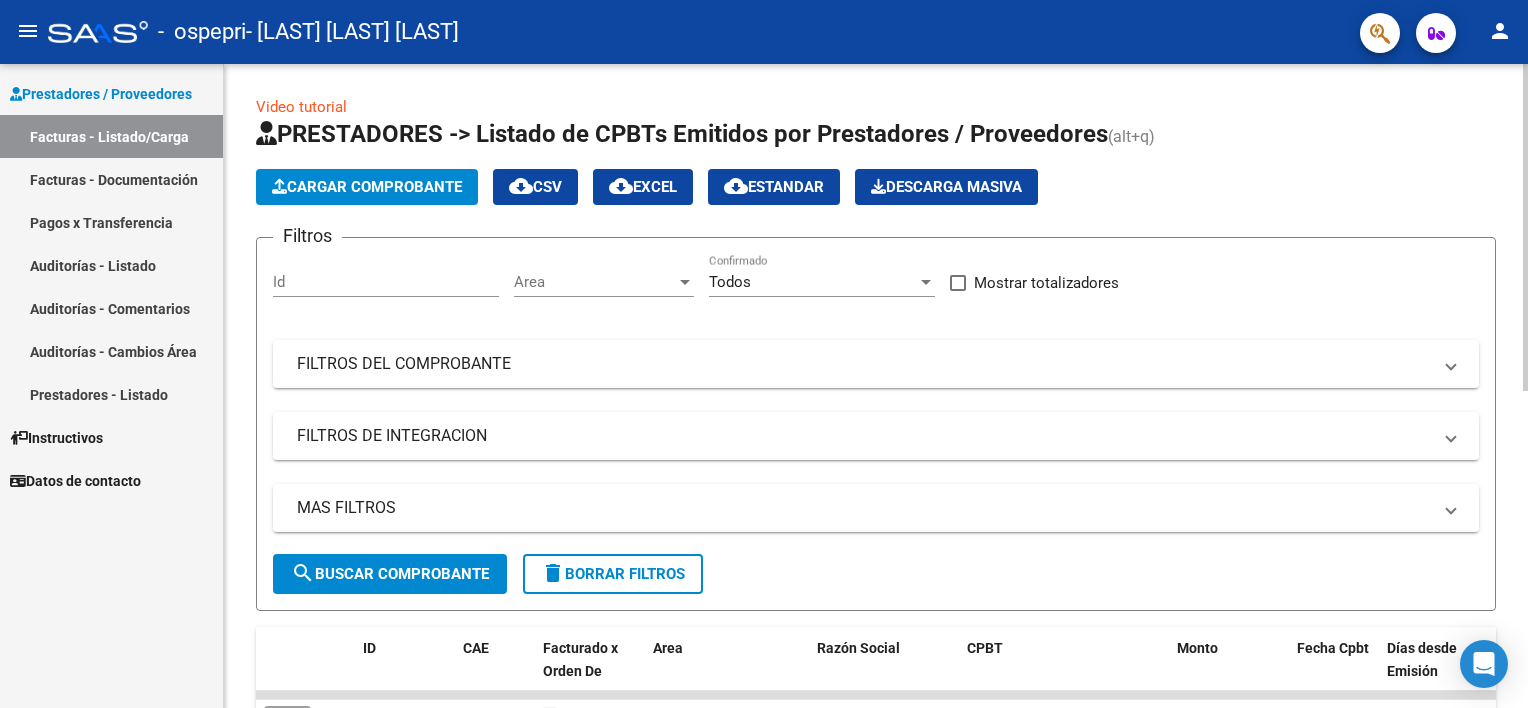 click on "Cargar Comprobante" 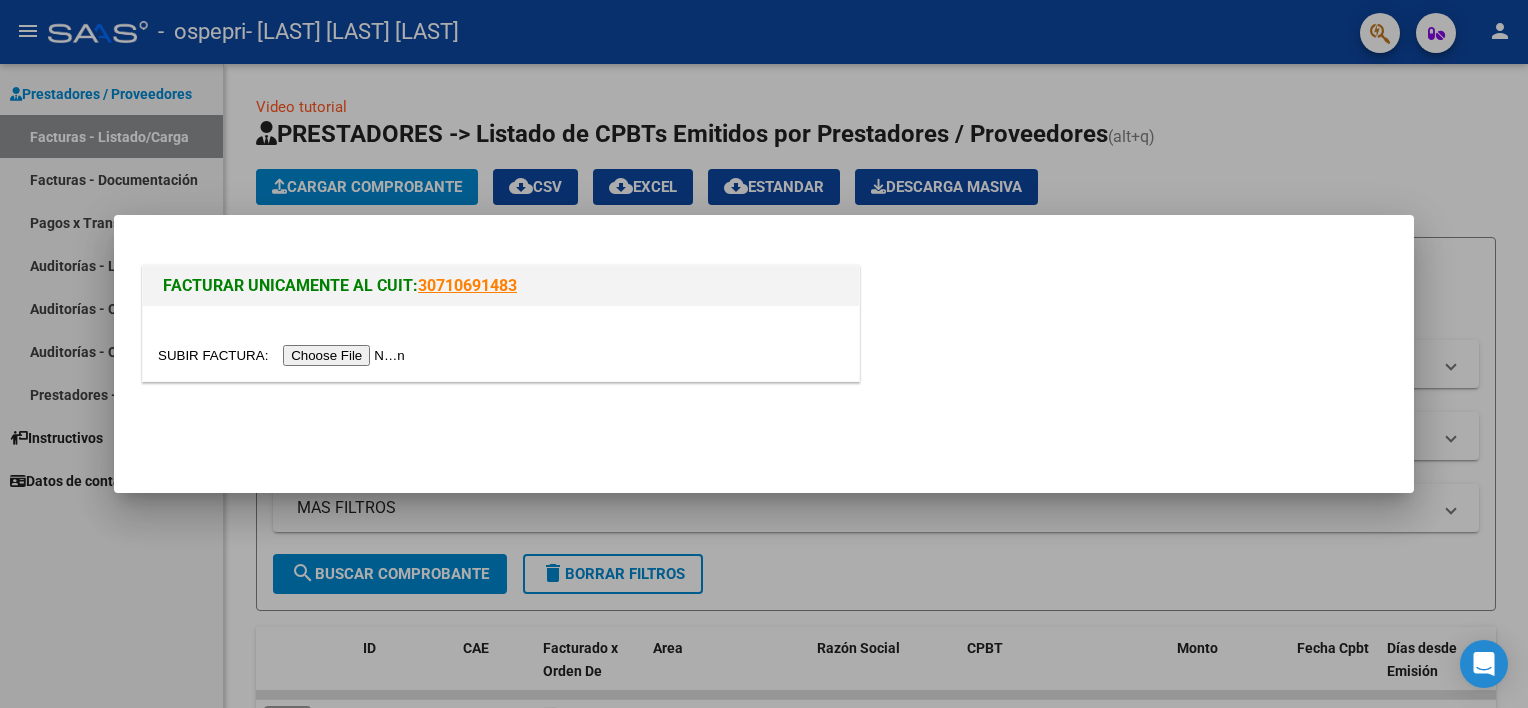 click at bounding box center (284, 355) 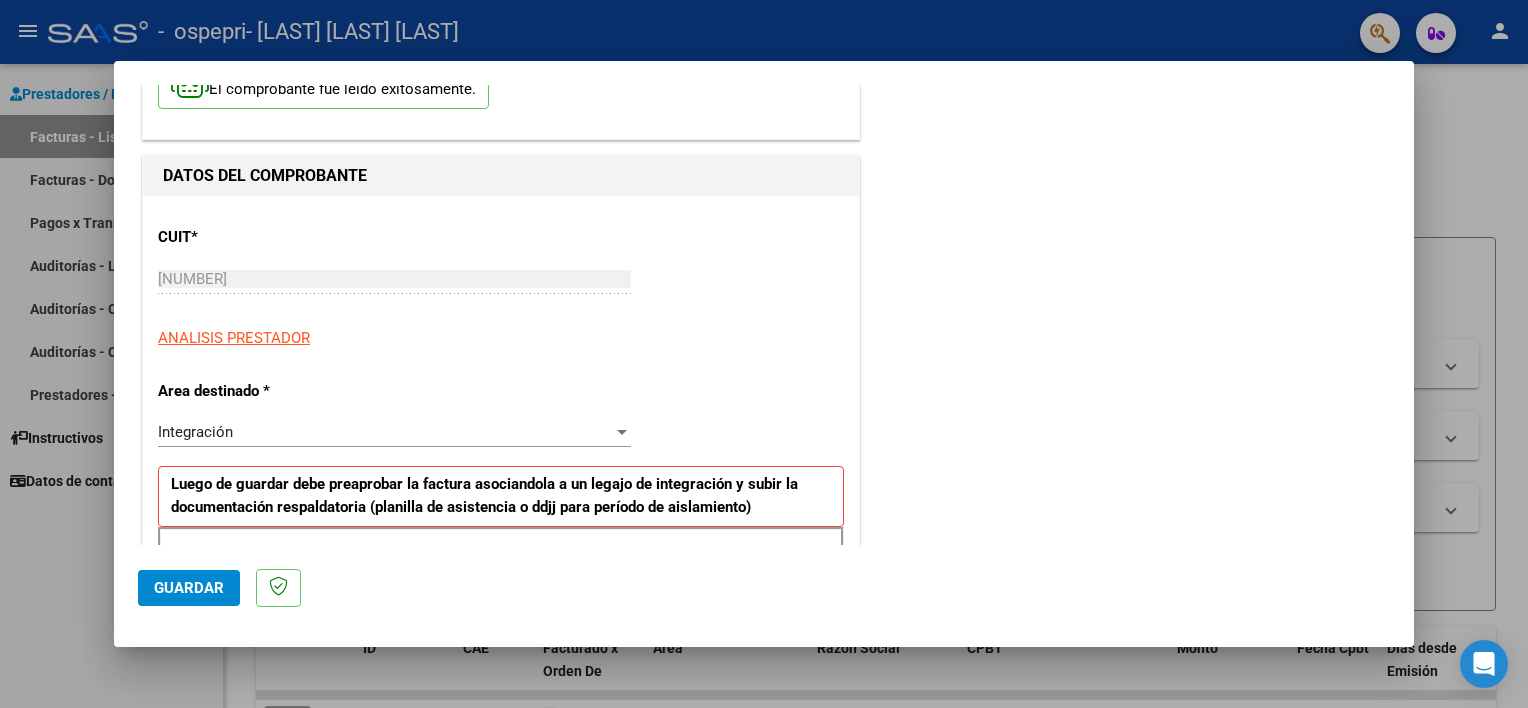 scroll, scrollTop: 300, scrollLeft: 0, axis: vertical 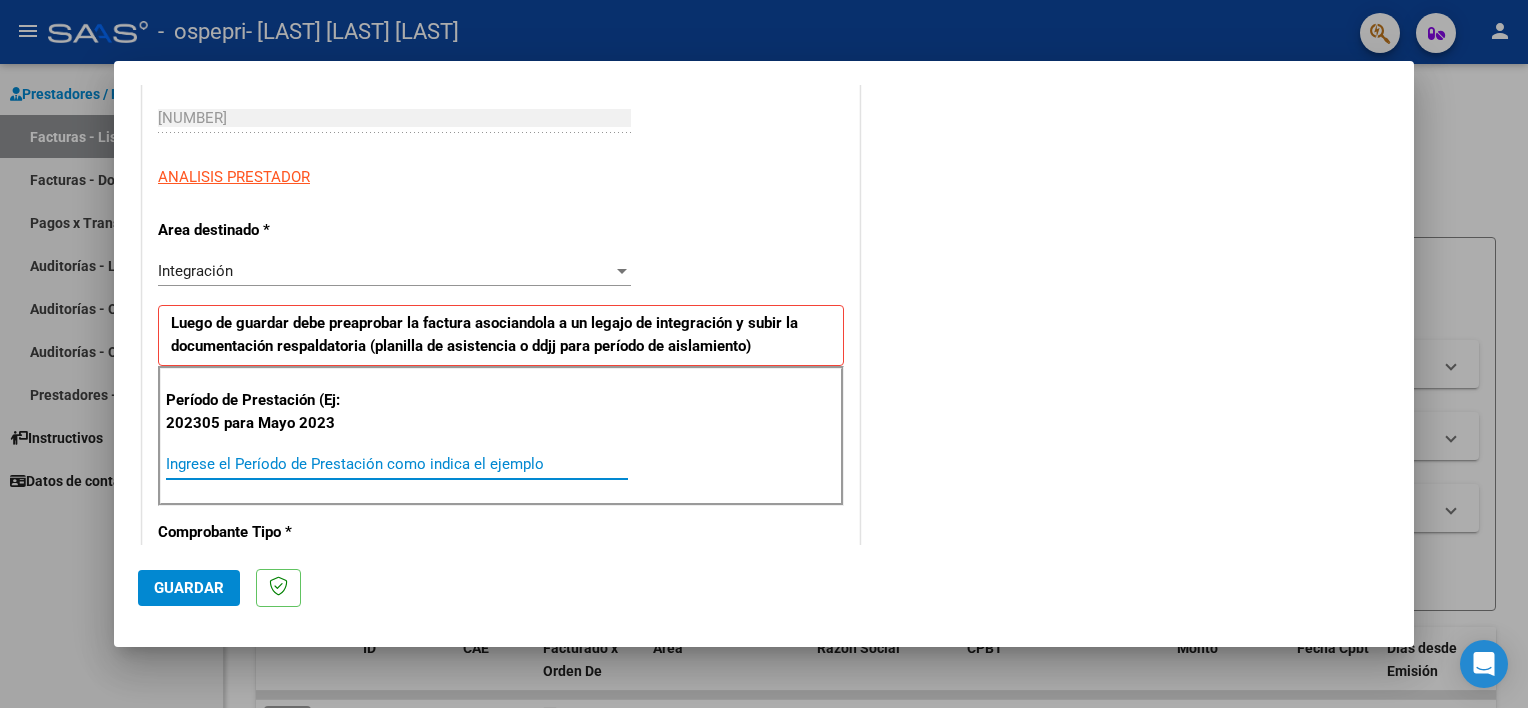 click on "Ingrese el Período de Prestación como indica el ejemplo" at bounding box center (397, 464) 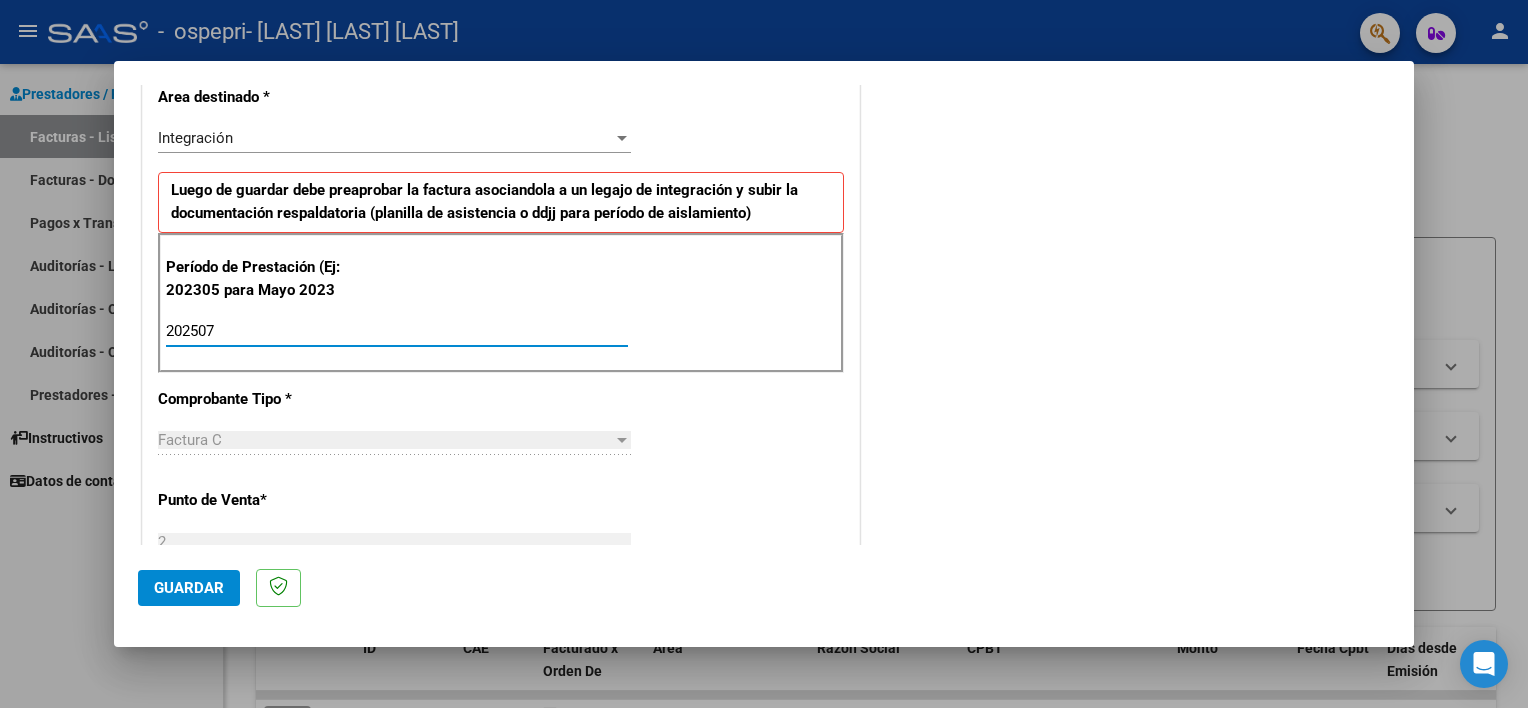 scroll, scrollTop: 400, scrollLeft: 0, axis: vertical 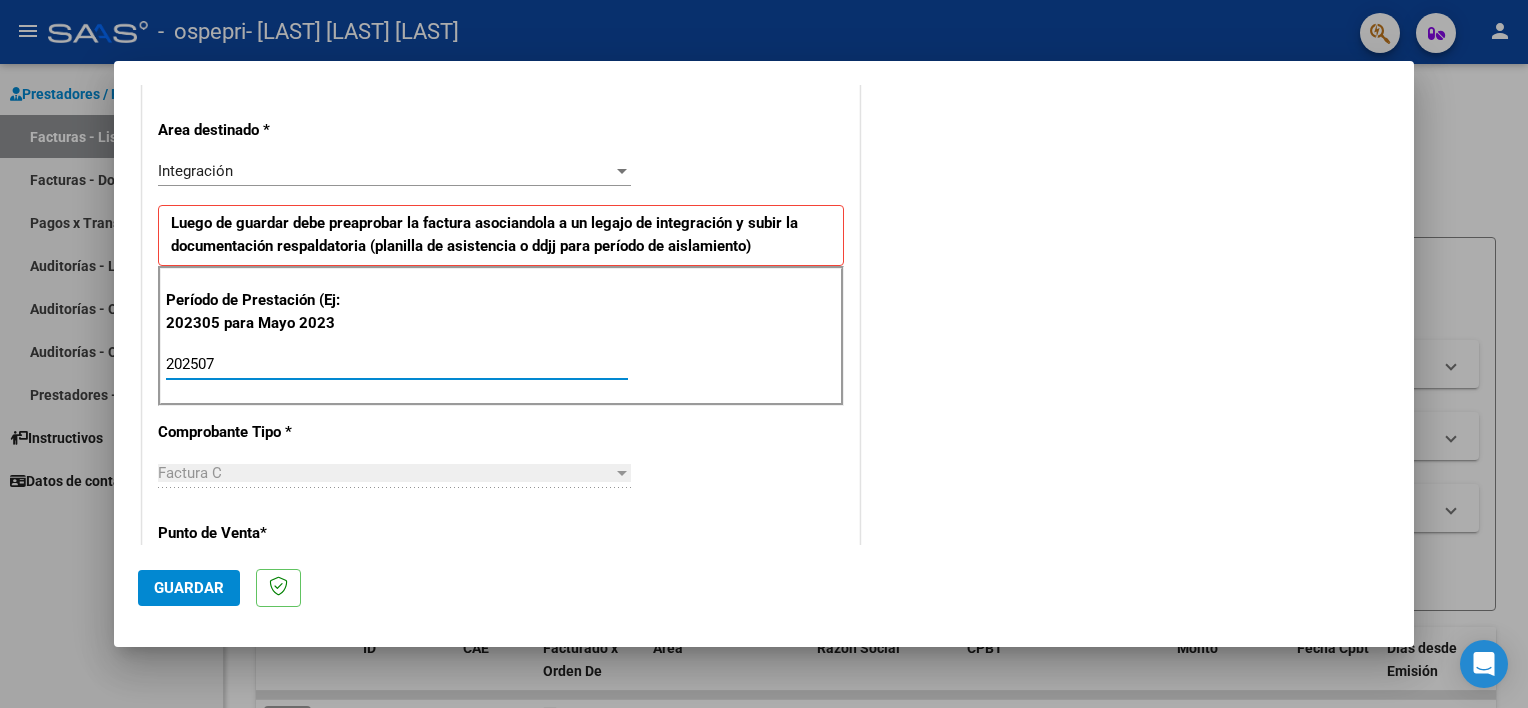 type on "202507" 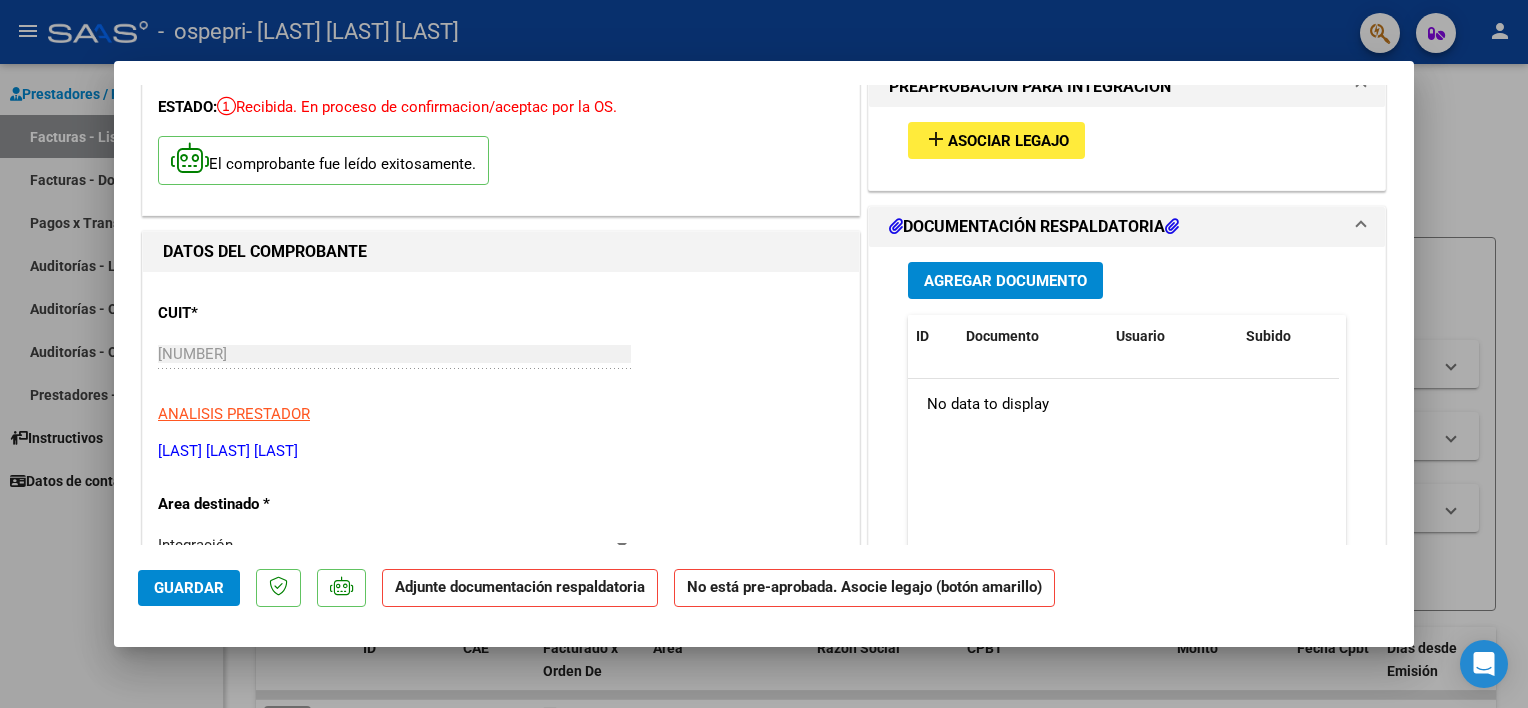 scroll, scrollTop: 0, scrollLeft: 0, axis: both 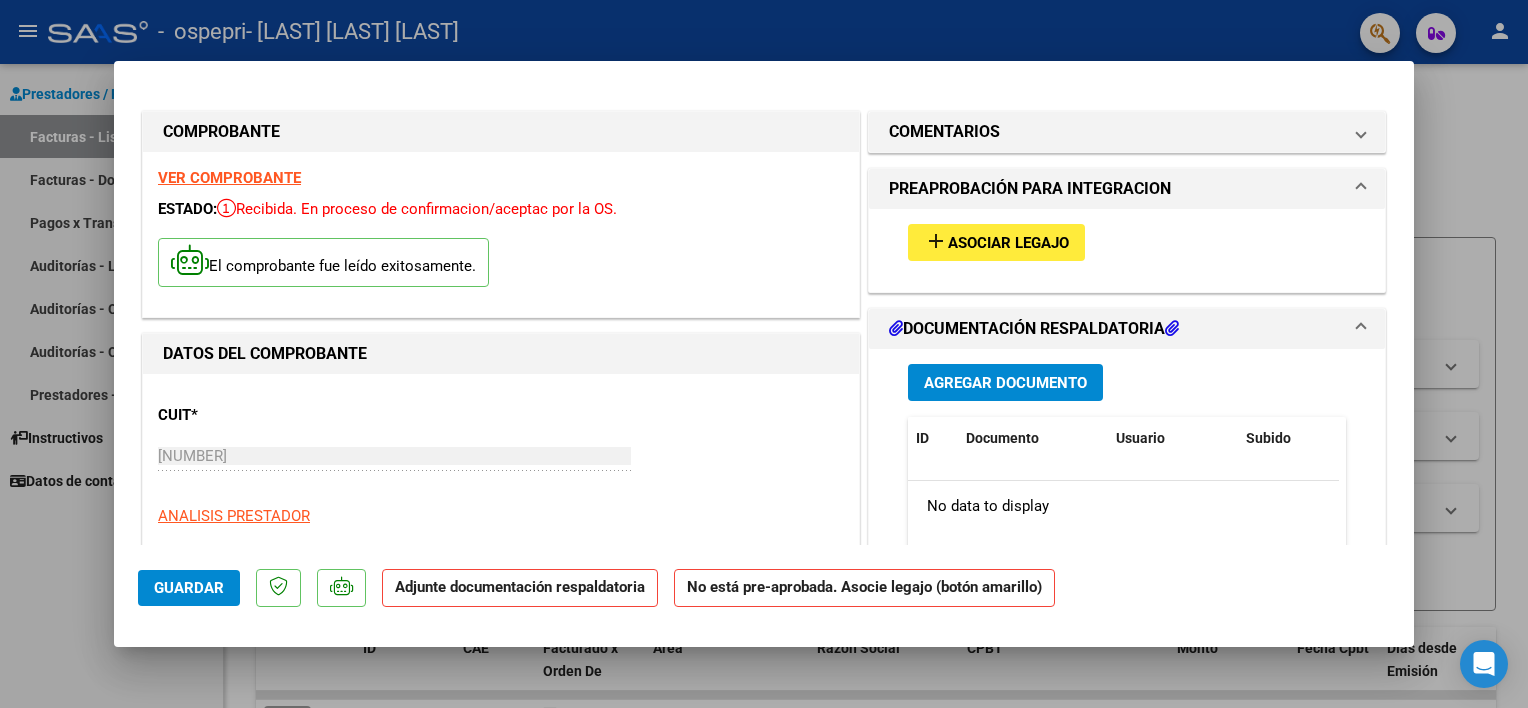 click on "Asociar Legajo" at bounding box center [1008, 243] 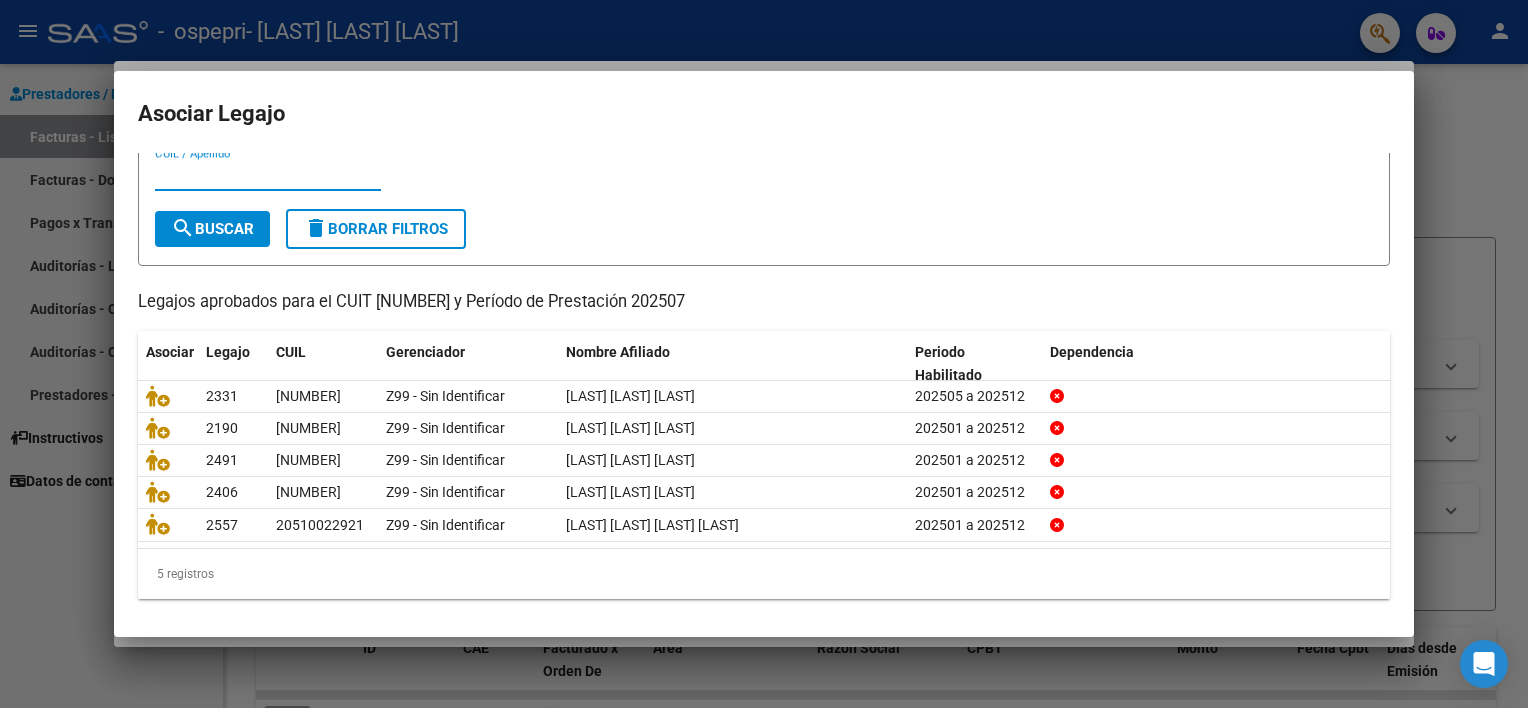 scroll, scrollTop: 0, scrollLeft: 0, axis: both 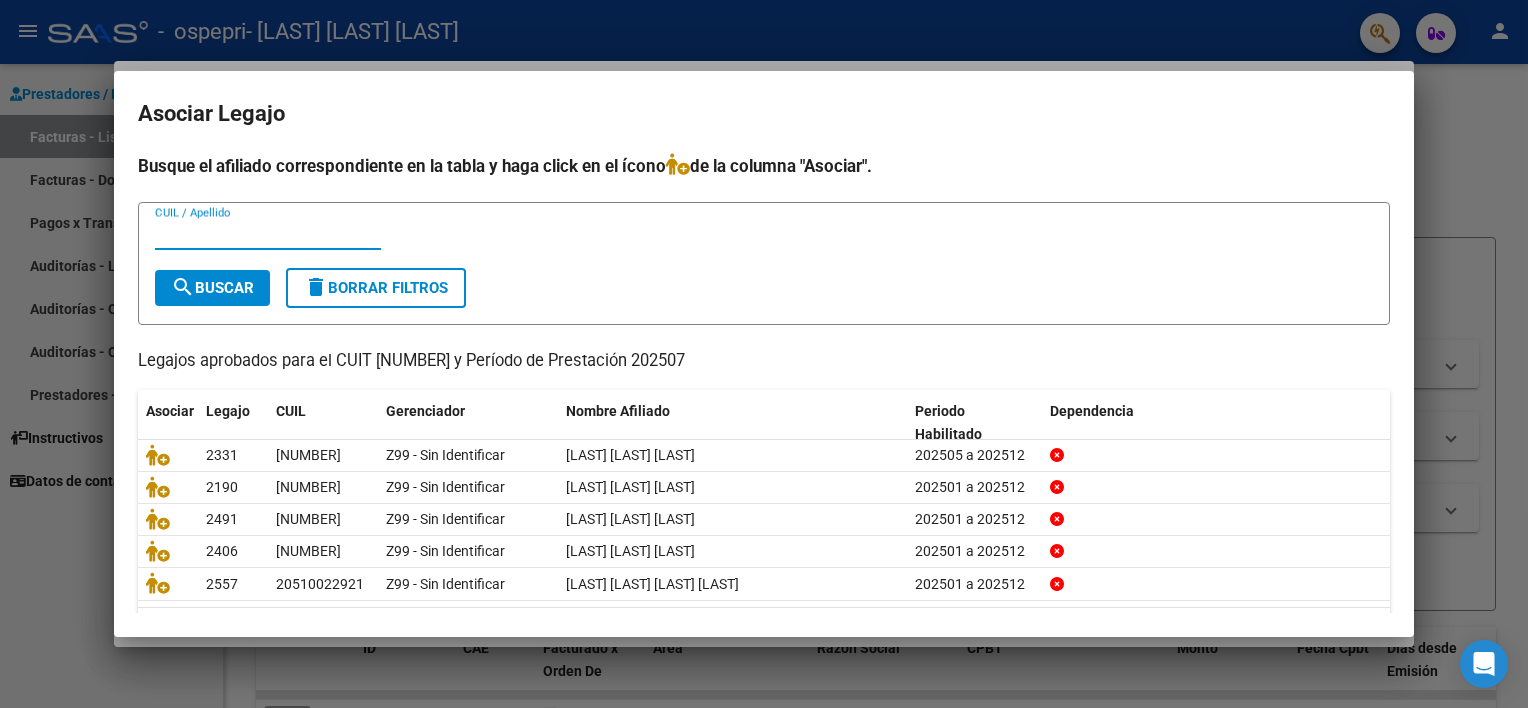 click at bounding box center (764, 354) 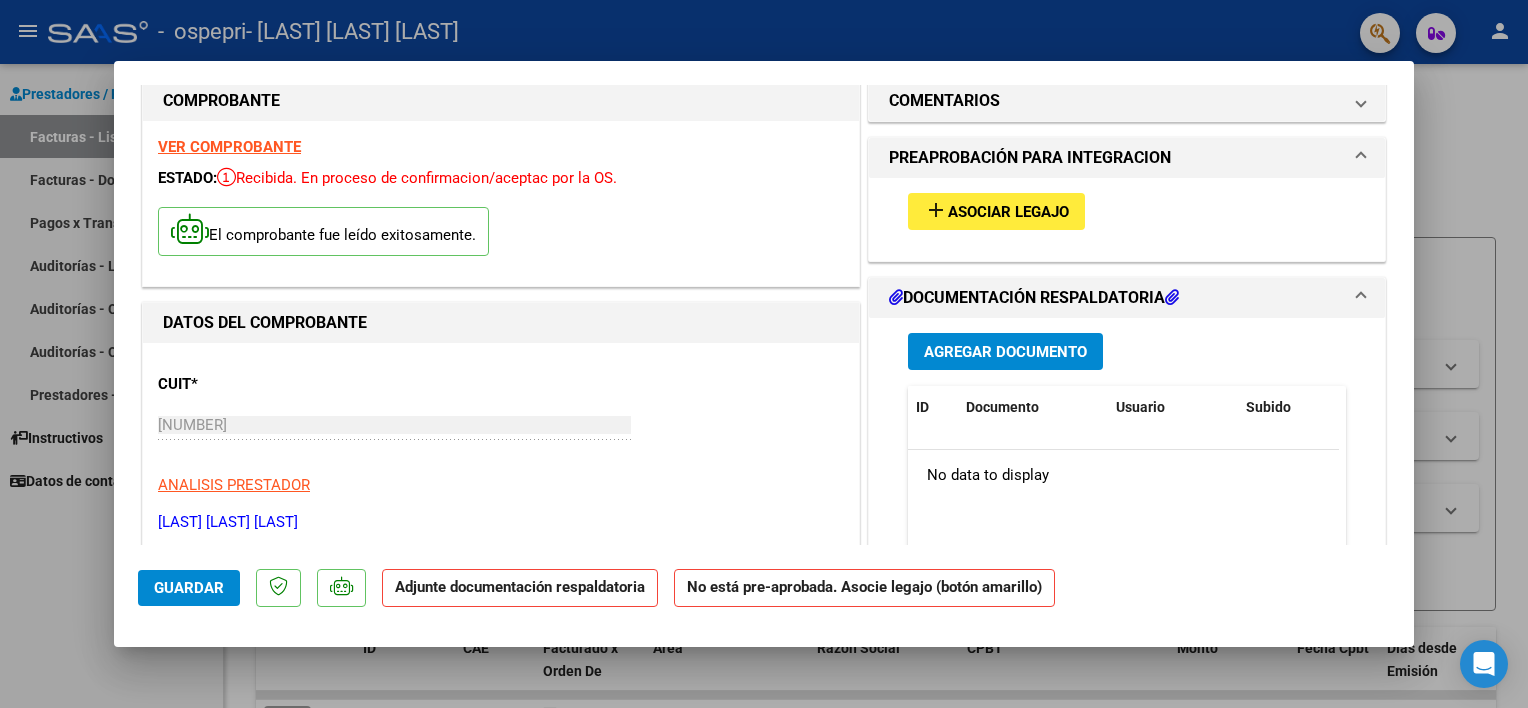 scroll, scrollTop: 0, scrollLeft: 0, axis: both 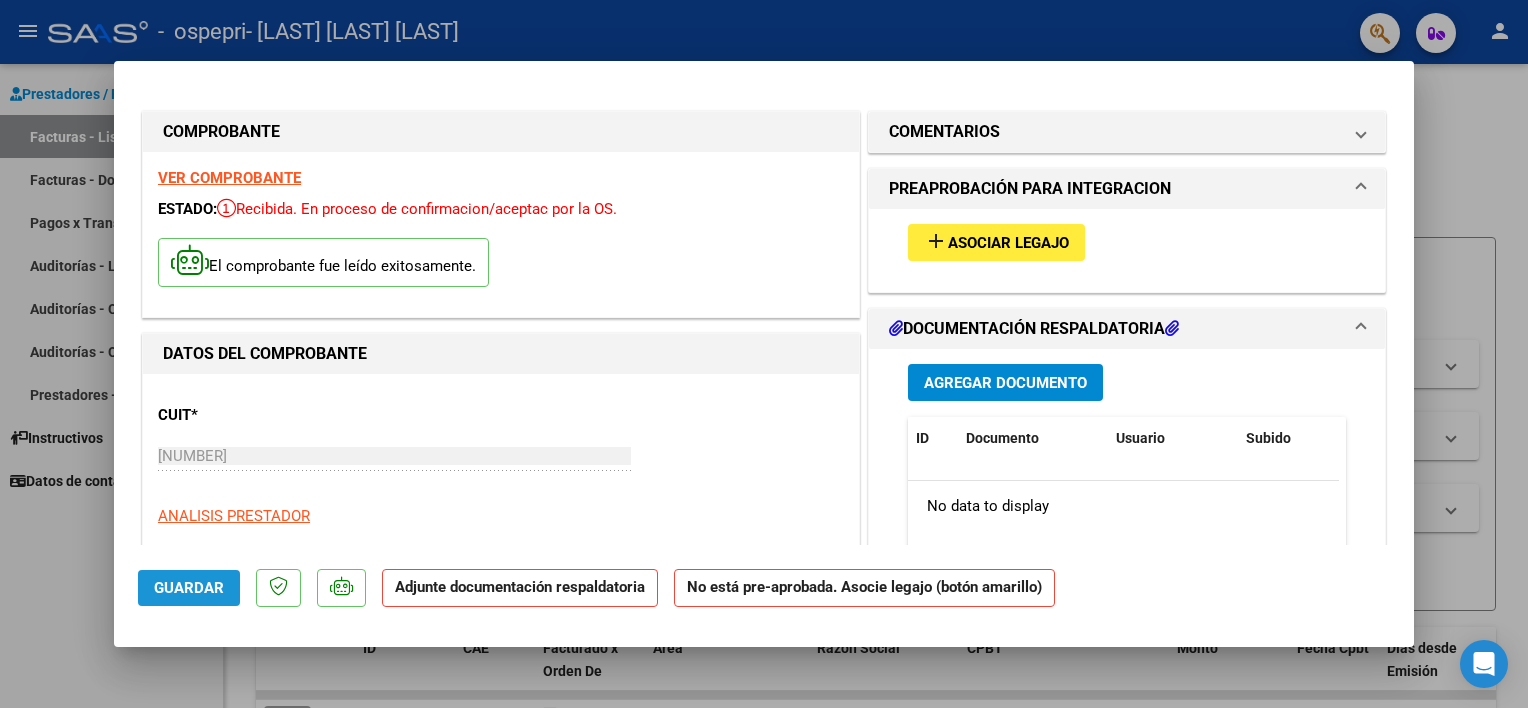 click on "Guardar" 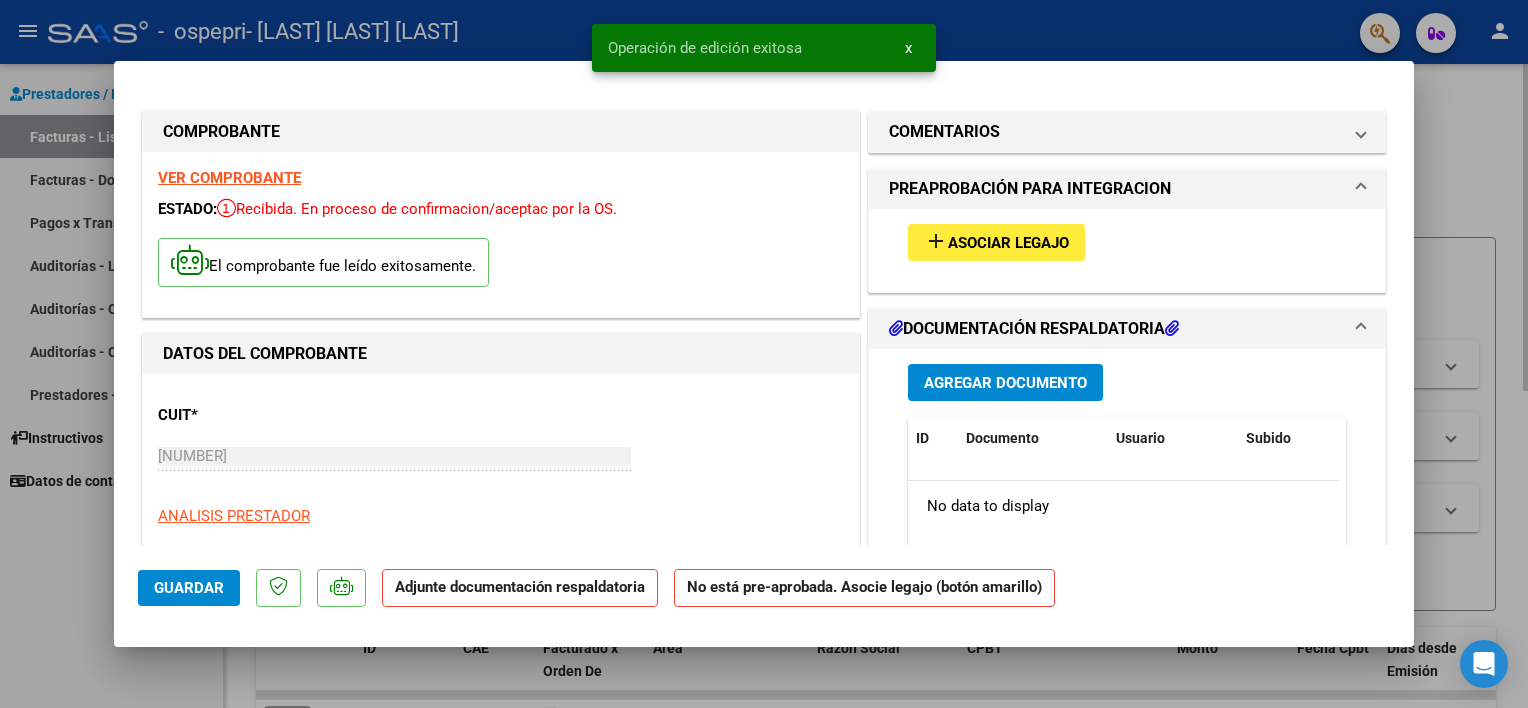 click at bounding box center (764, 354) 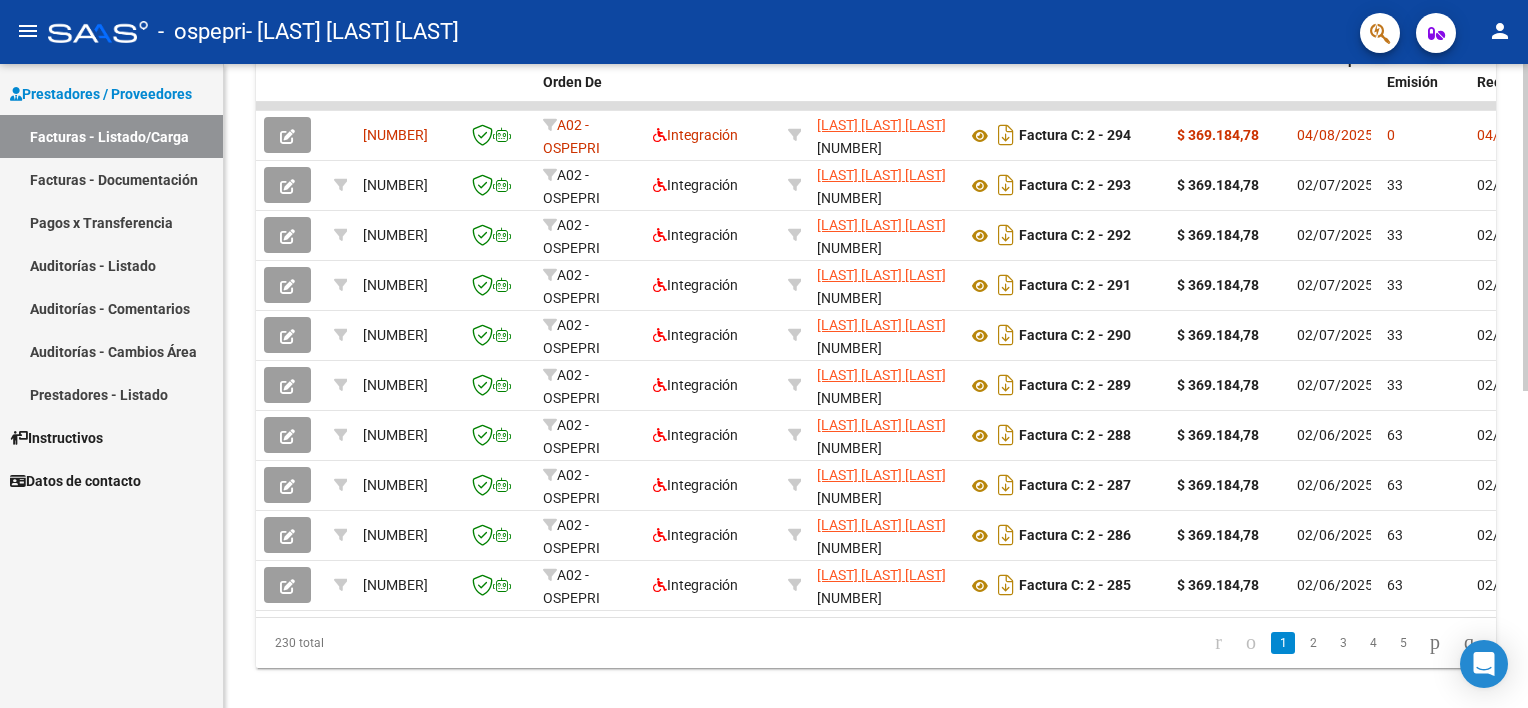 scroll, scrollTop: 625, scrollLeft: 0, axis: vertical 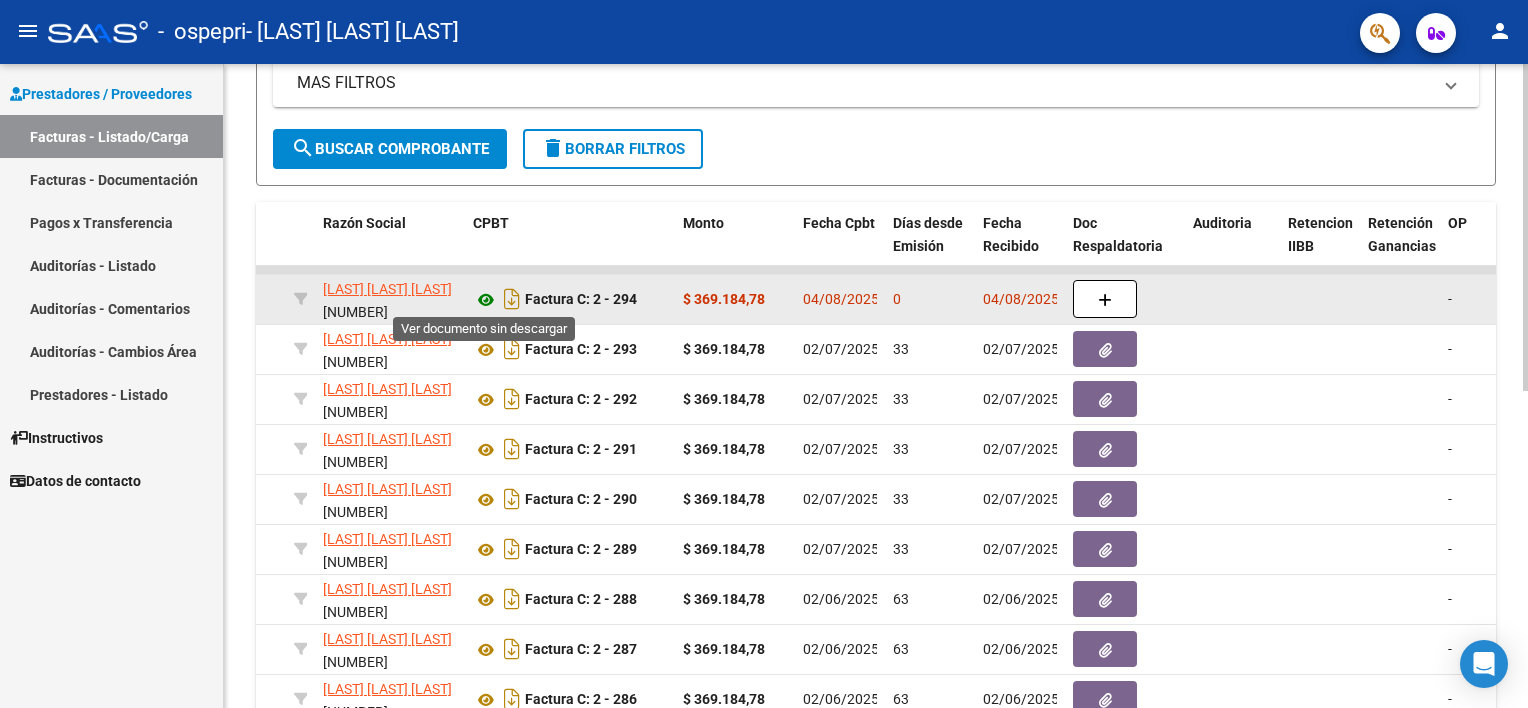 click 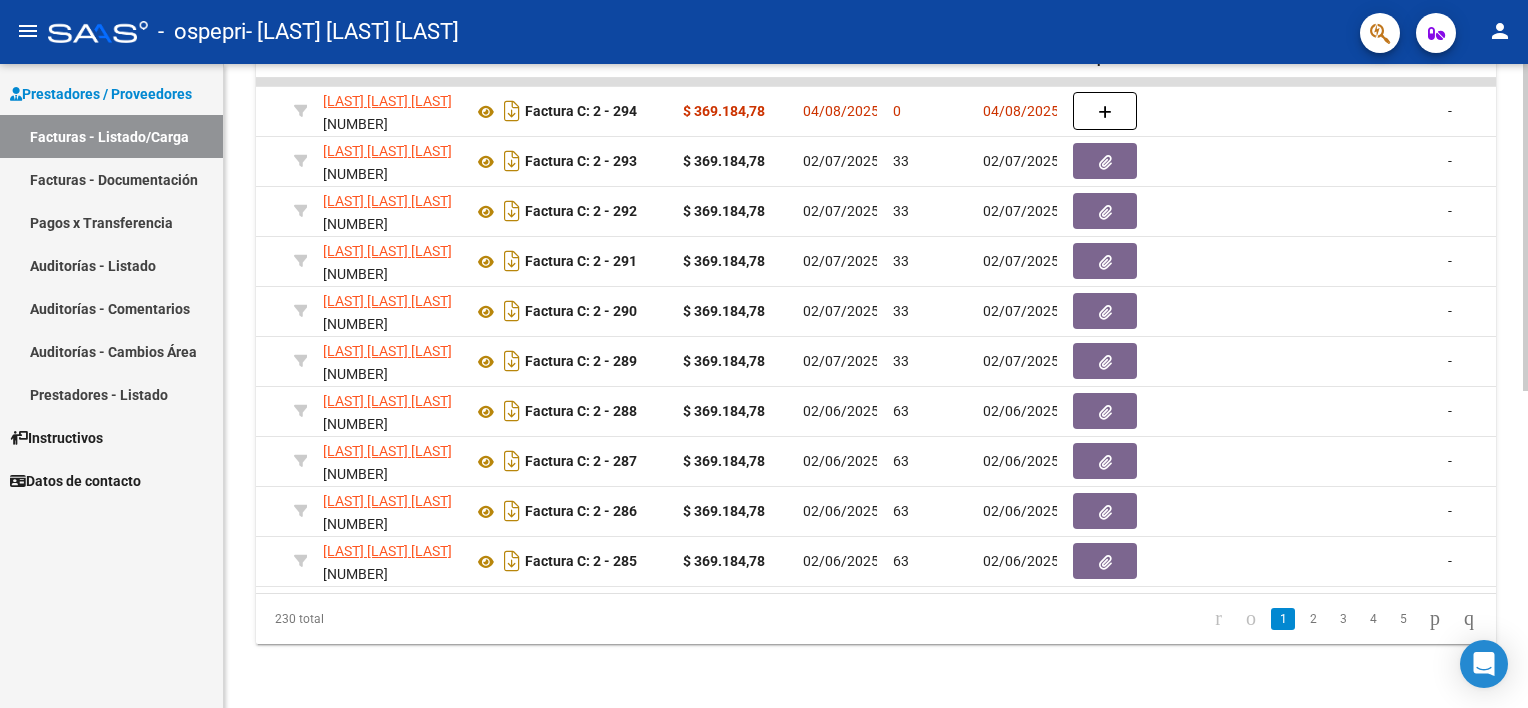 scroll, scrollTop: 625, scrollLeft: 0, axis: vertical 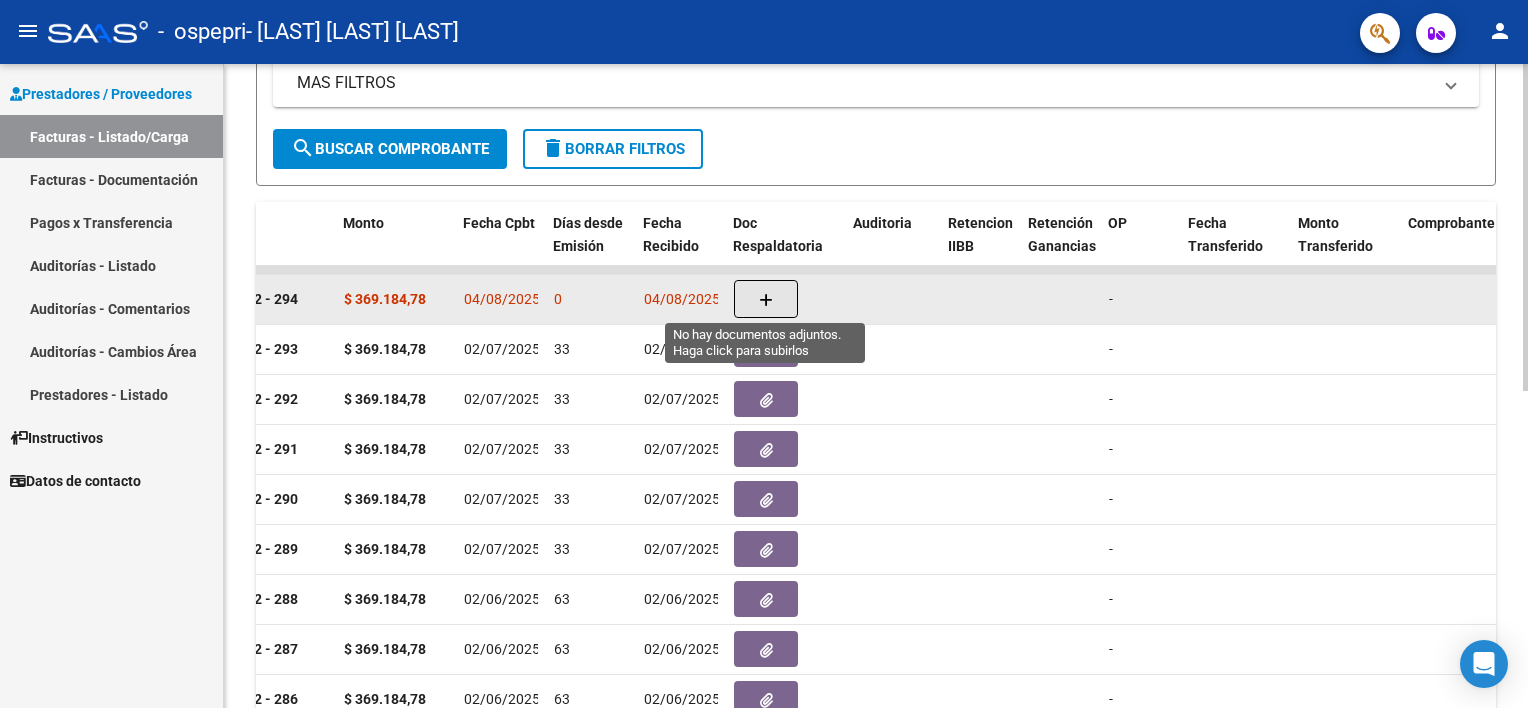 click 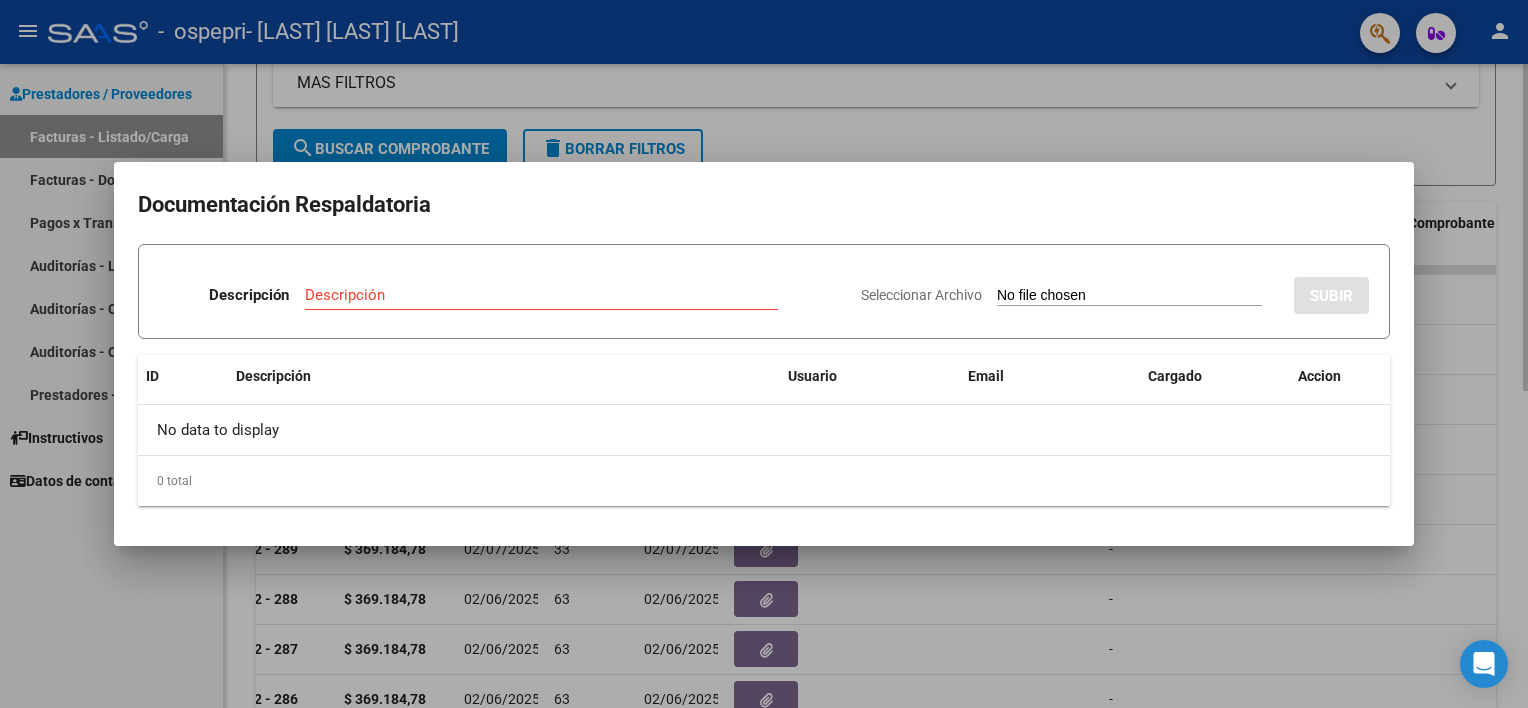 click at bounding box center [764, 354] 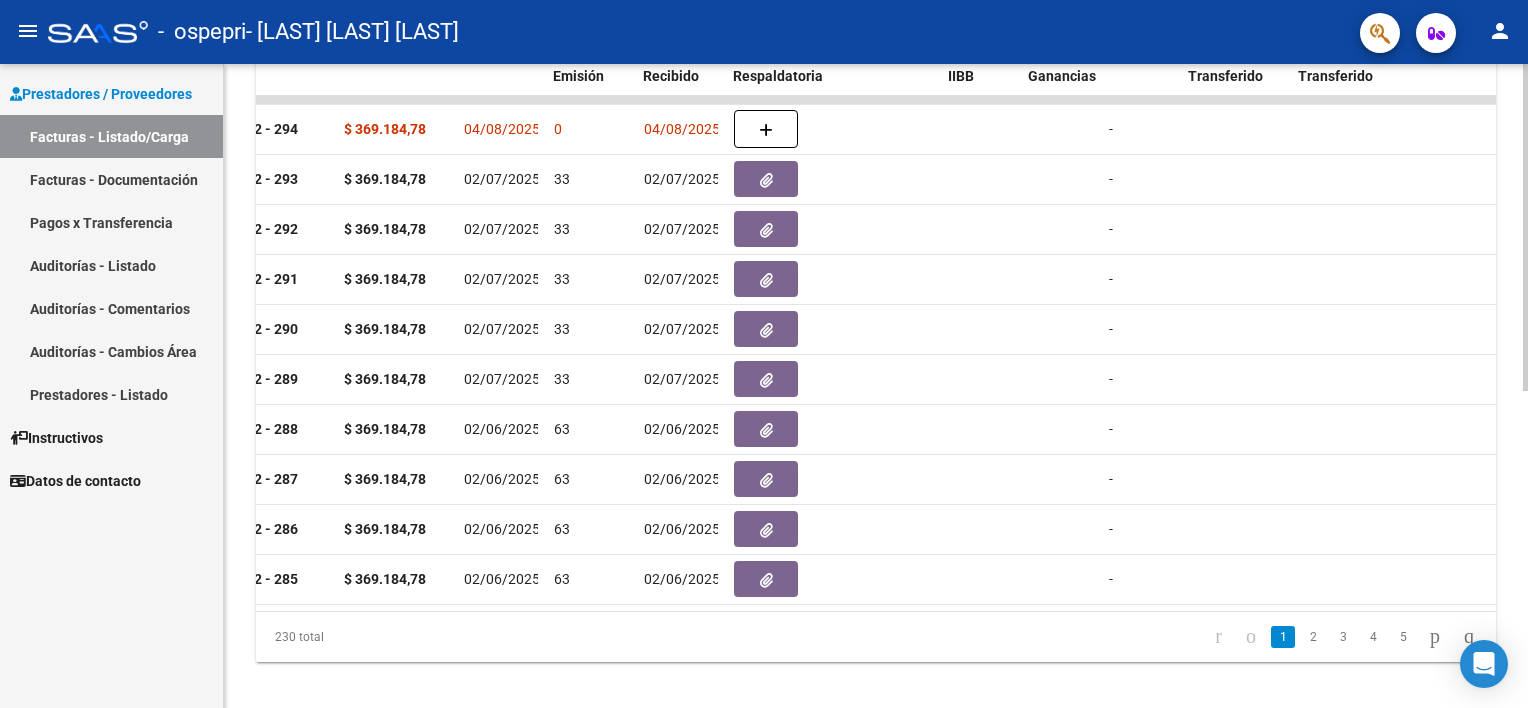 scroll, scrollTop: 625, scrollLeft: 0, axis: vertical 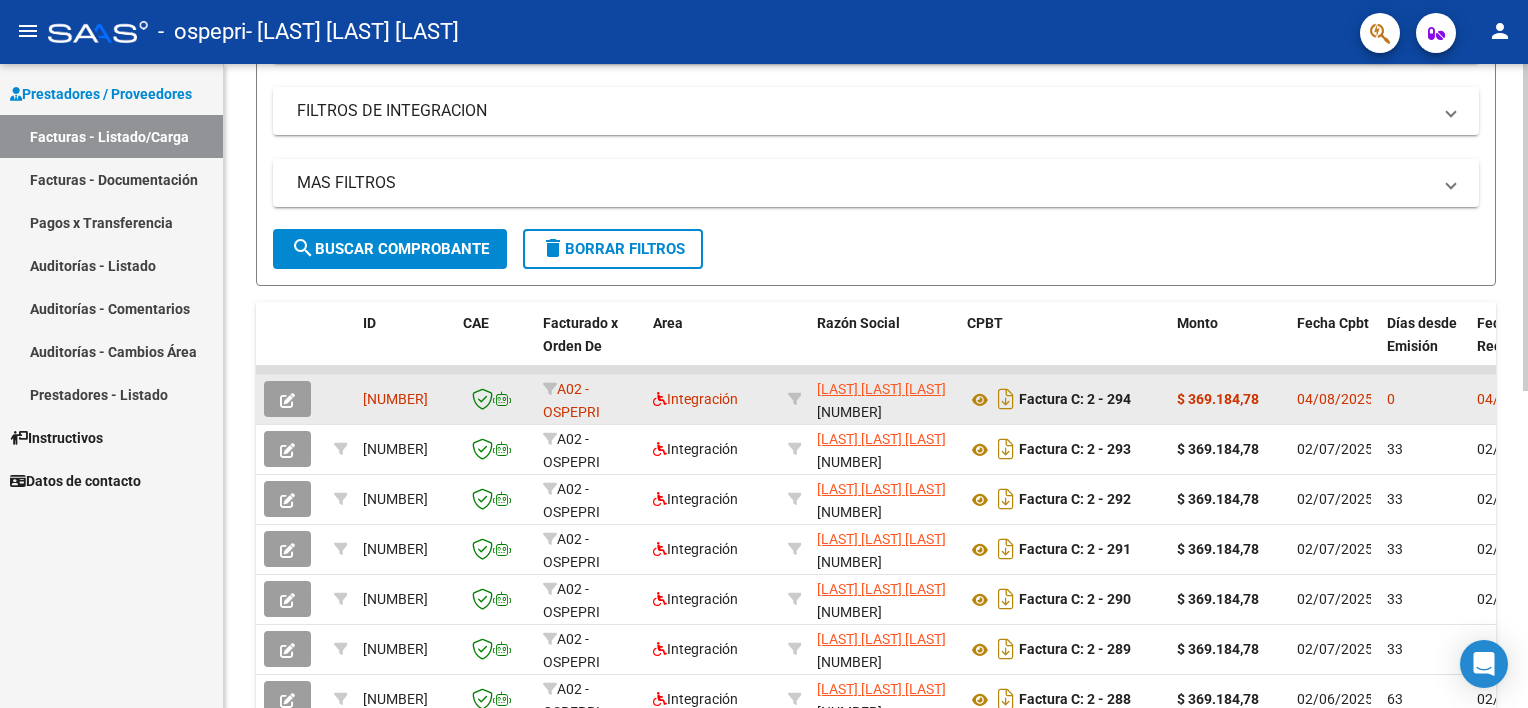 click 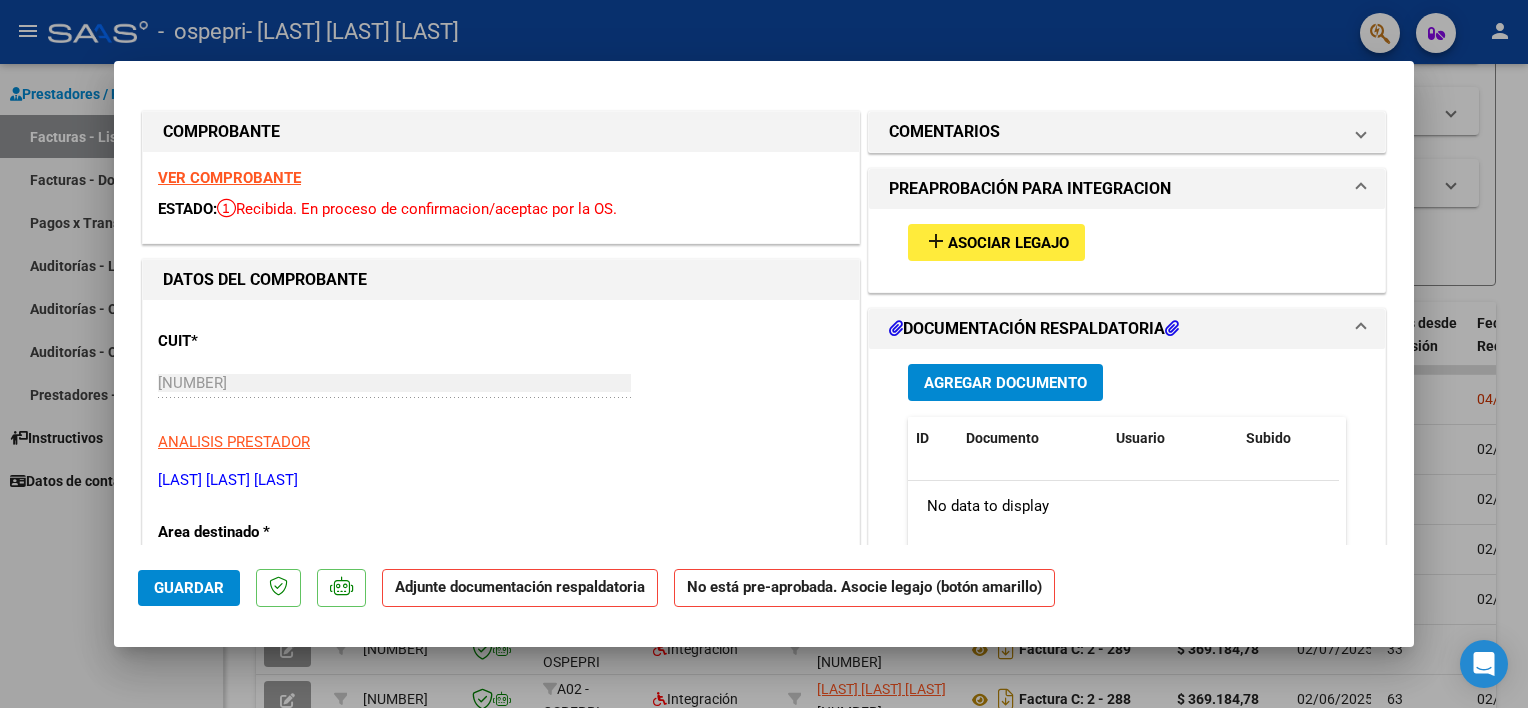 click on "Asociar Legajo" at bounding box center [1008, 243] 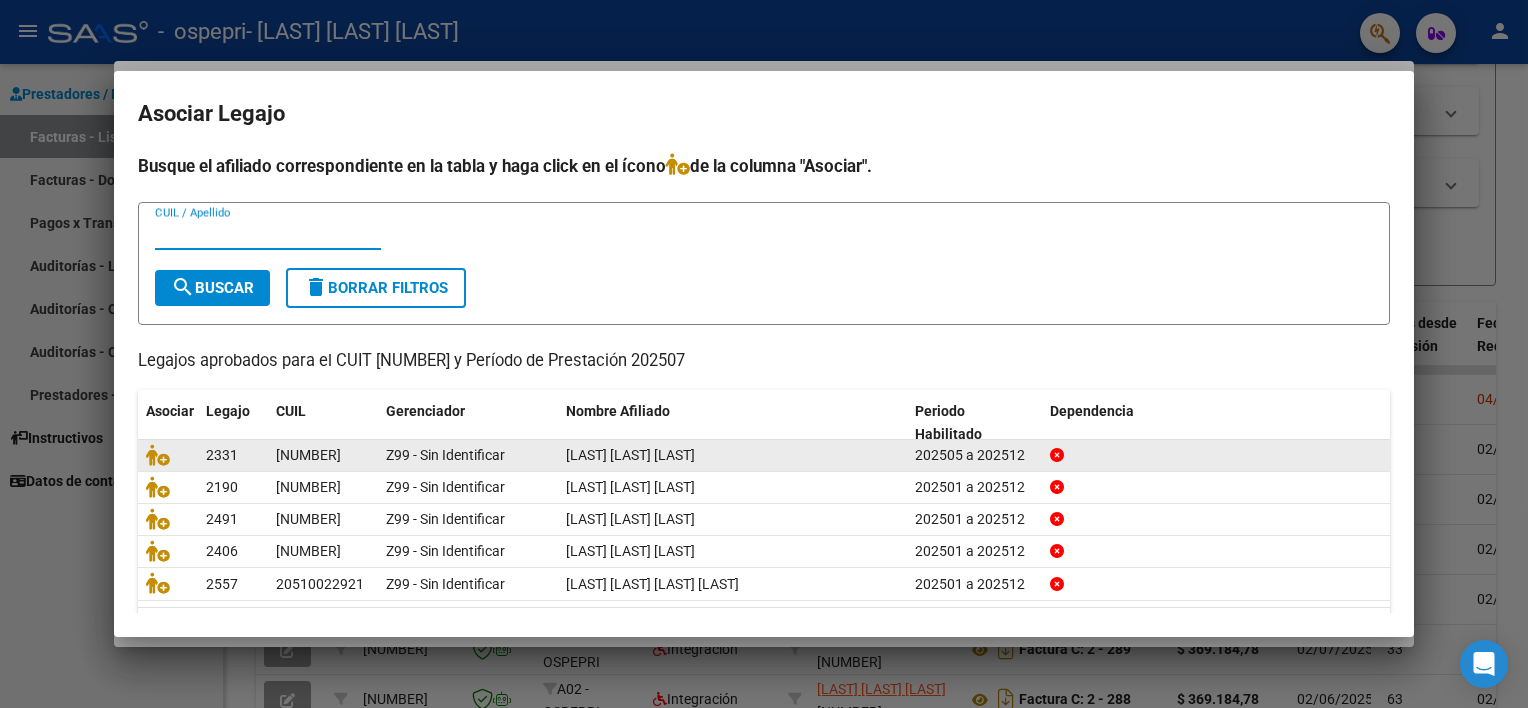 click on "Z99 - Sin Identificar" 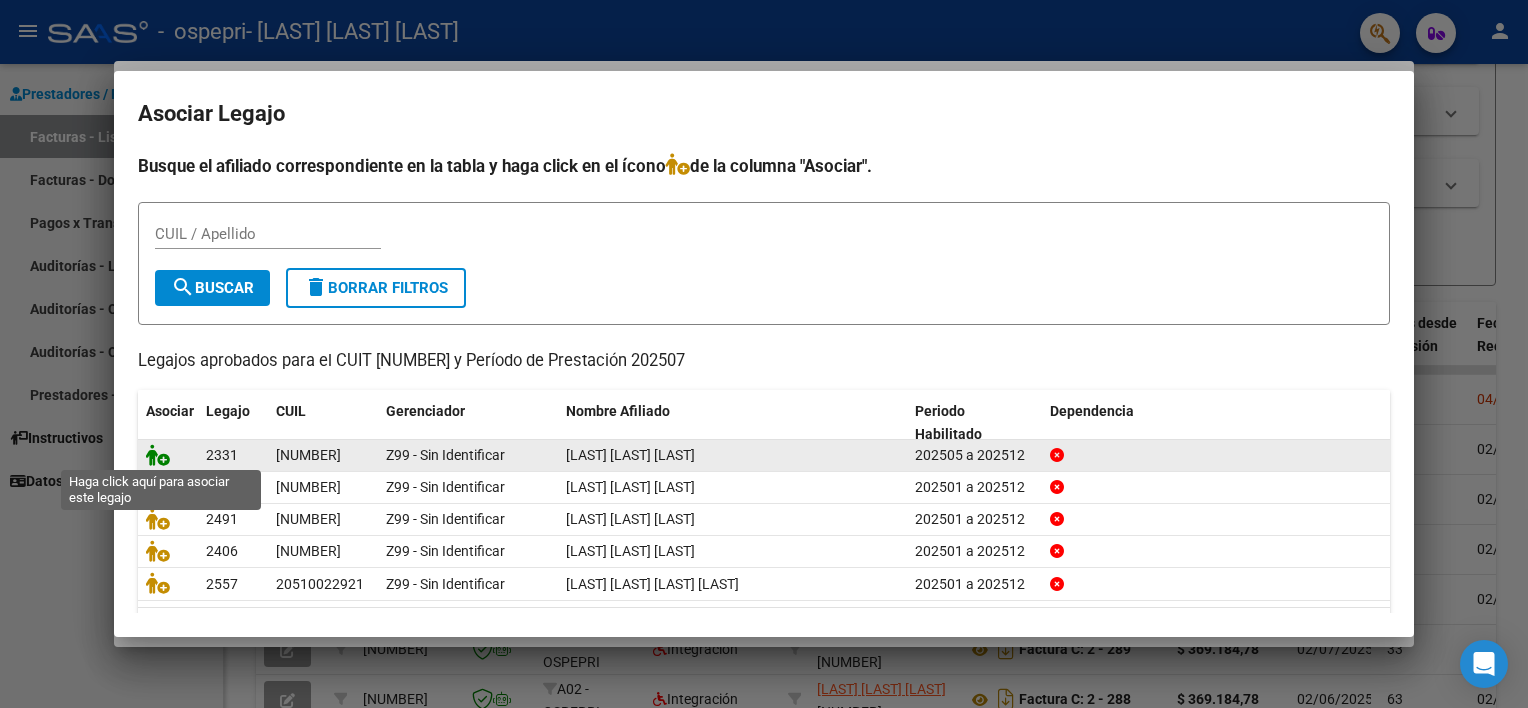 click 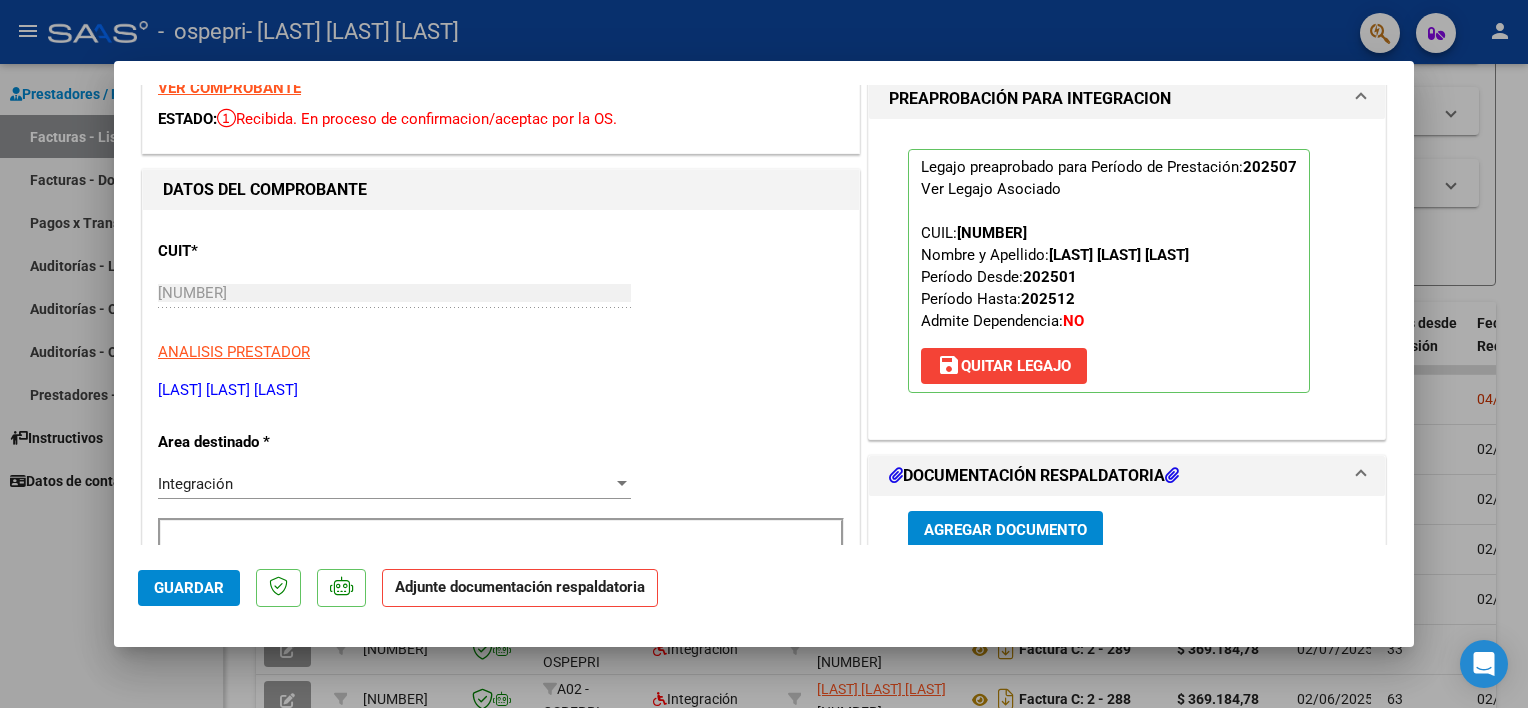 scroll, scrollTop: 200, scrollLeft: 0, axis: vertical 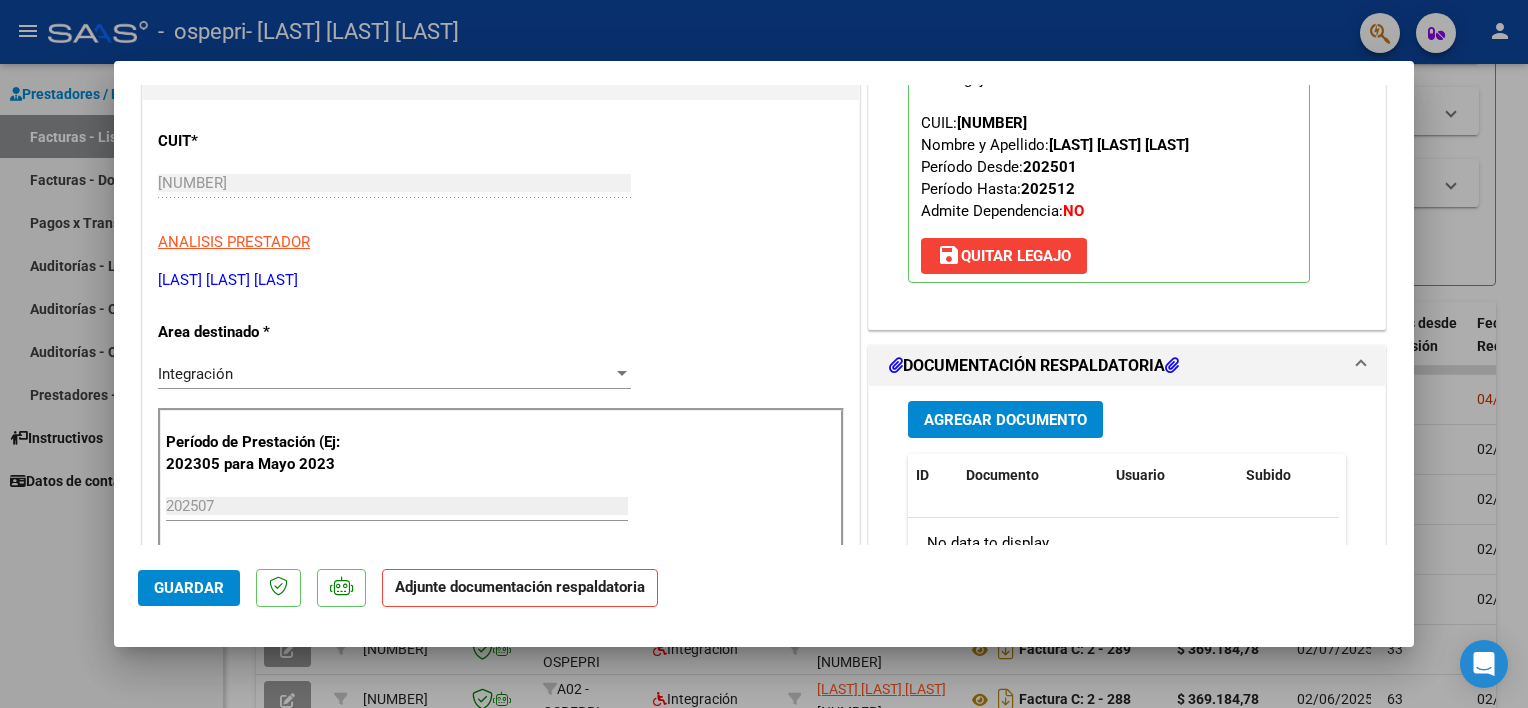 click on "Agregar Documento" at bounding box center (1005, 420) 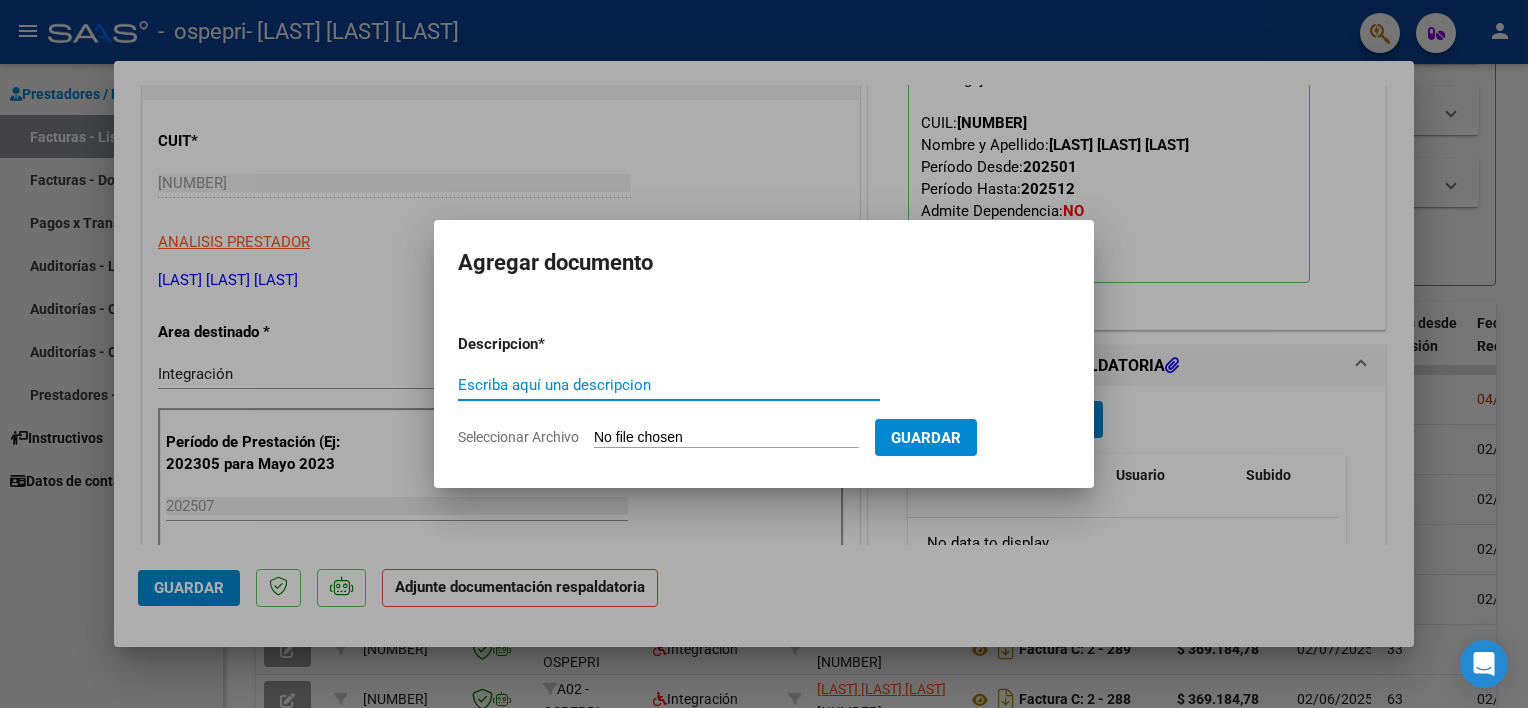 click on "Seleccionar Archivo" at bounding box center (726, 438) 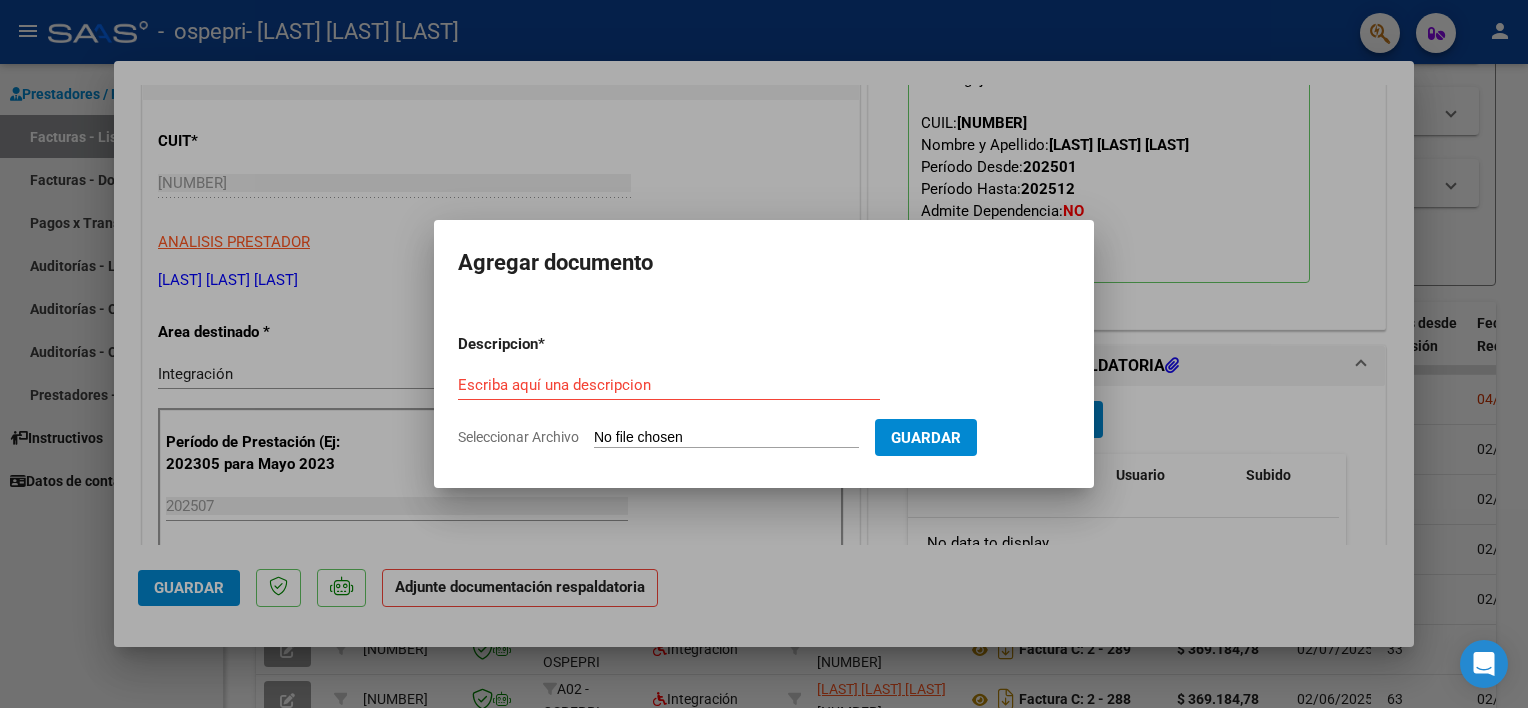 type on "C:\fakepath\[NAME].pdf" 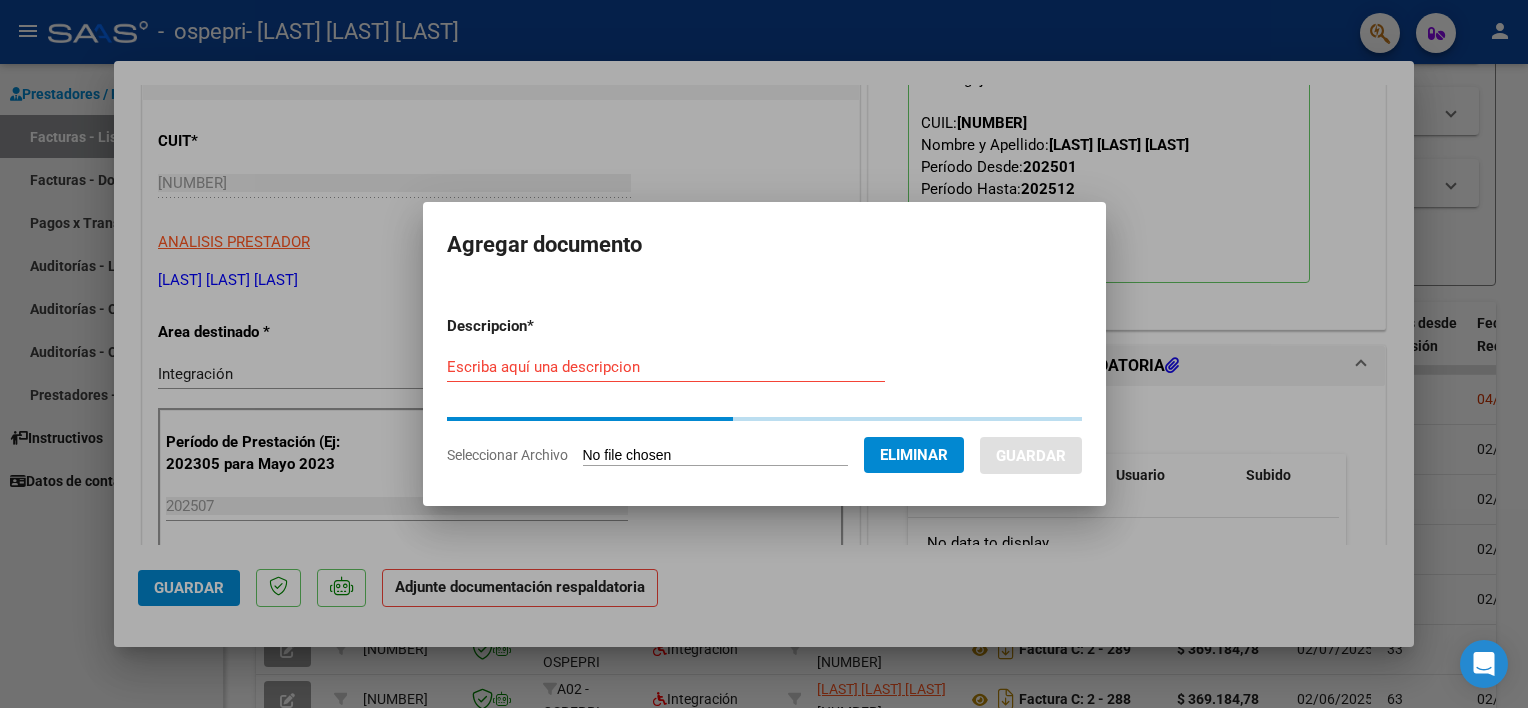 click on "Escriba aquí una descripcion" at bounding box center (666, 367) 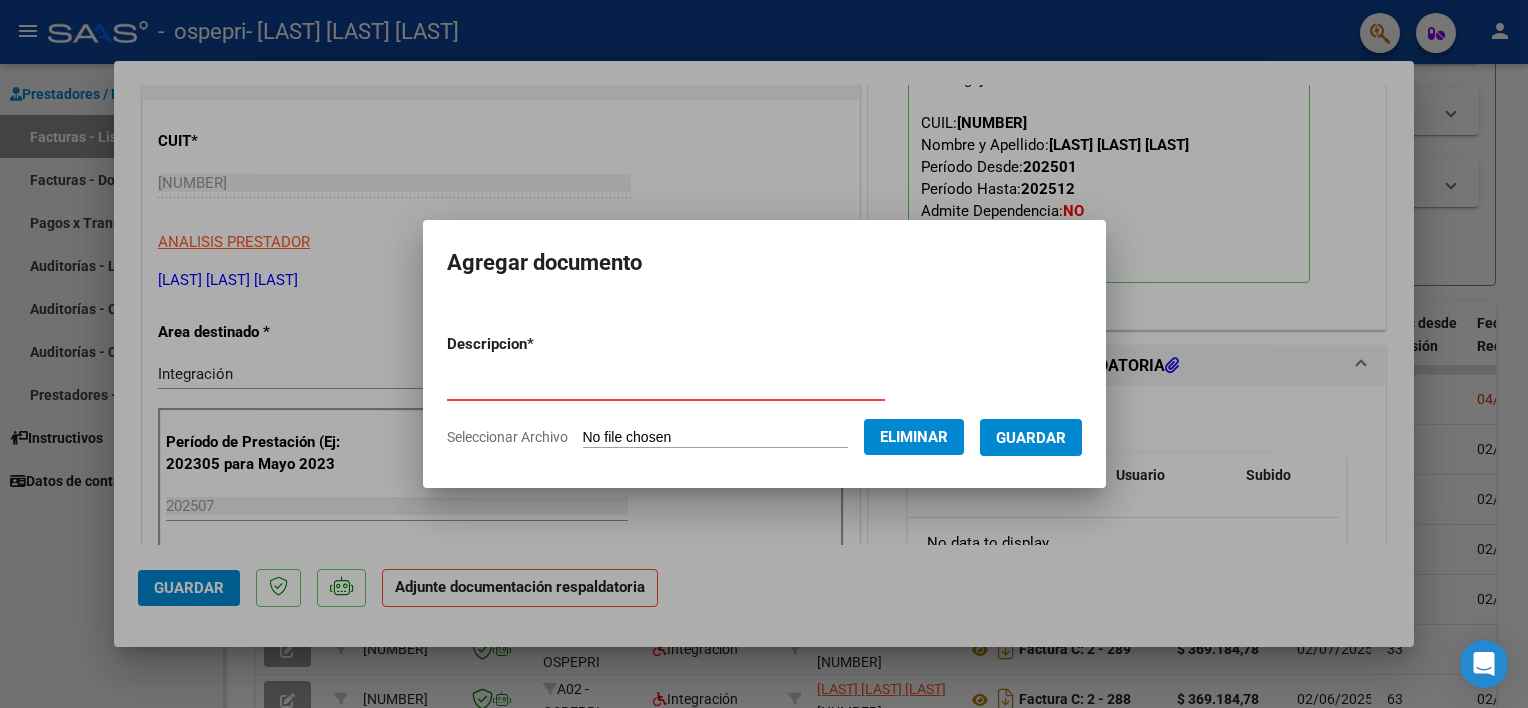 type on "PLANILLA DE ASISTENCIA" 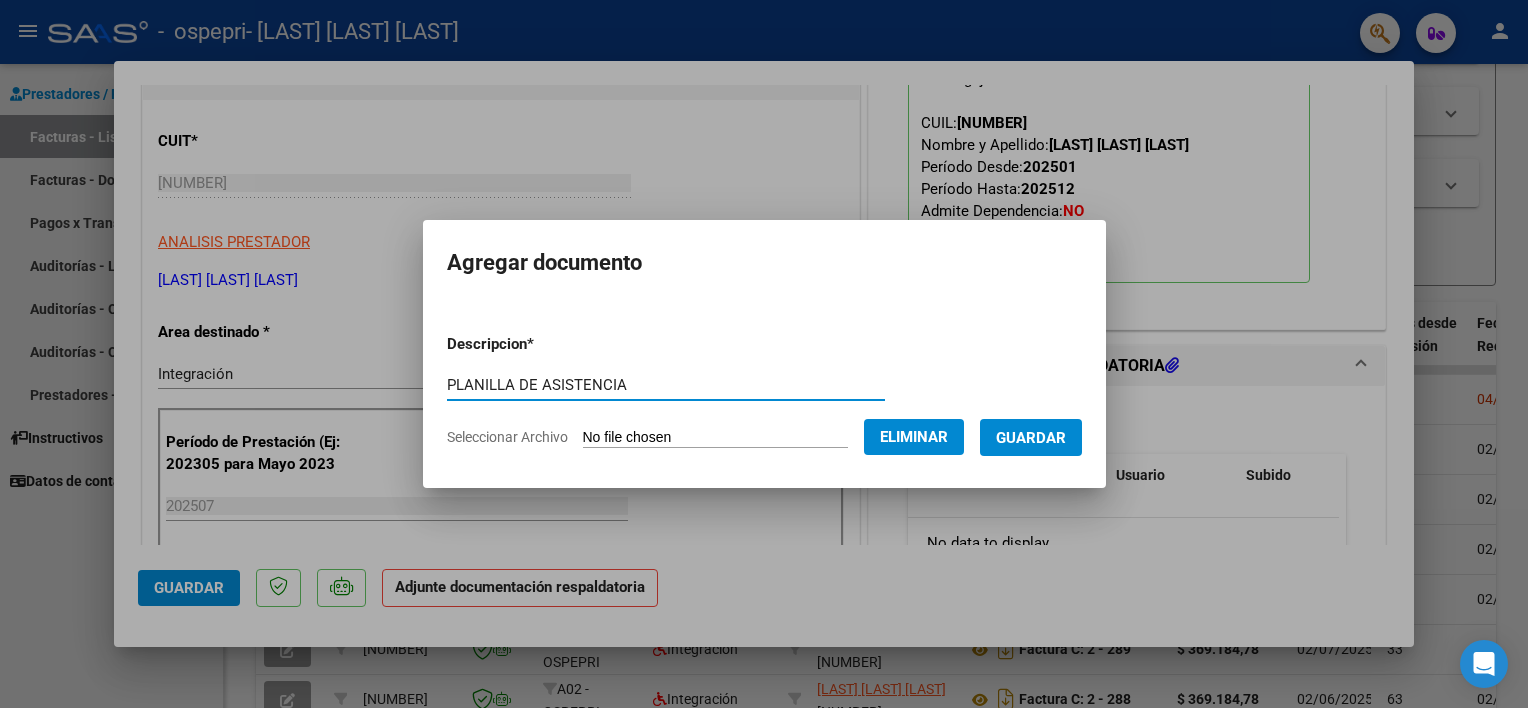 click on "Guardar" at bounding box center (1031, 438) 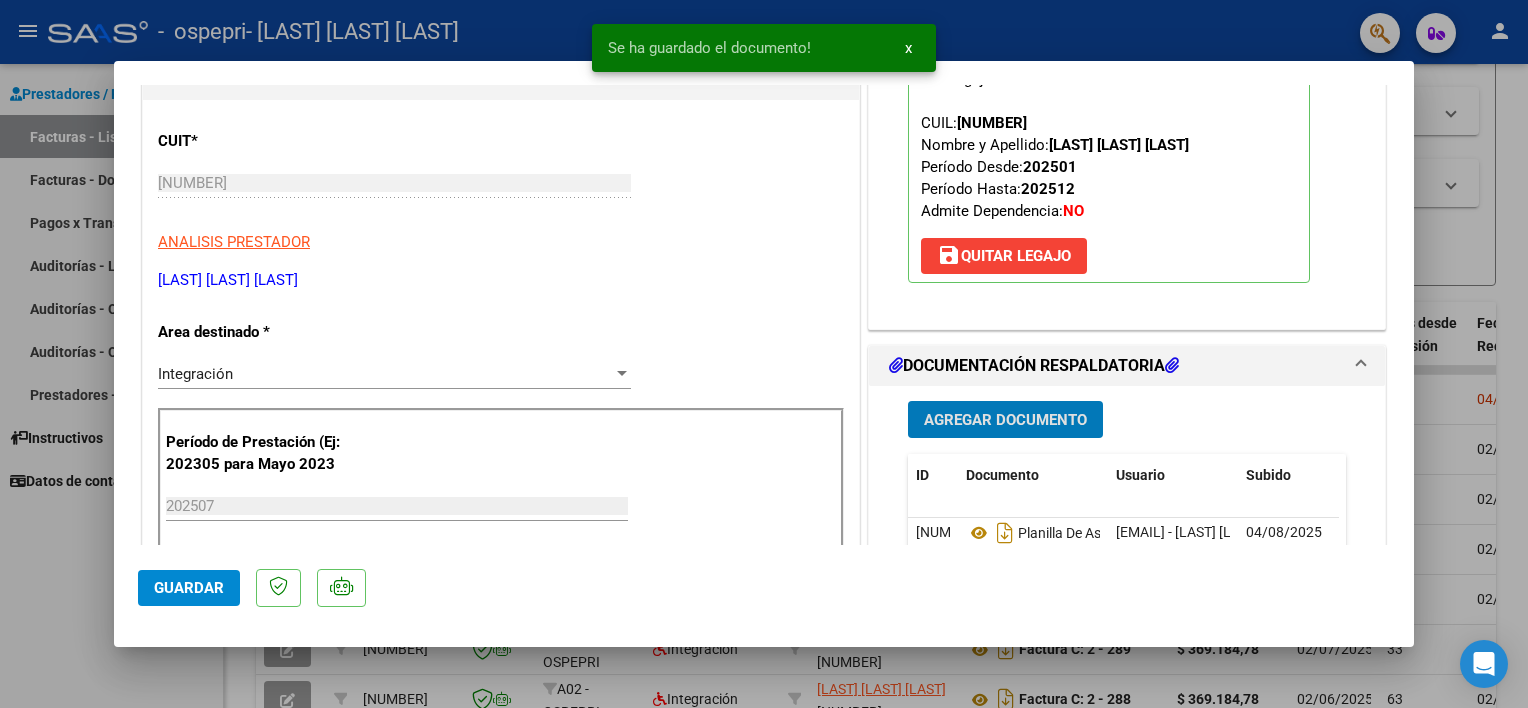 scroll, scrollTop: 100, scrollLeft: 0, axis: vertical 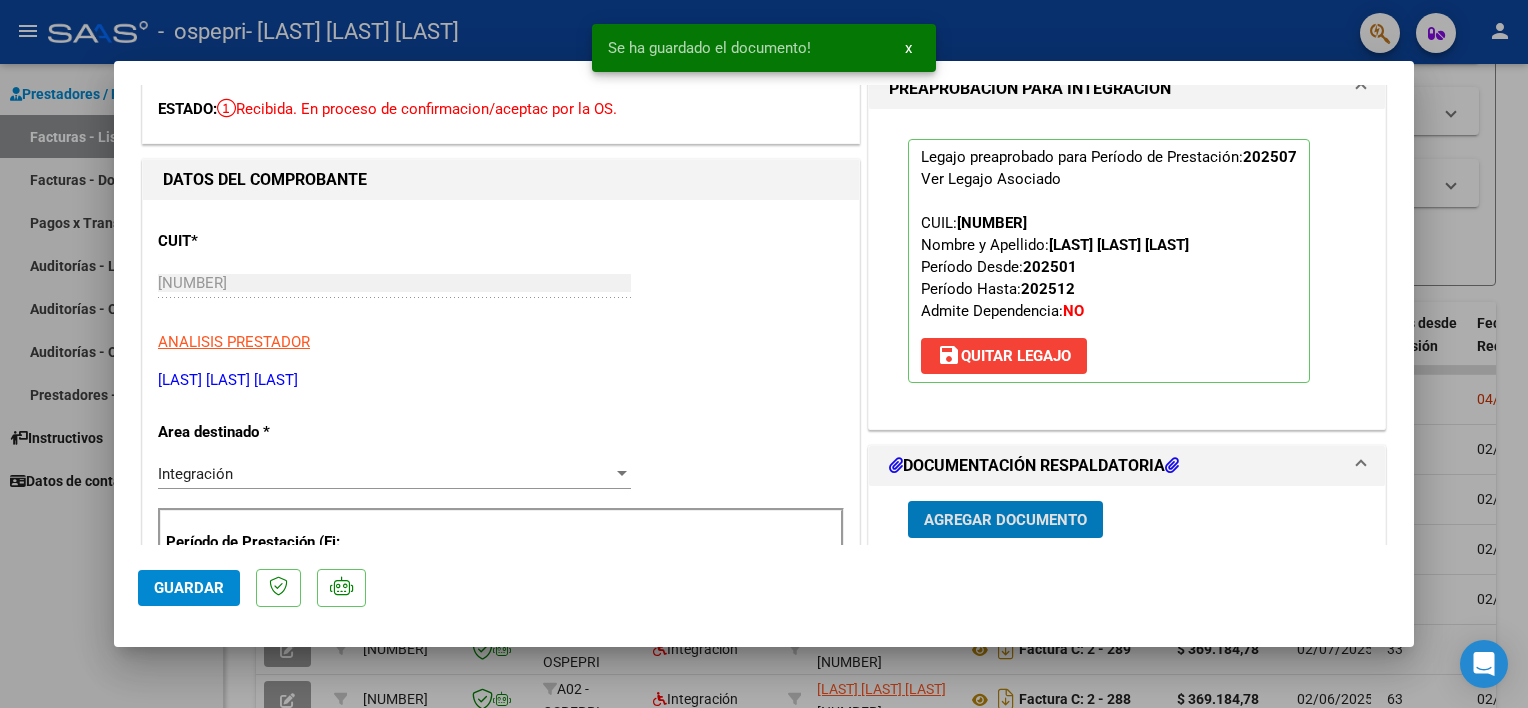 click on "Guardar" 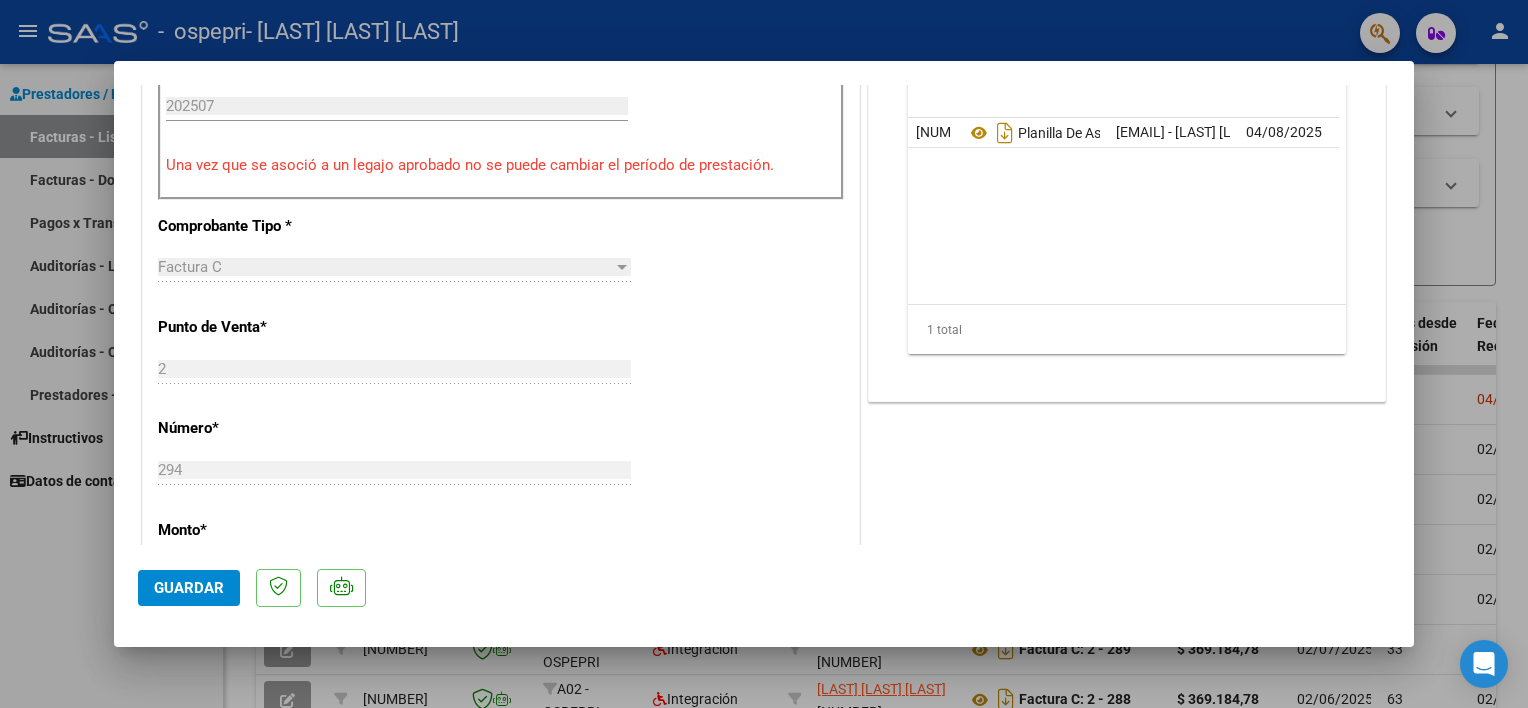 scroll, scrollTop: 600, scrollLeft: 0, axis: vertical 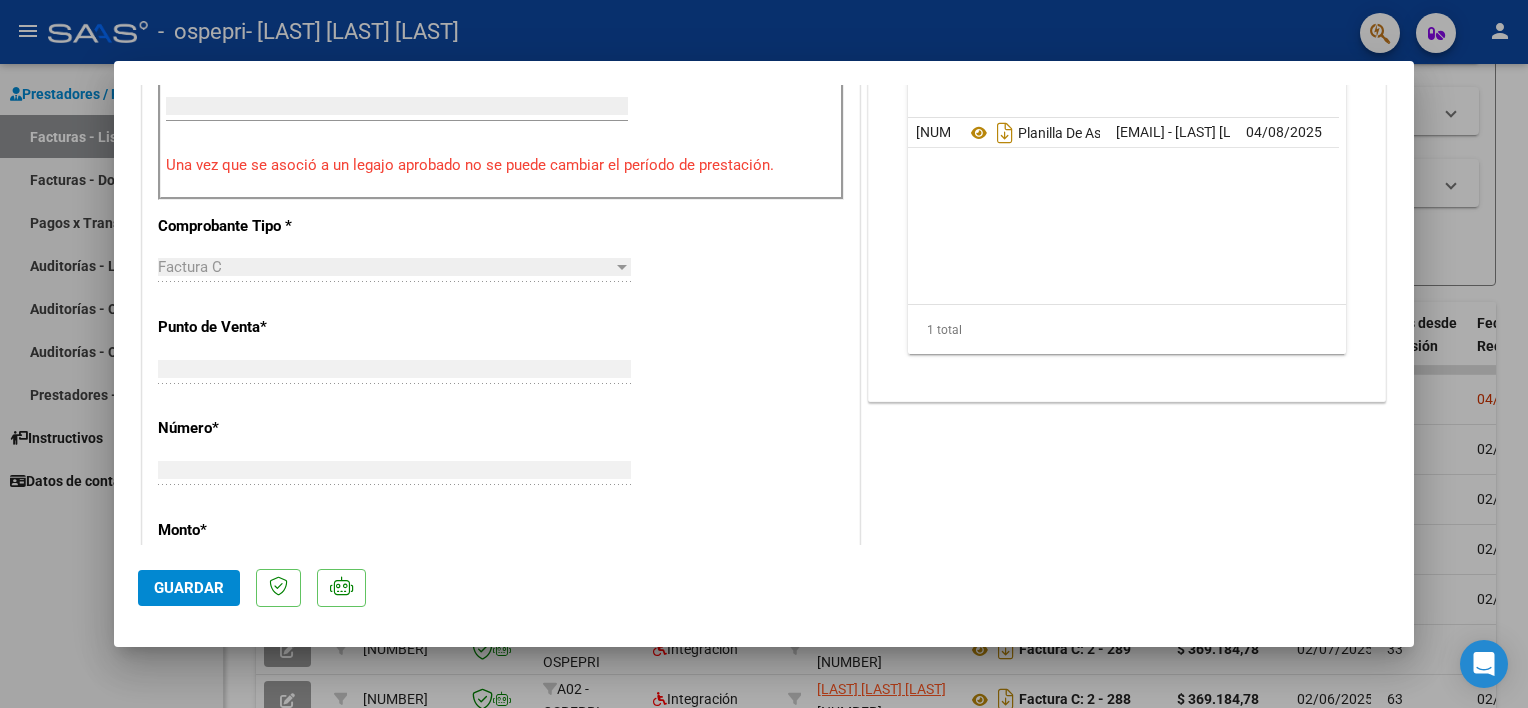 type 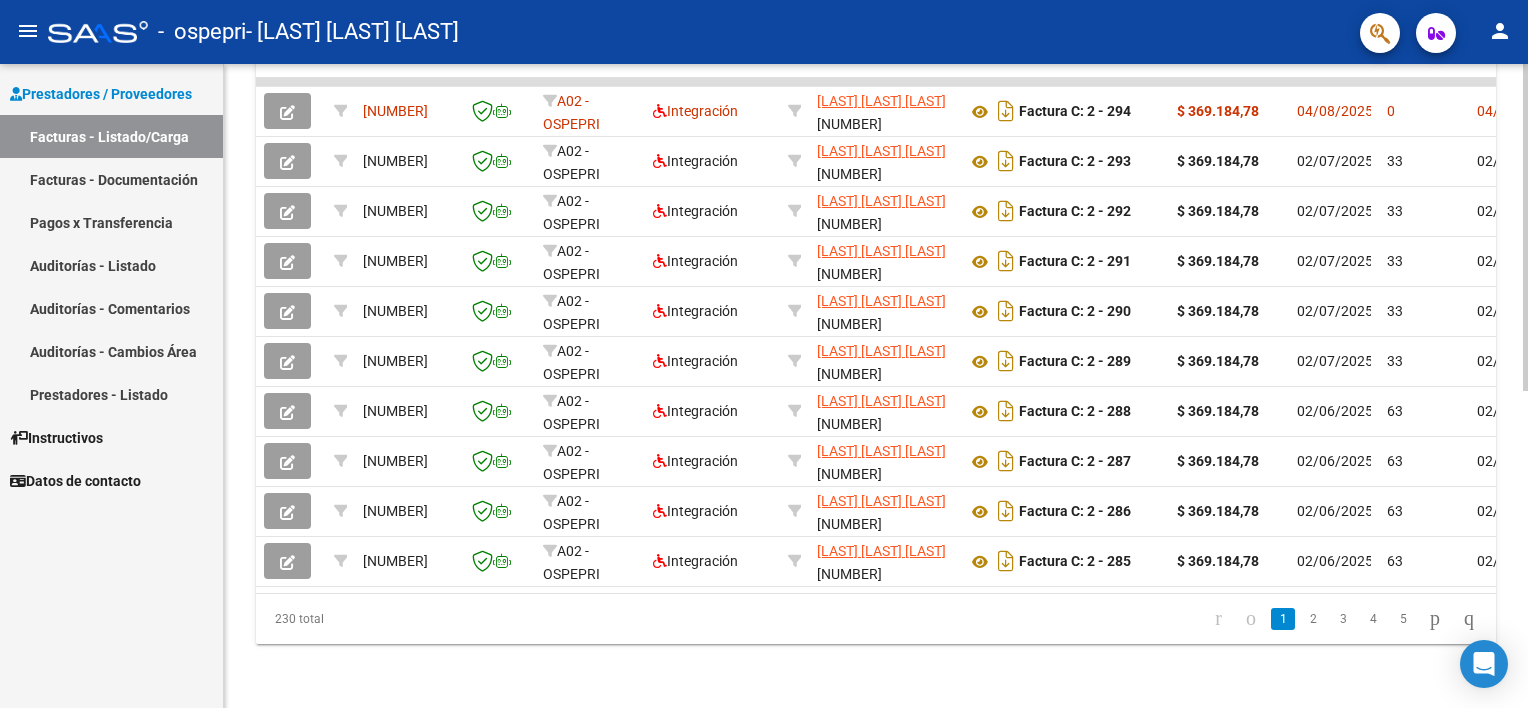 scroll, scrollTop: 625, scrollLeft: 0, axis: vertical 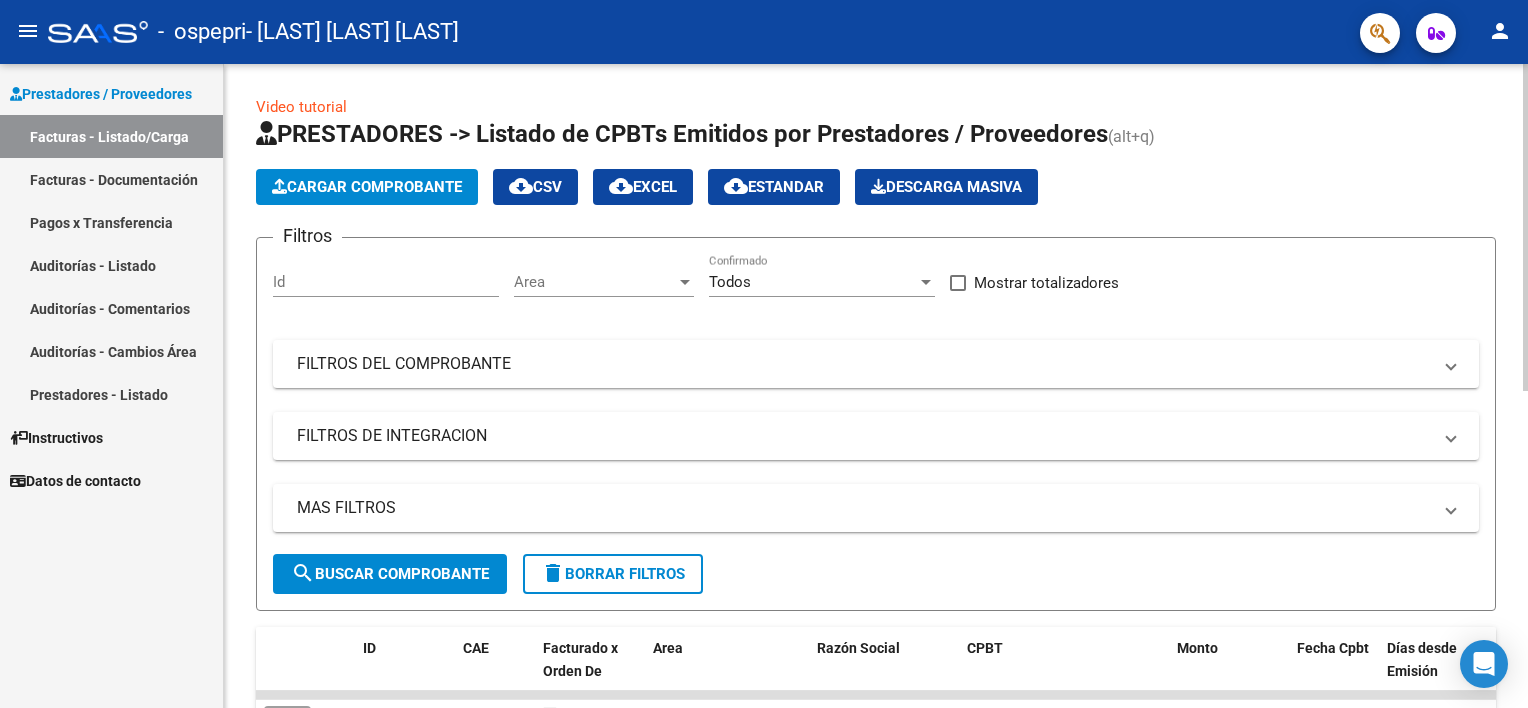 click on "Cargar Comprobante" 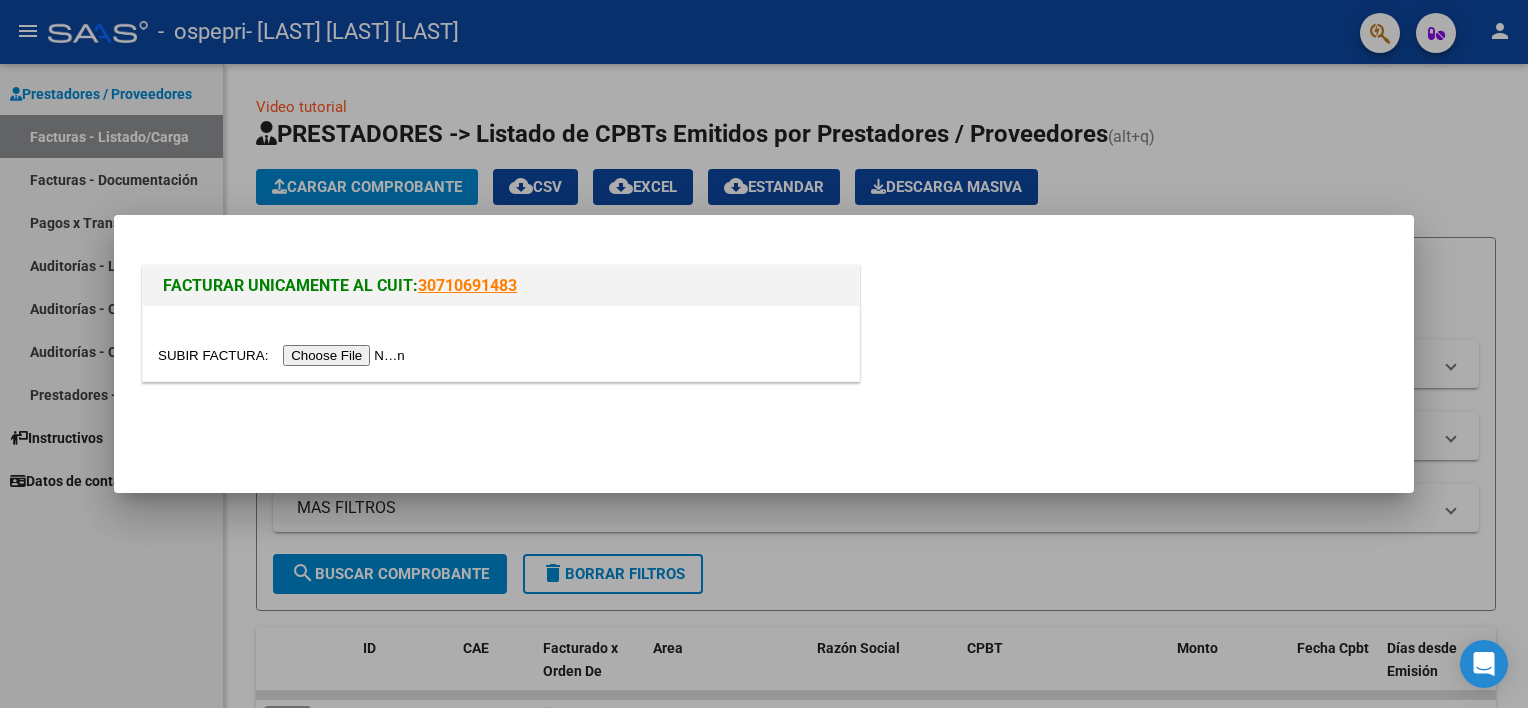 click at bounding box center (284, 355) 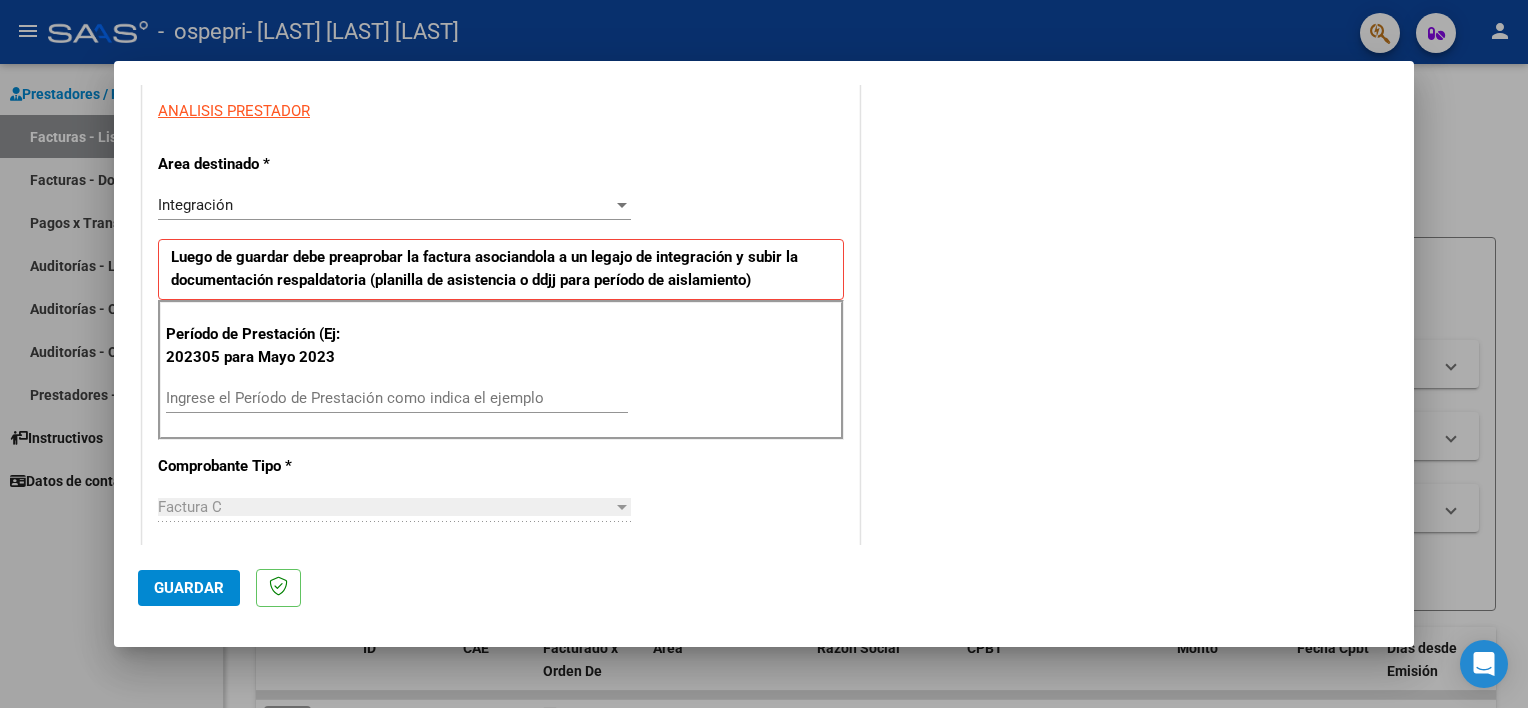 scroll, scrollTop: 400, scrollLeft: 0, axis: vertical 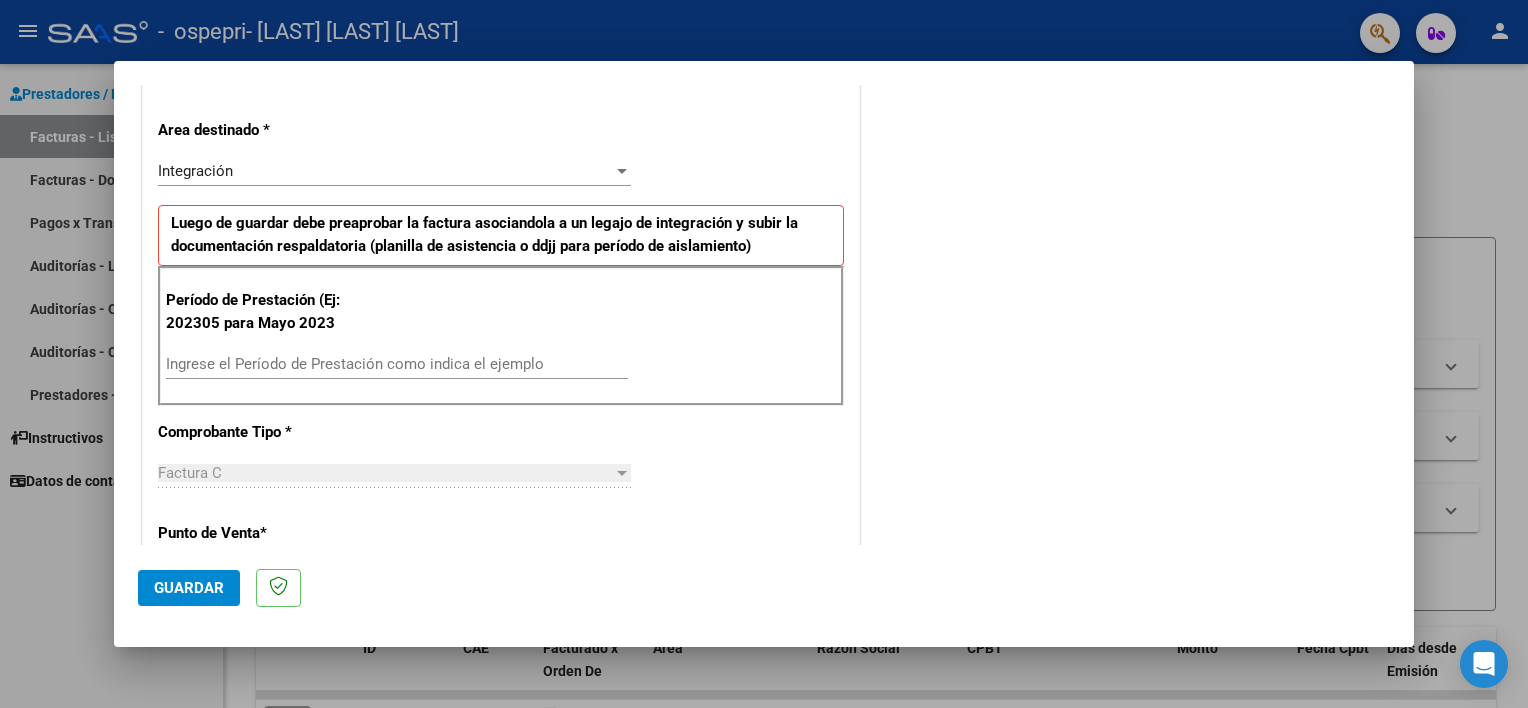 click on "Ingrese el Período de Prestación como indica el ejemplo" at bounding box center [397, 364] 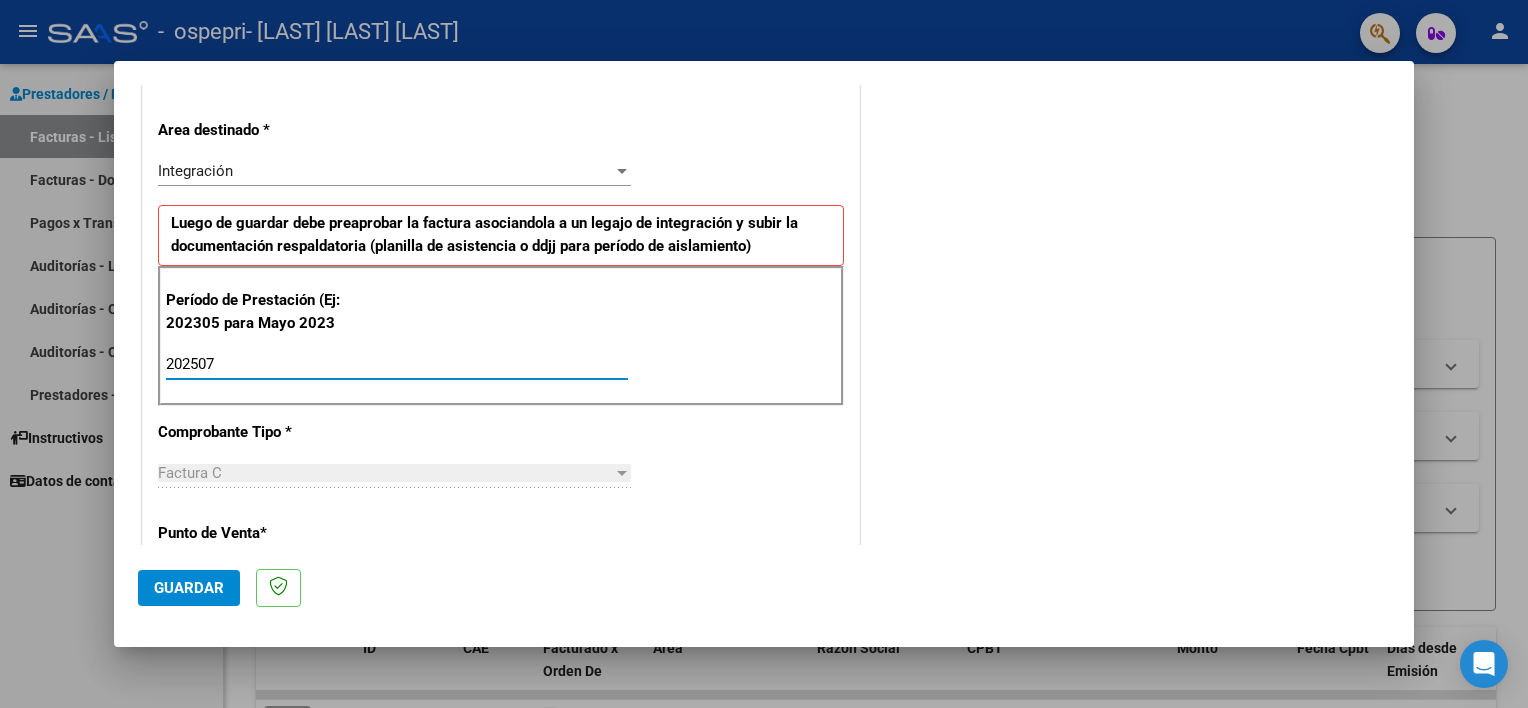 type on "202507" 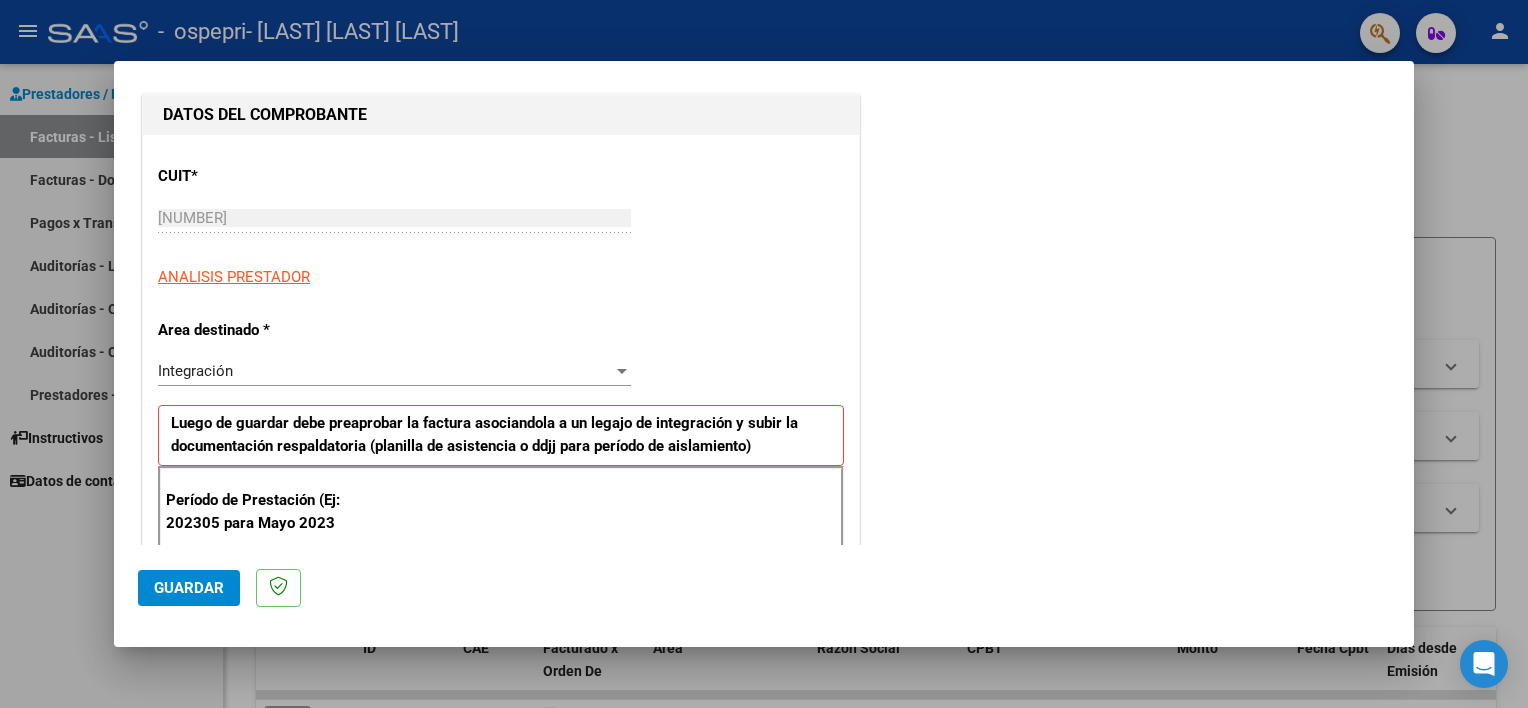 scroll, scrollTop: 0, scrollLeft: 0, axis: both 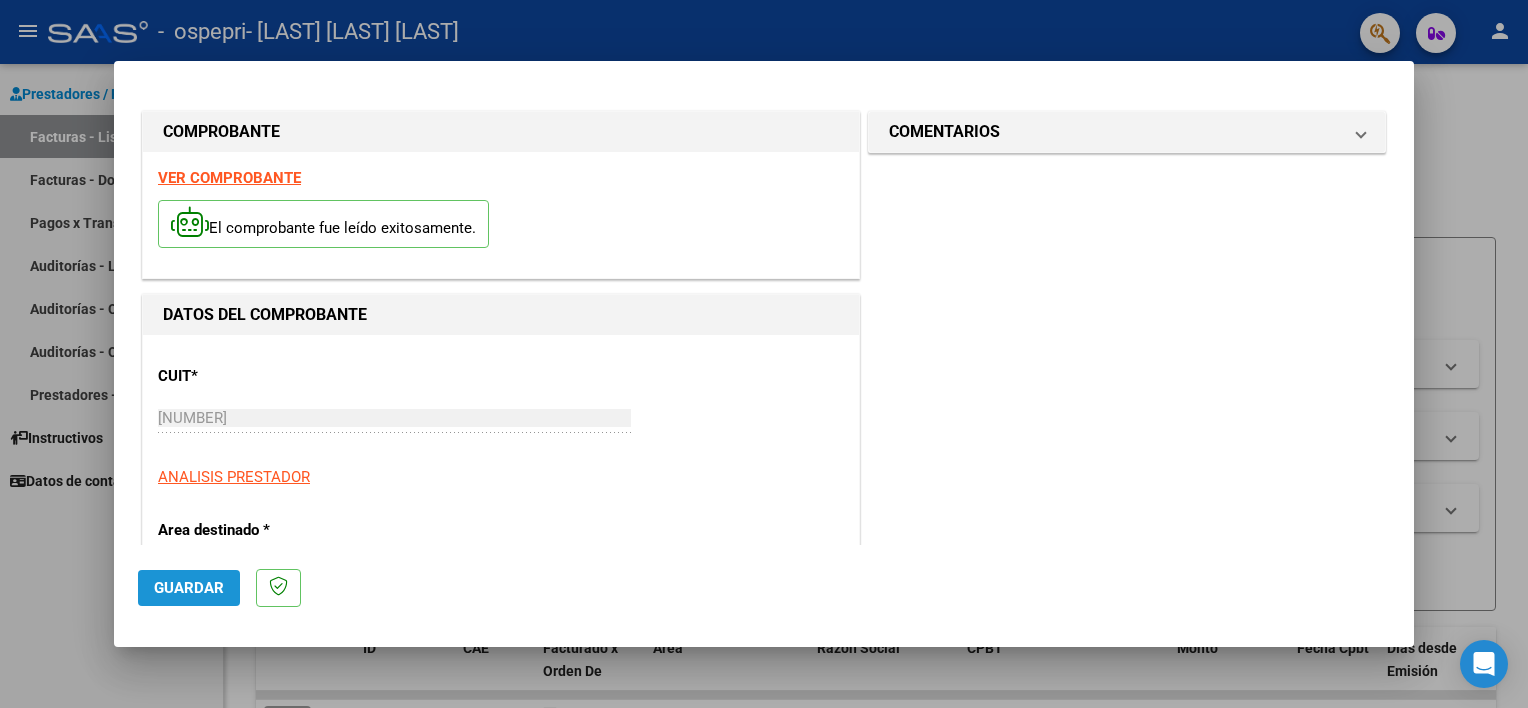 click on "Guardar" 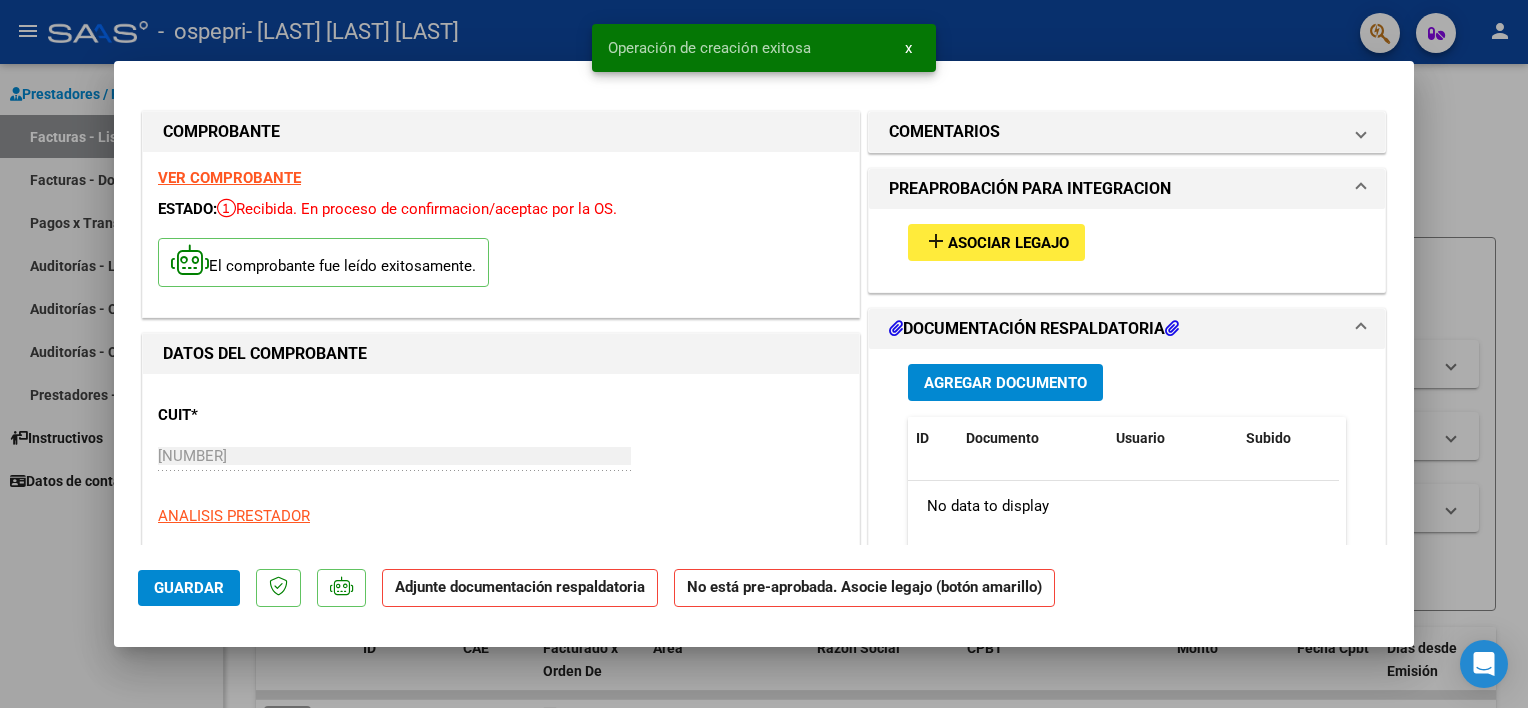click on "Asociar Legajo" at bounding box center [1008, 243] 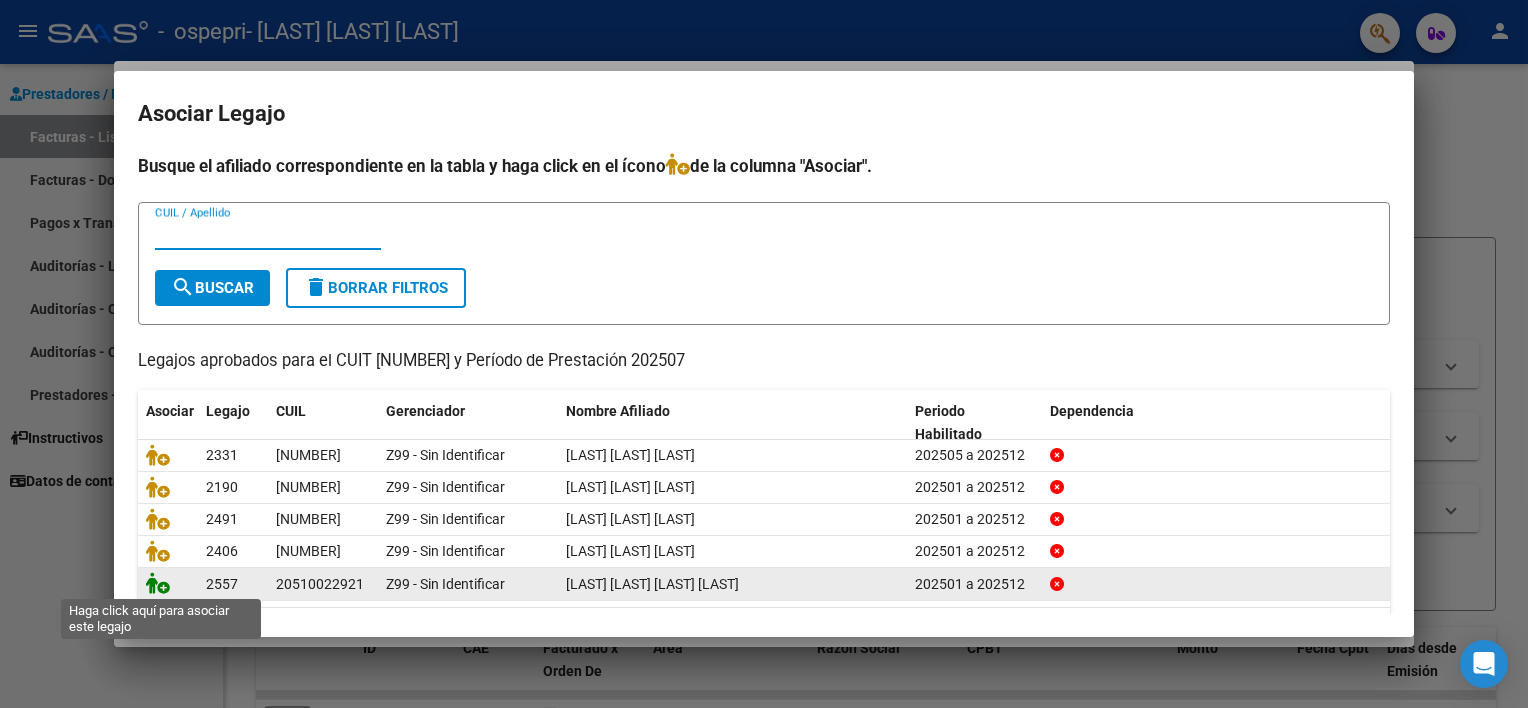 click 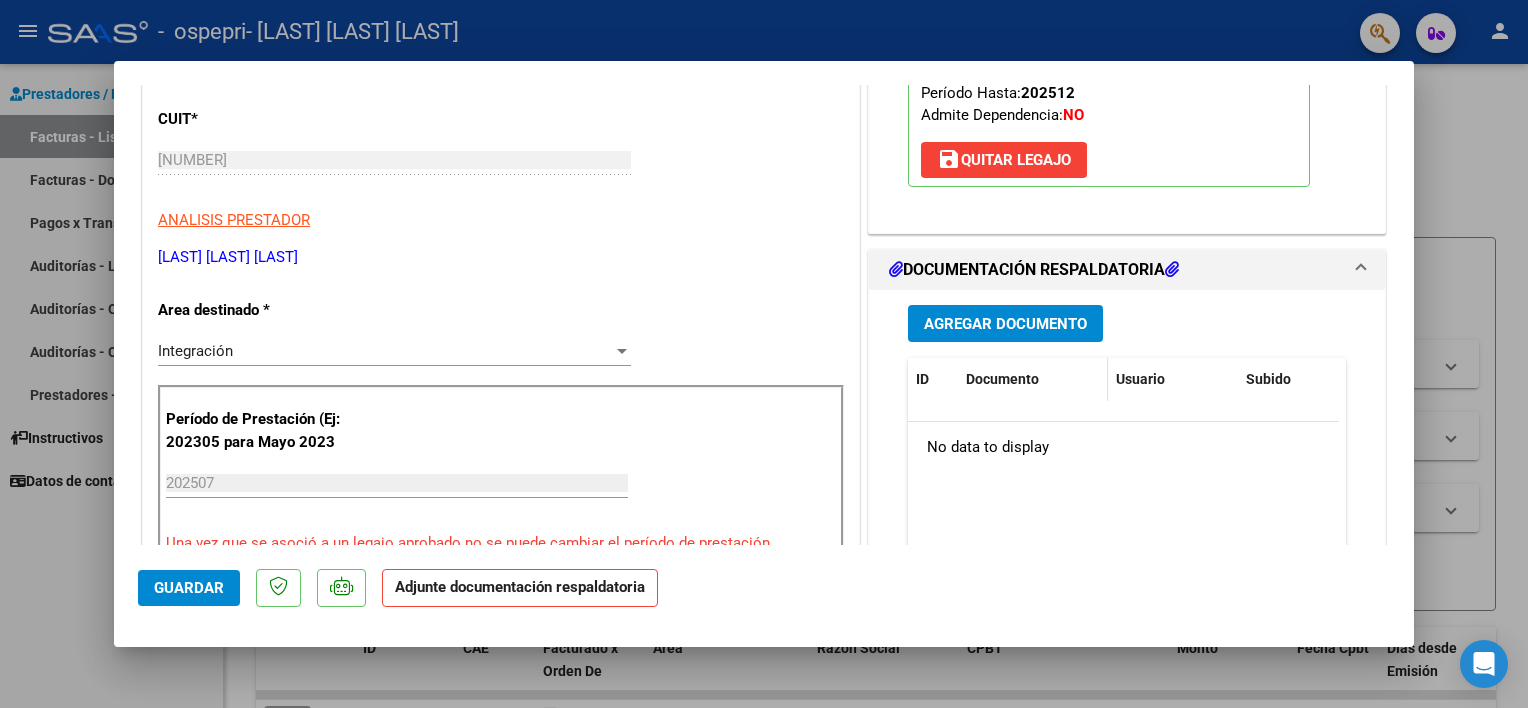 scroll, scrollTop: 300, scrollLeft: 0, axis: vertical 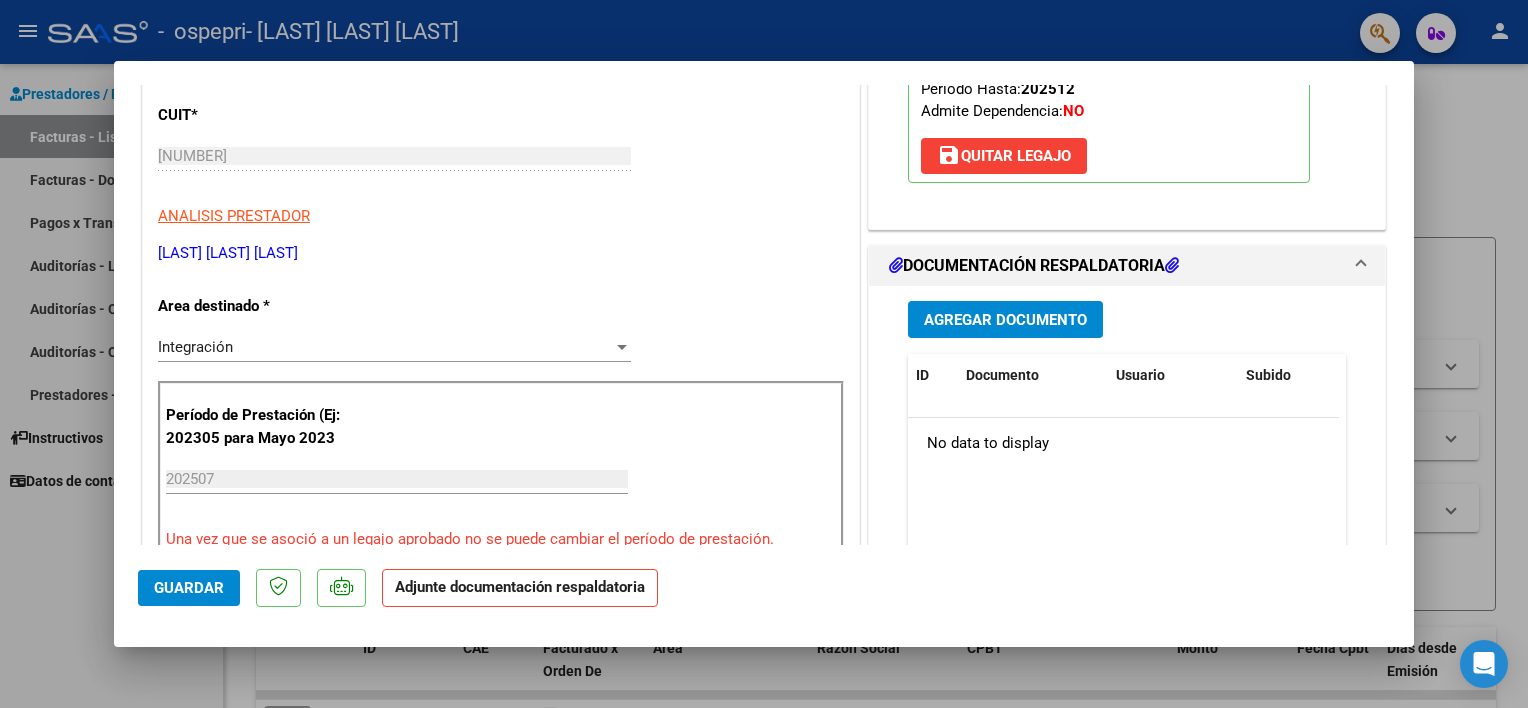 click on "Agregar Documento" at bounding box center (1005, 320) 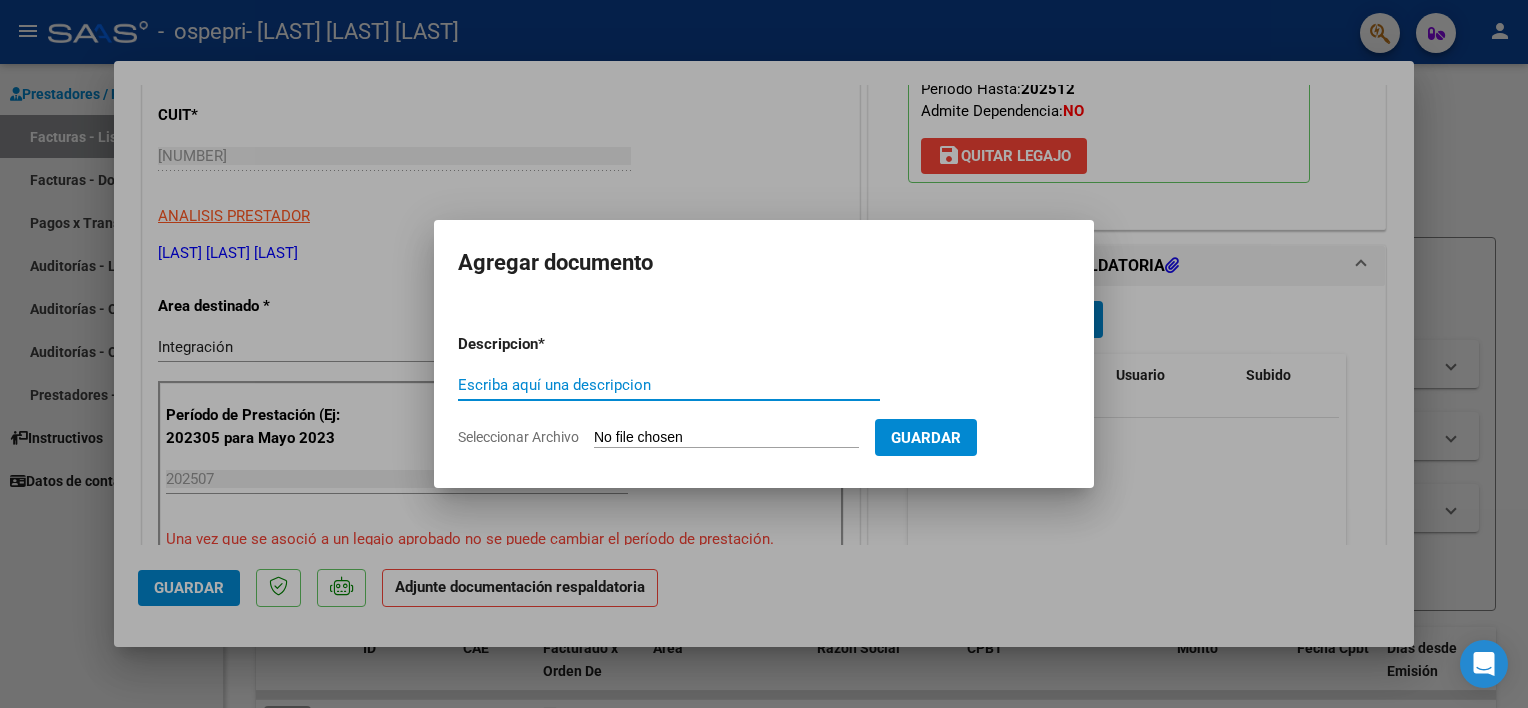 click on "Escriba aquí una descripcion" at bounding box center [669, 385] 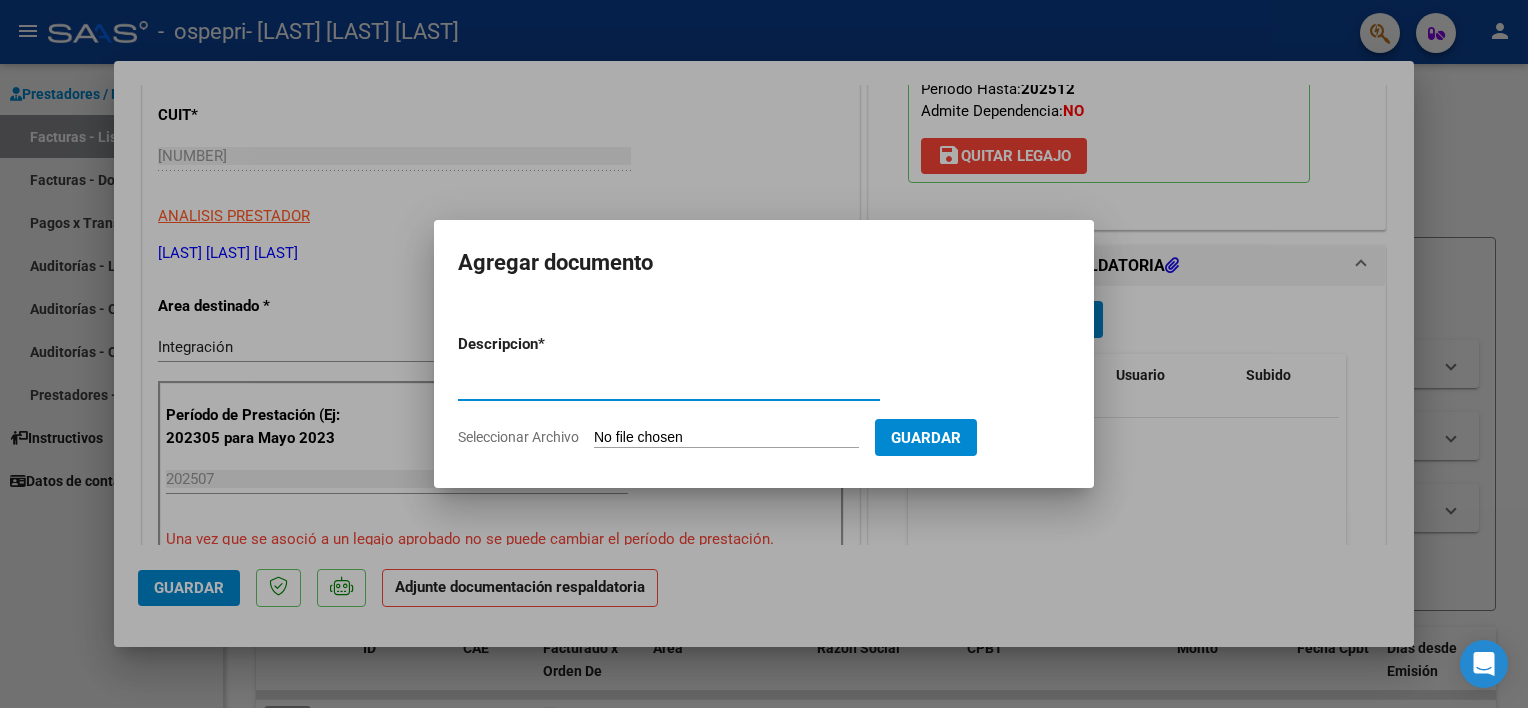 type on "PLANILLA DE ASISTENCIA" 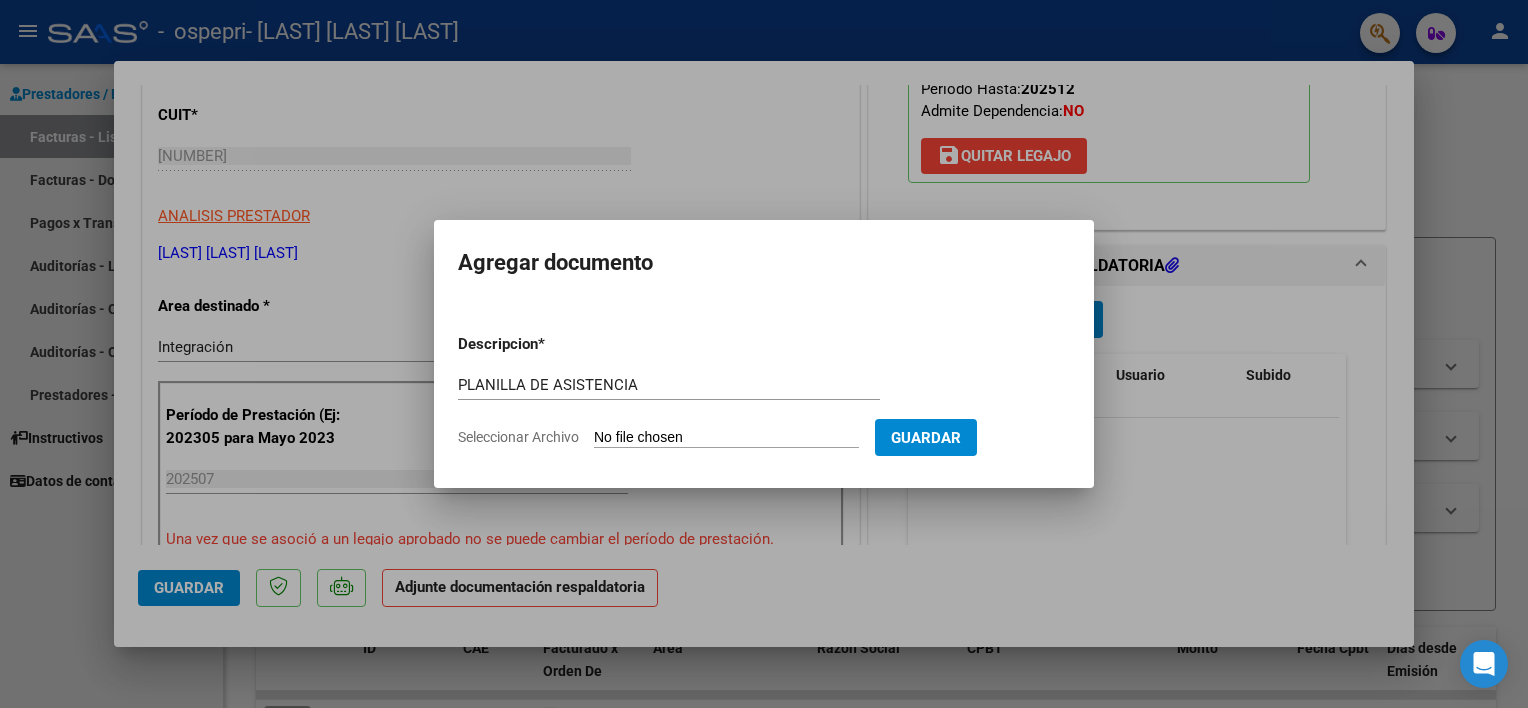 click on "Seleccionar Archivo" at bounding box center [726, 438] 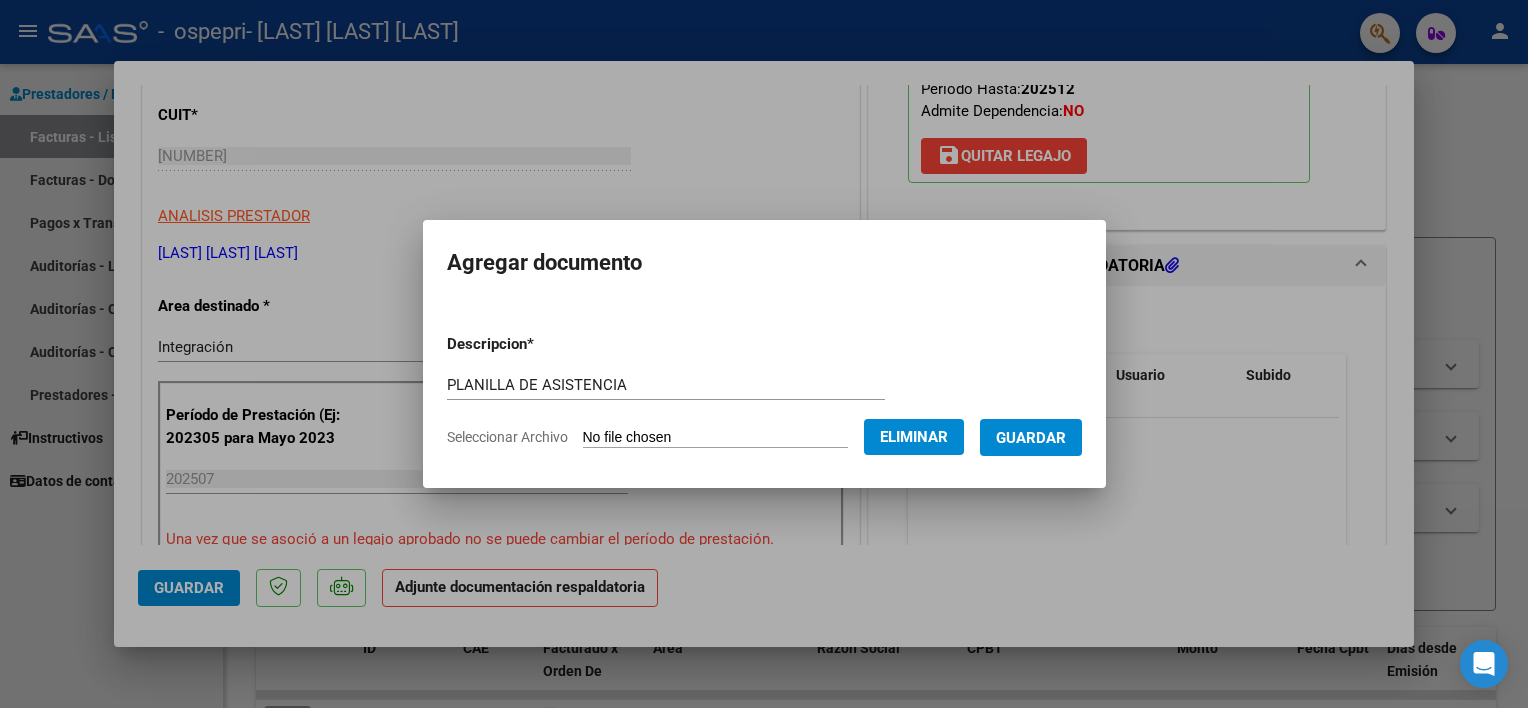 click on "Guardar" at bounding box center (1031, 438) 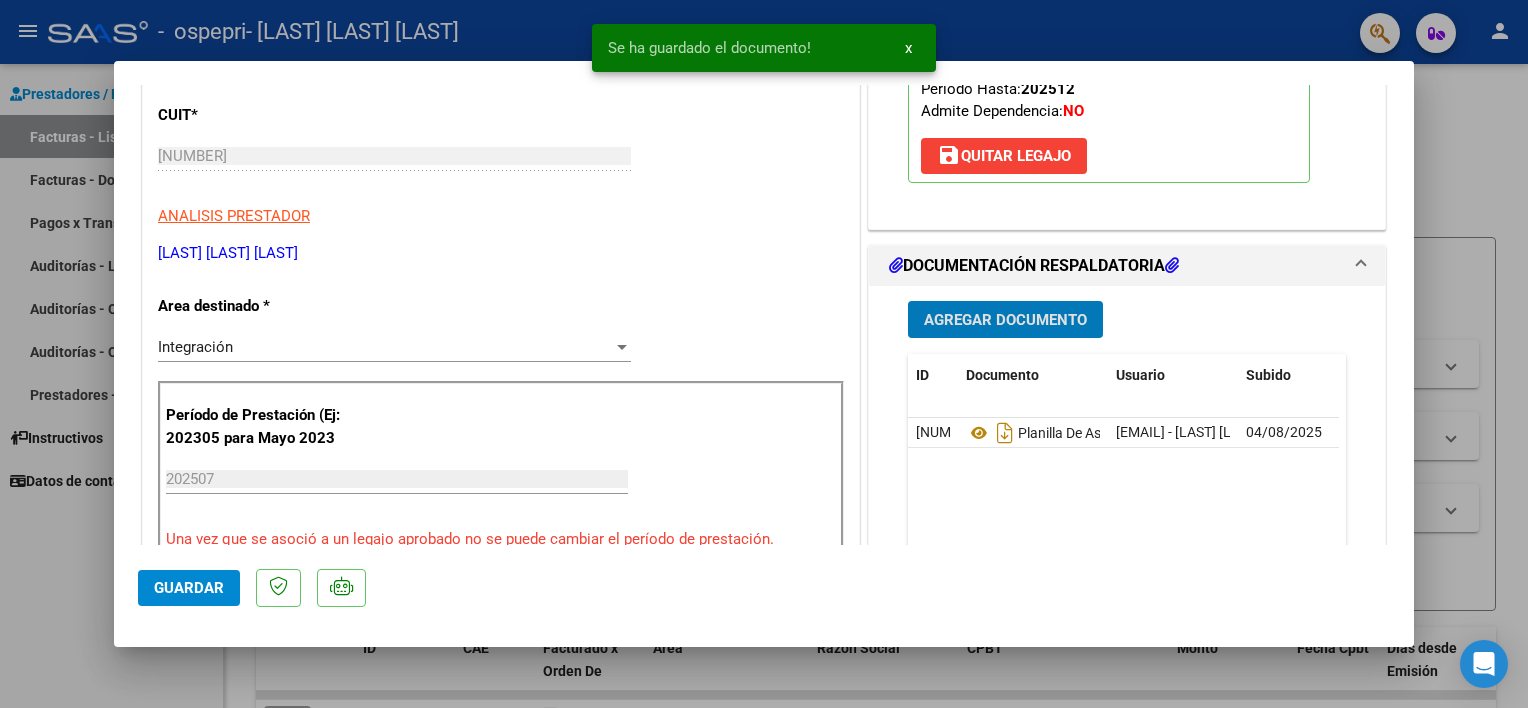 click on "Guardar" 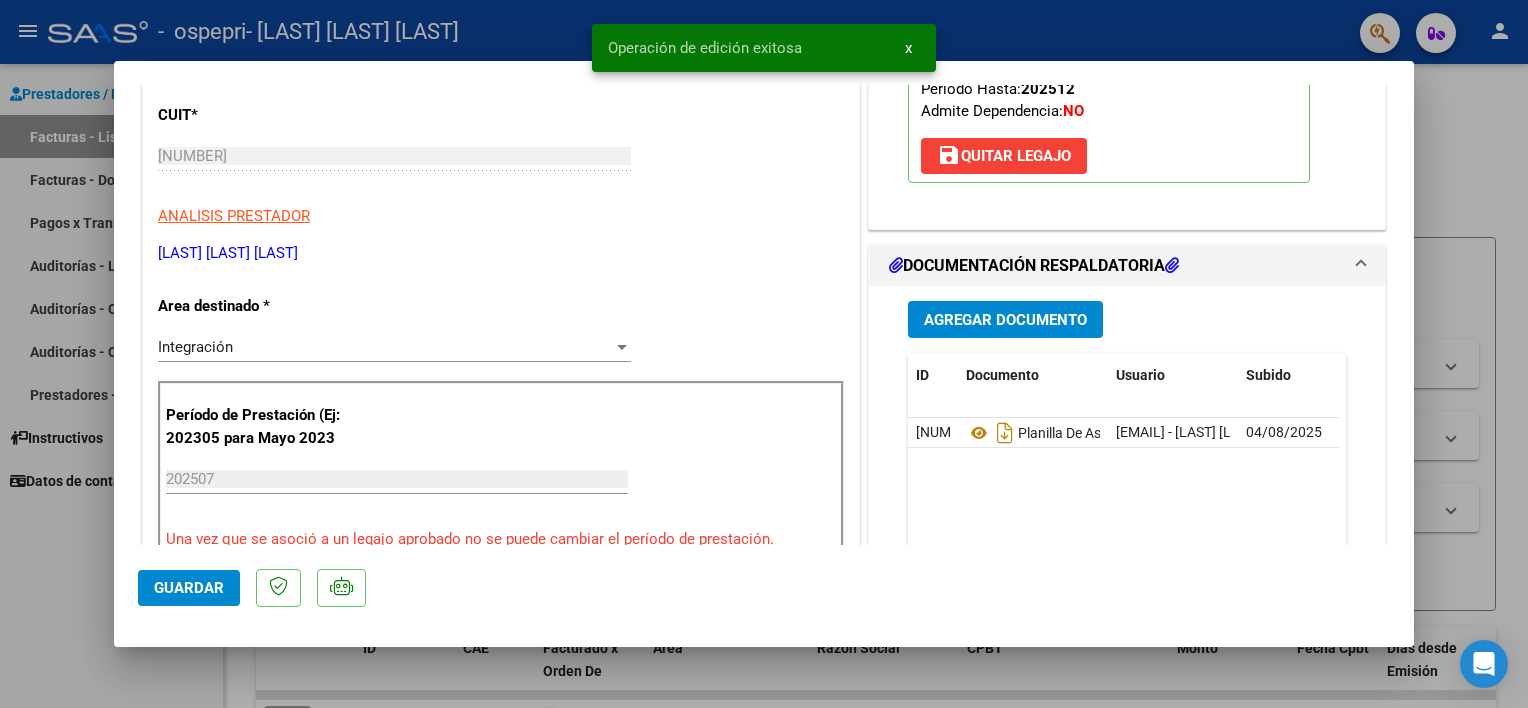 click at bounding box center (764, 354) 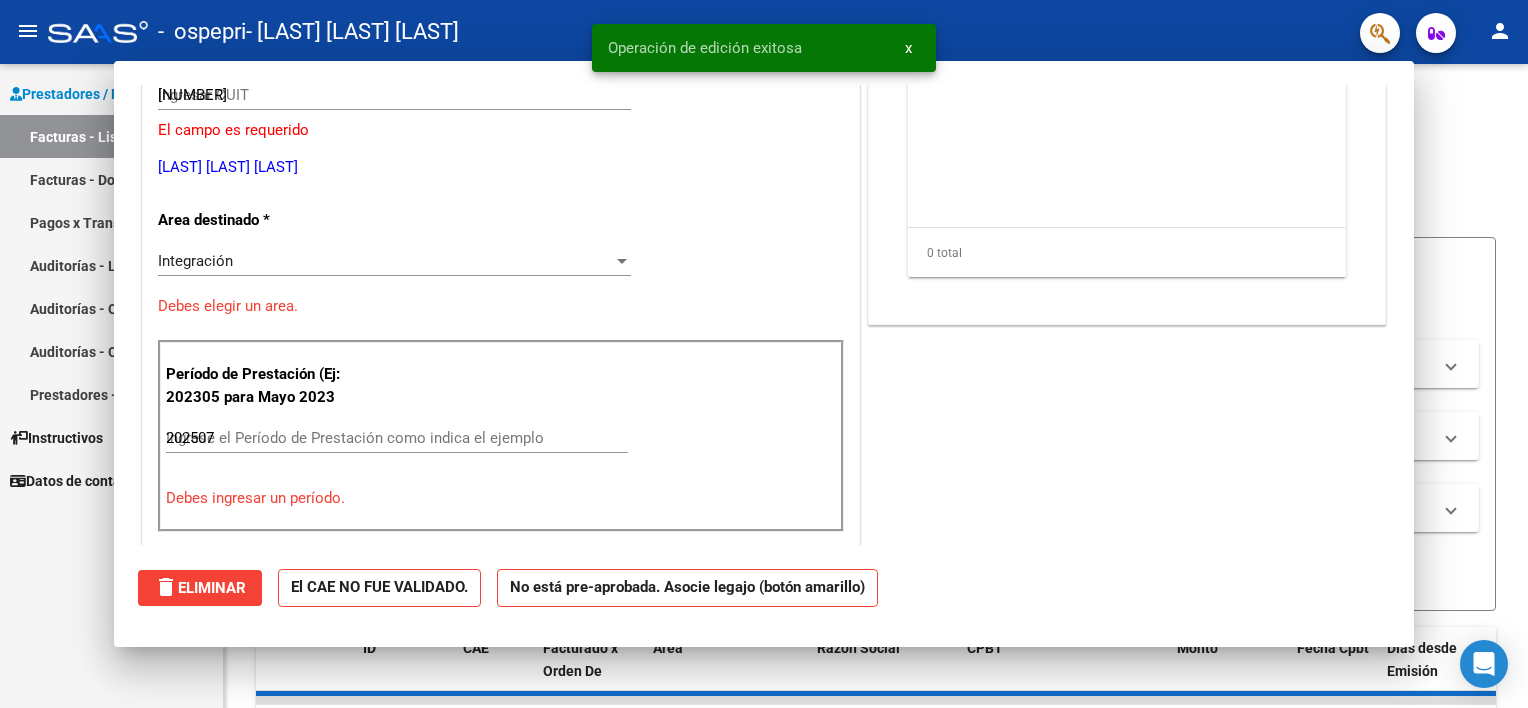 type 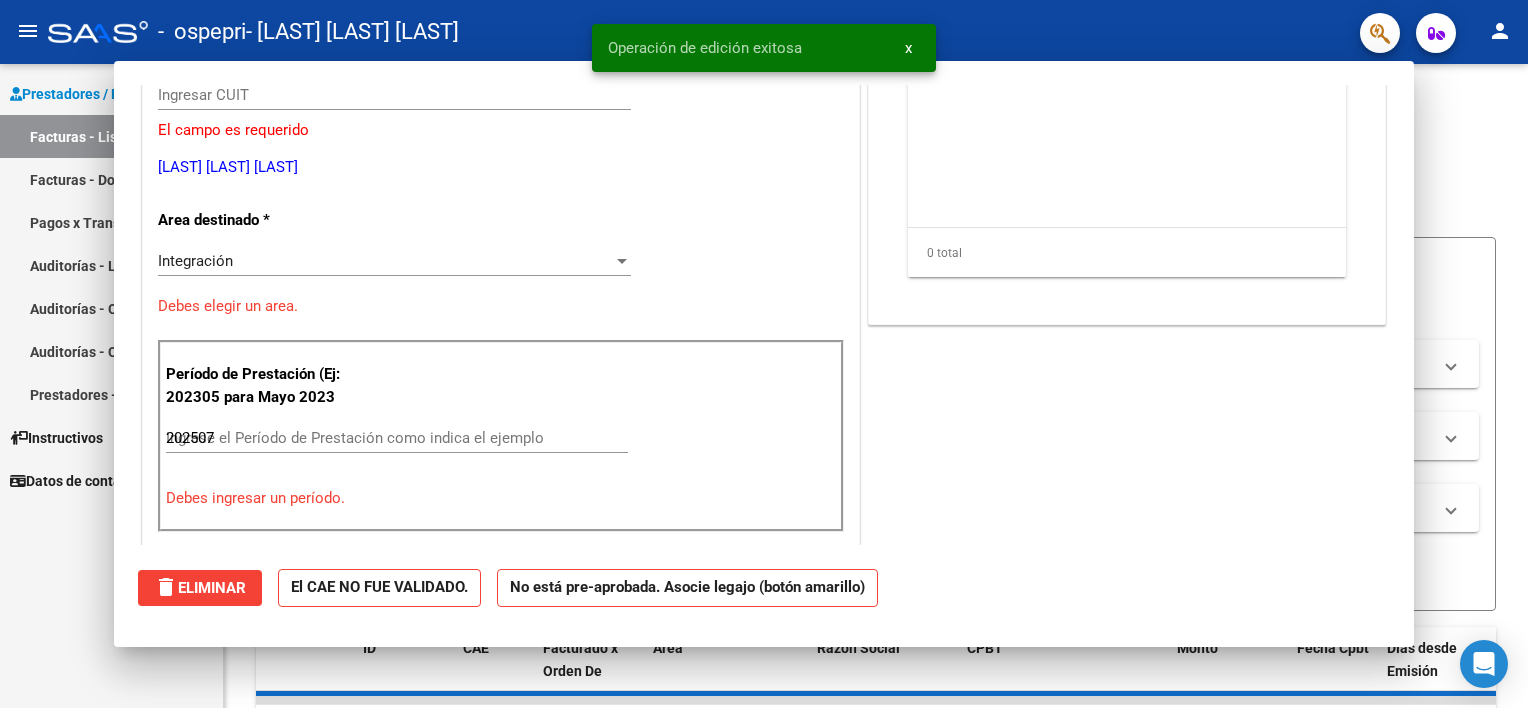 type 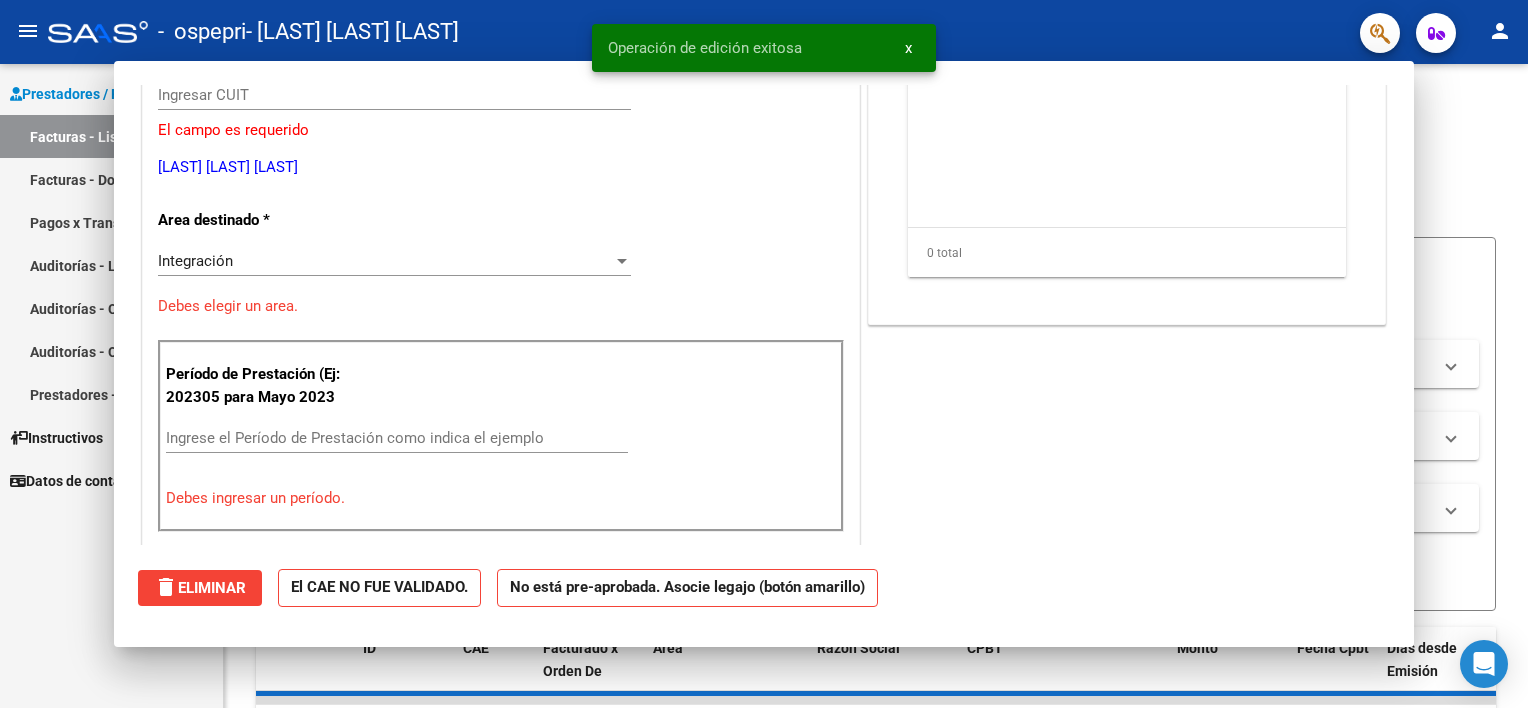 scroll, scrollTop: 0, scrollLeft: 0, axis: both 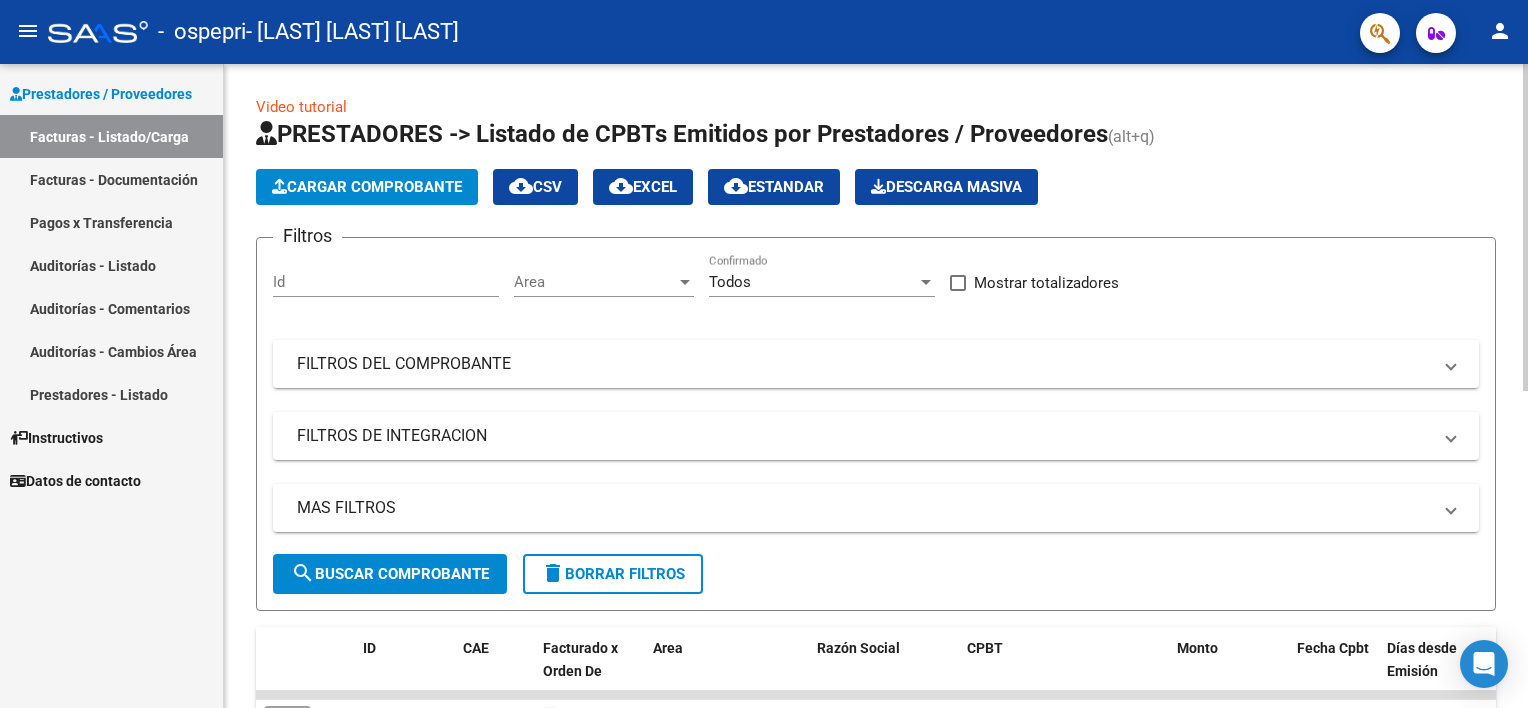 click on "Cargar Comprobante" 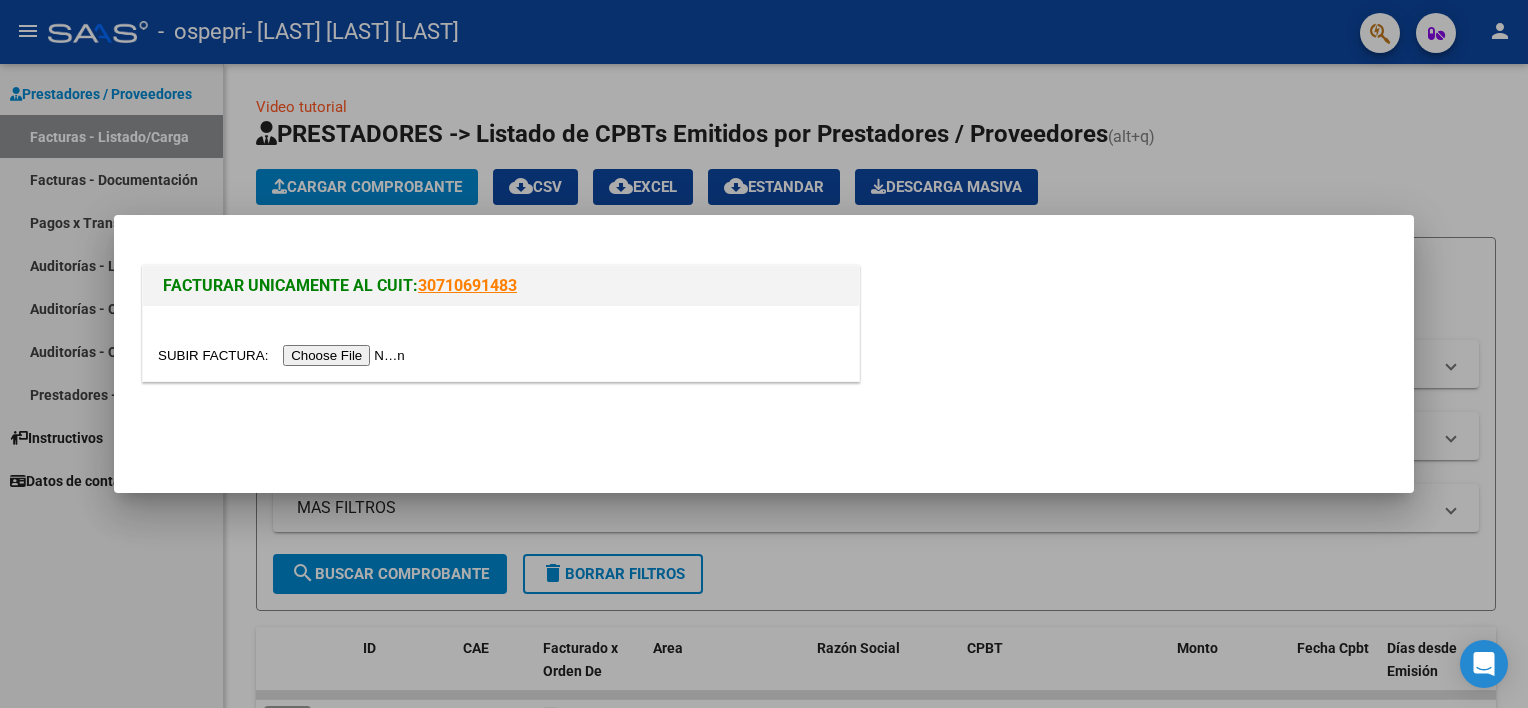 click at bounding box center (284, 355) 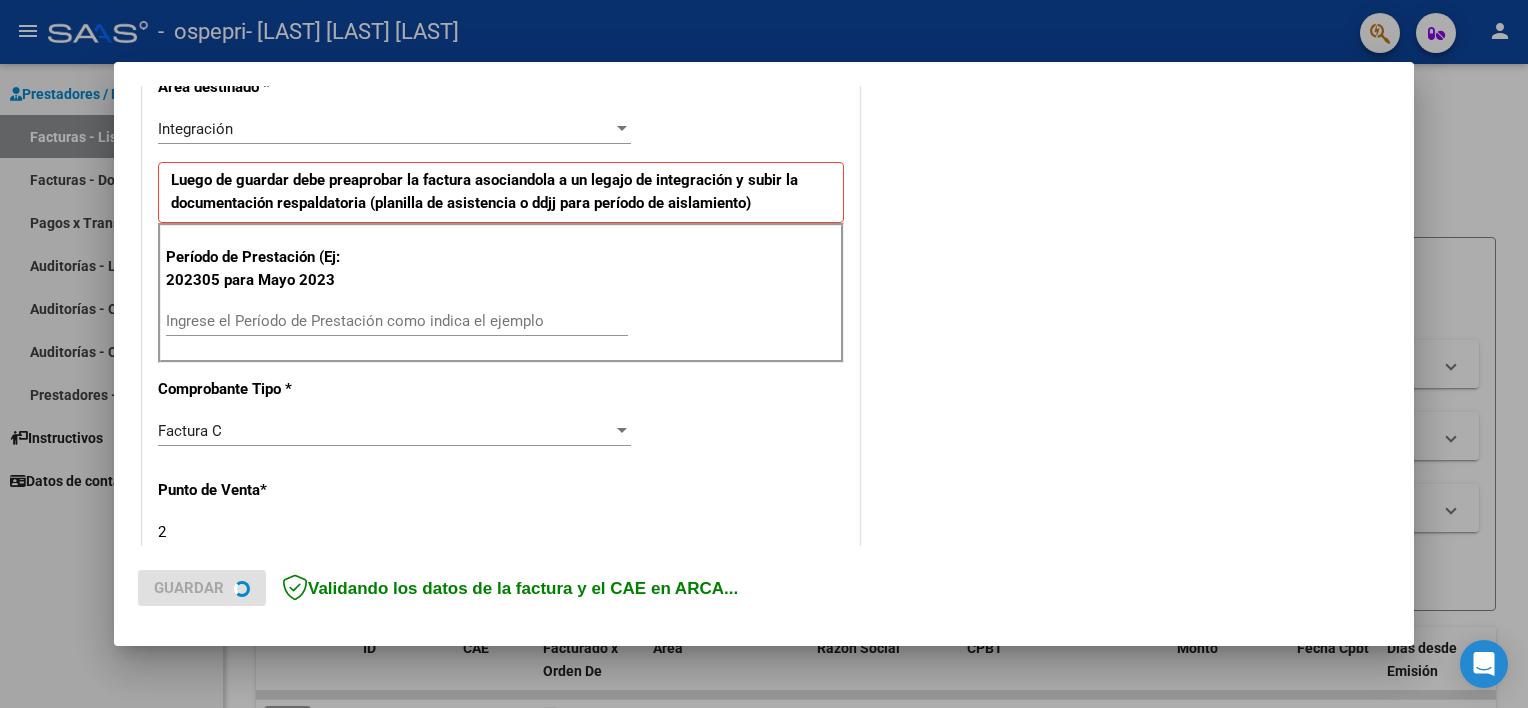 scroll, scrollTop: 500, scrollLeft: 0, axis: vertical 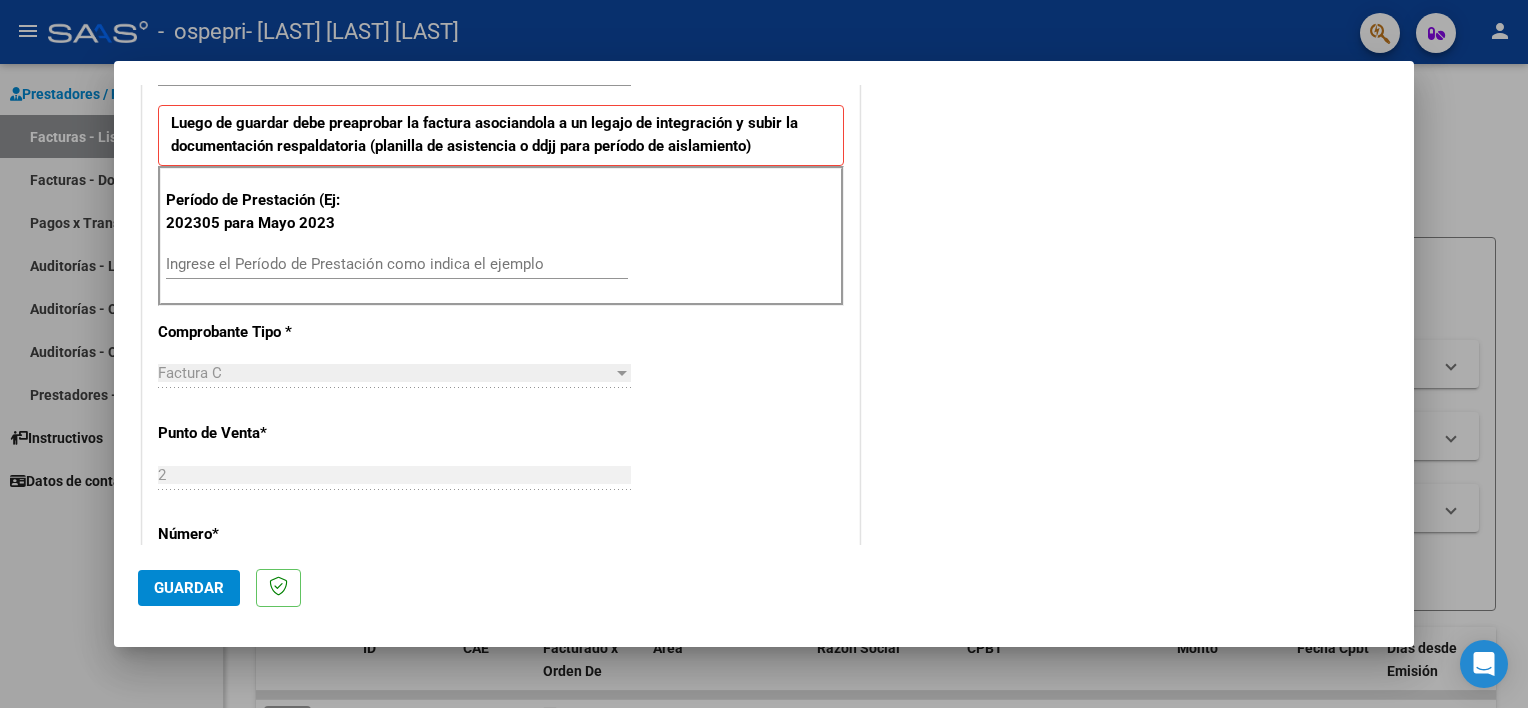 click on "Ingrese el Período de Prestación como indica el ejemplo" at bounding box center [397, 264] 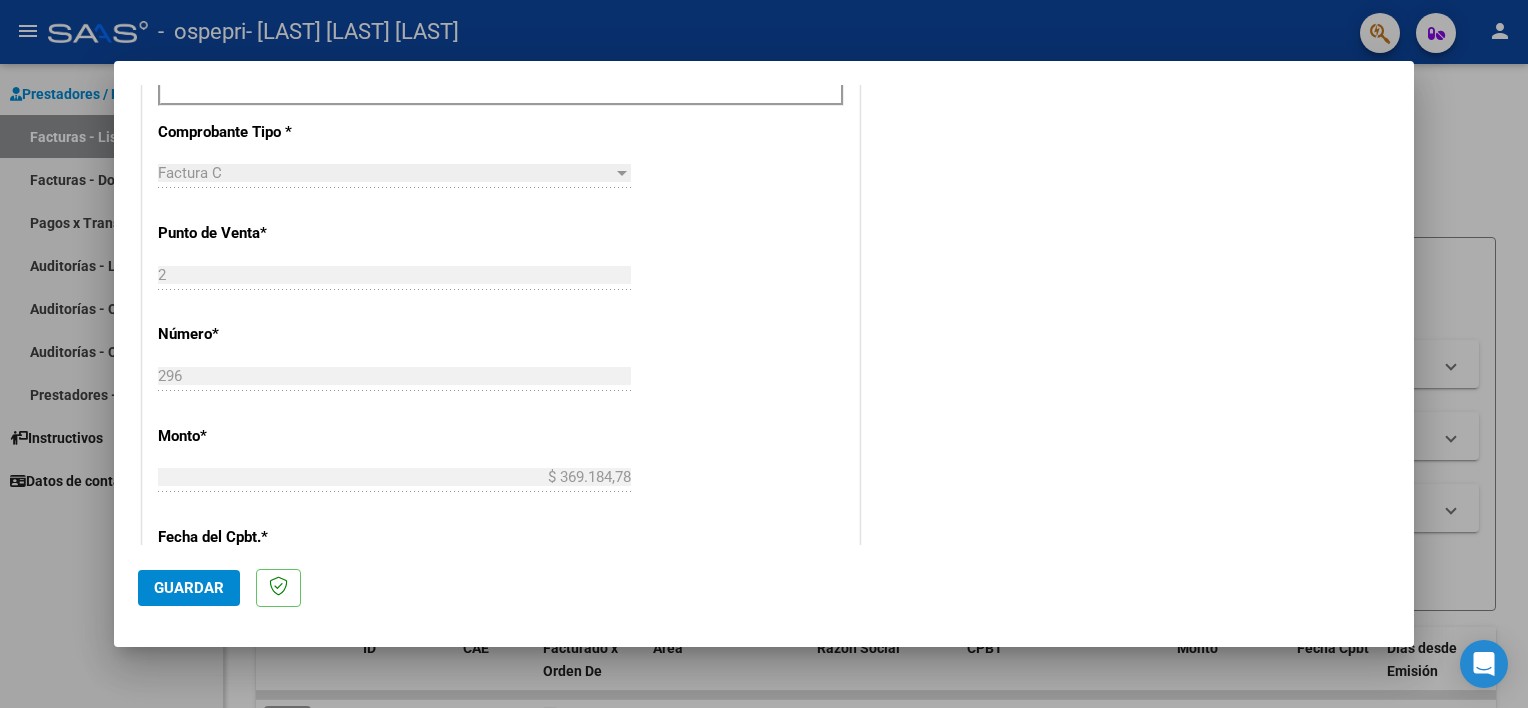 scroll, scrollTop: 800, scrollLeft: 0, axis: vertical 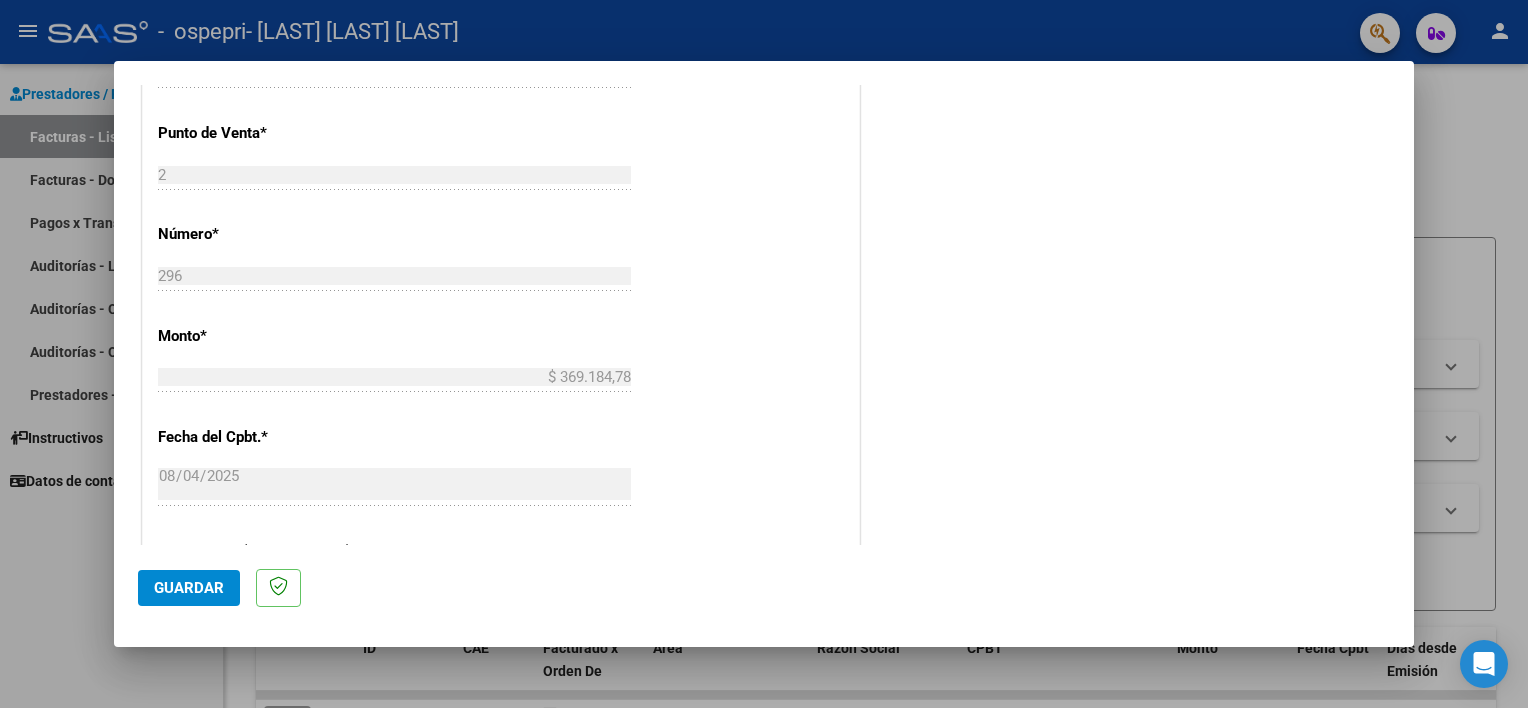 type on "202507" 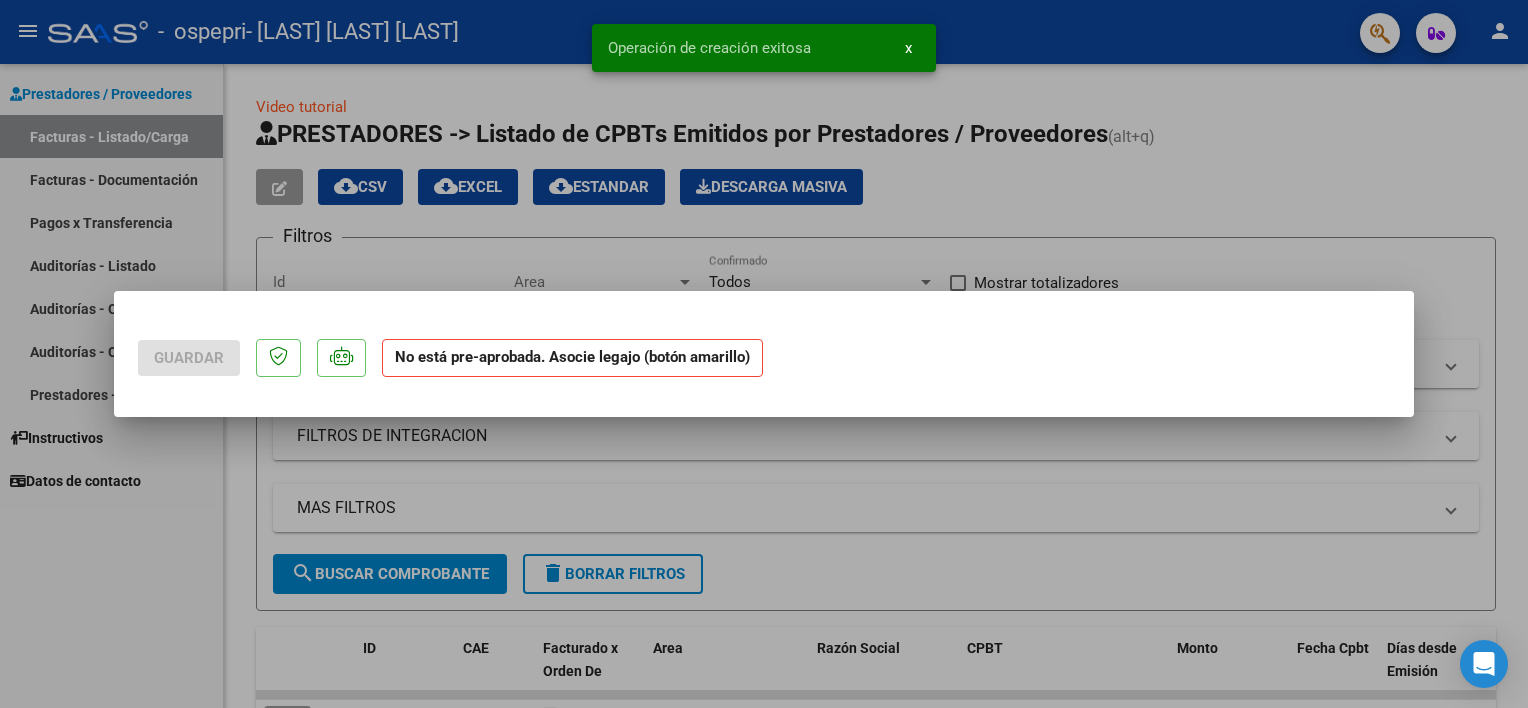 scroll, scrollTop: 0, scrollLeft: 0, axis: both 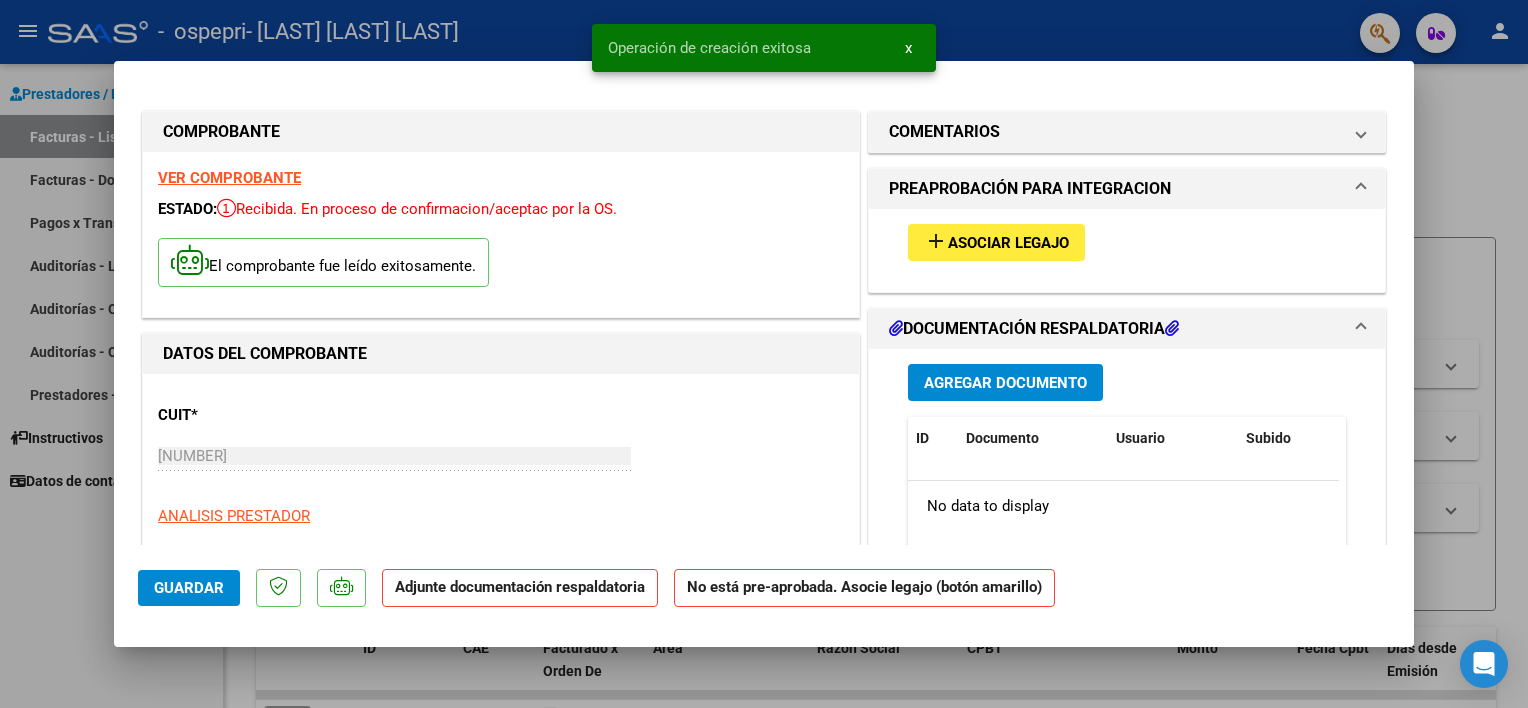click on "Asociar Legajo" at bounding box center (1008, 243) 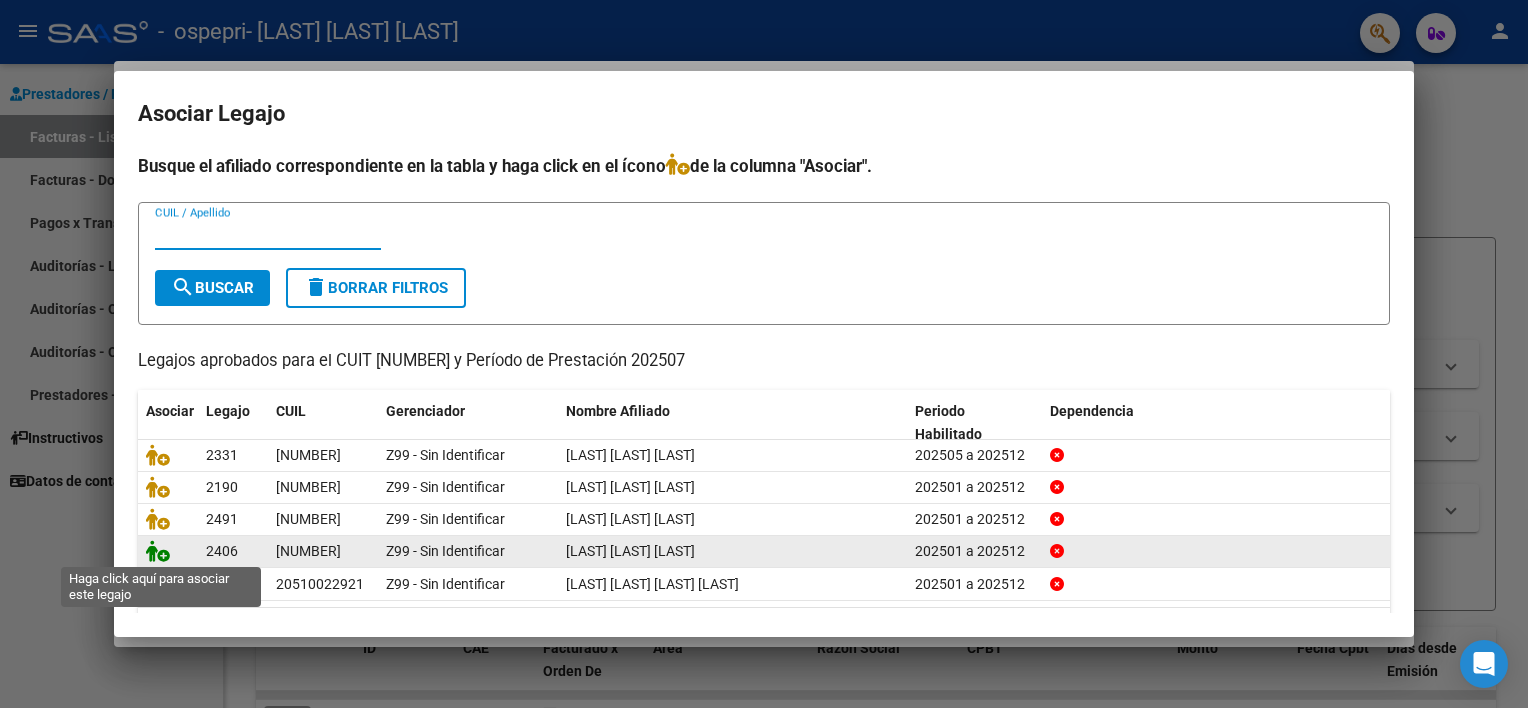 click 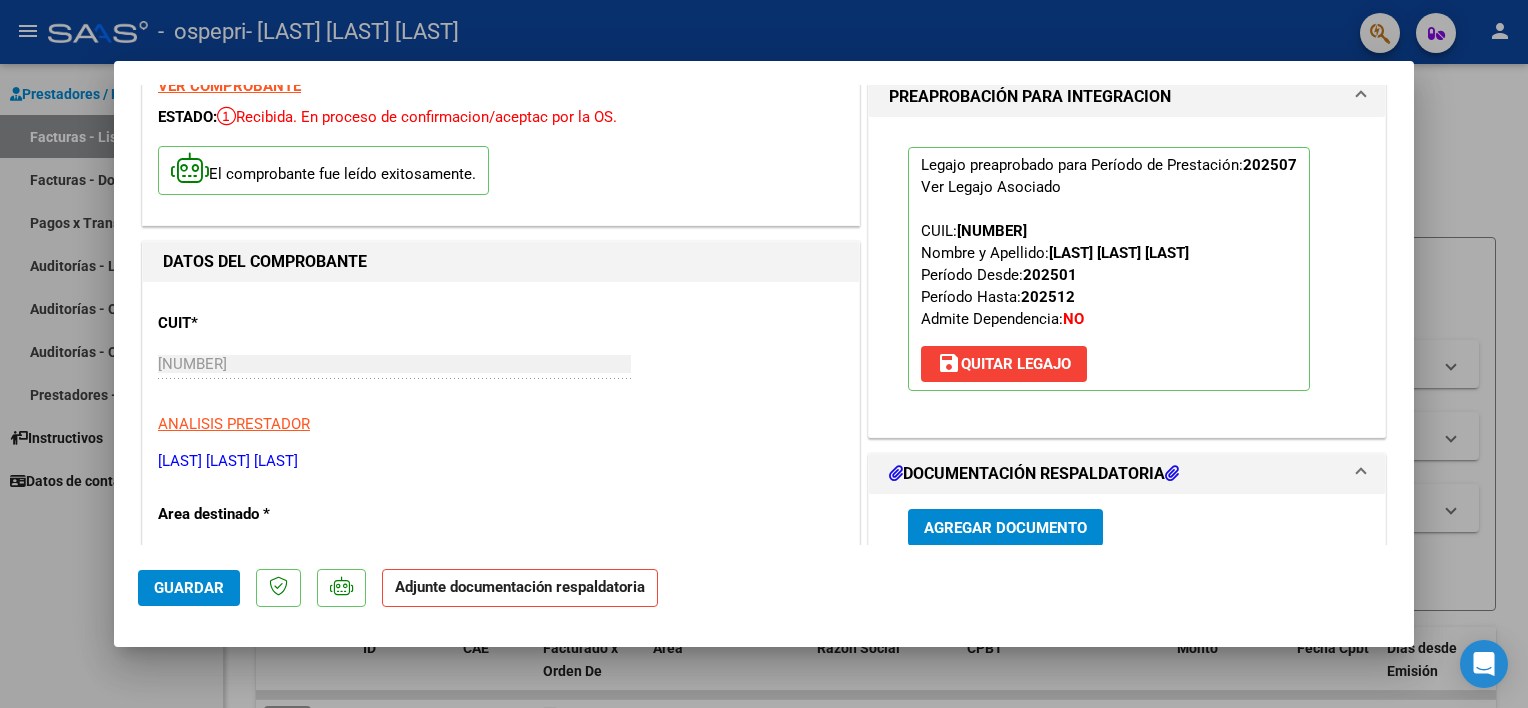 scroll, scrollTop: 200, scrollLeft: 0, axis: vertical 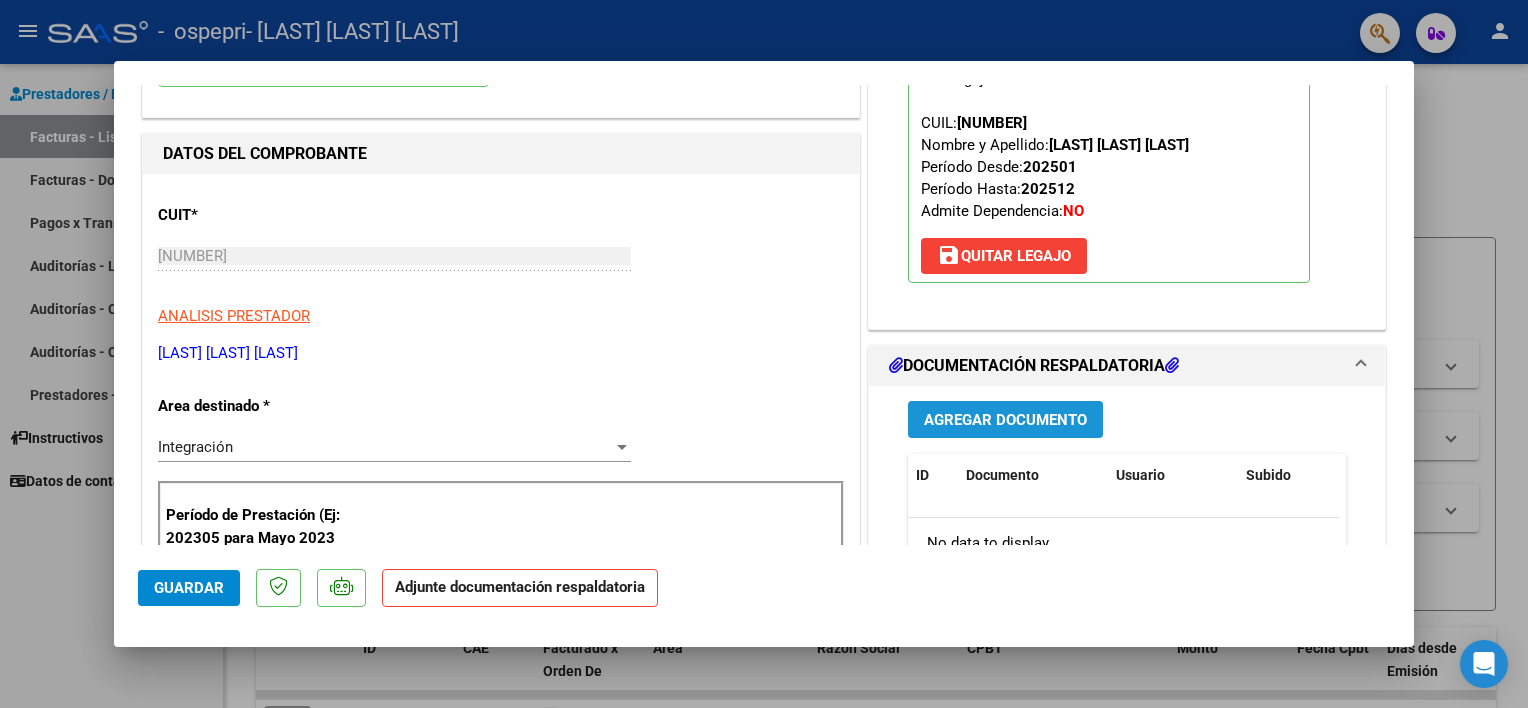 click on "Agregar Documento" at bounding box center [1005, 420] 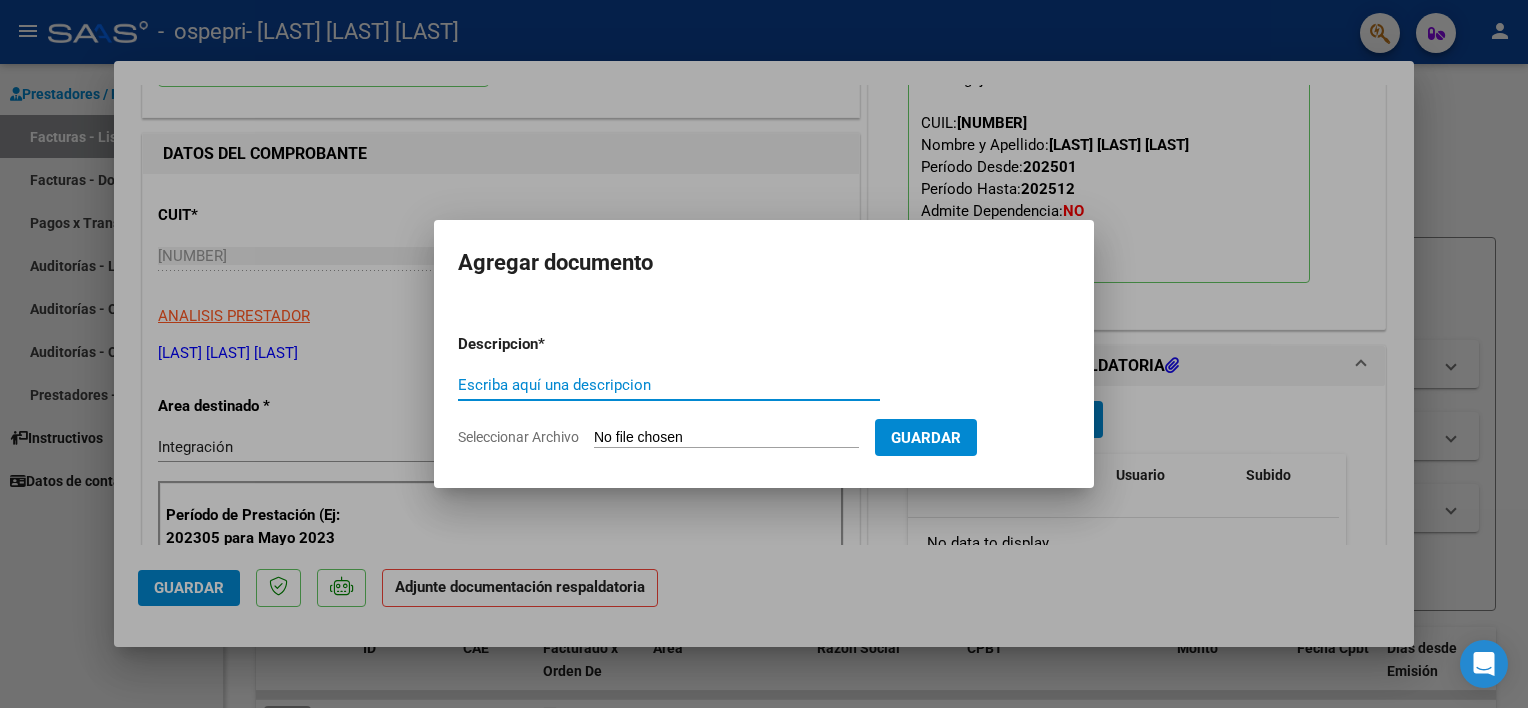 click on "Escriba aquí una descripcion" at bounding box center [669, 385] 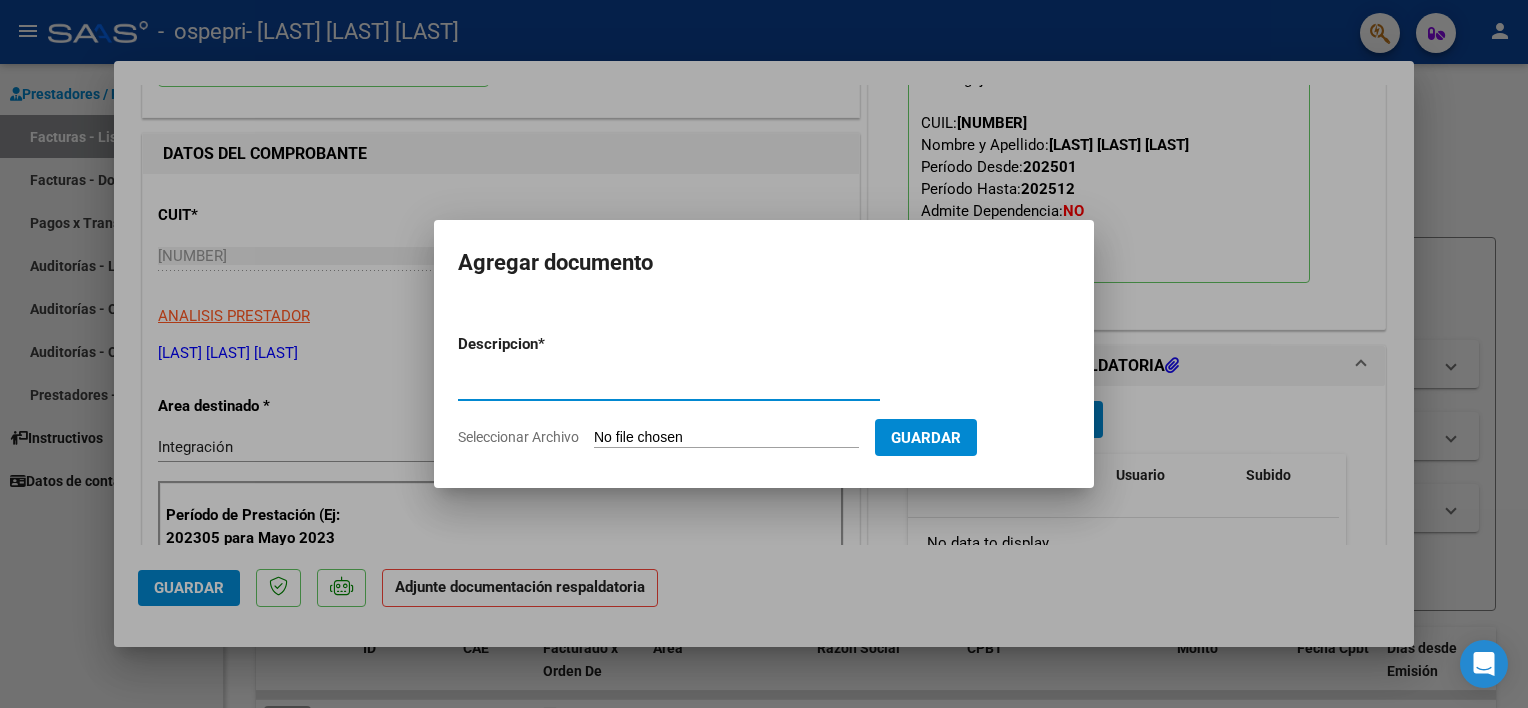 type on "PLANILLA DE ASISTENCIA" 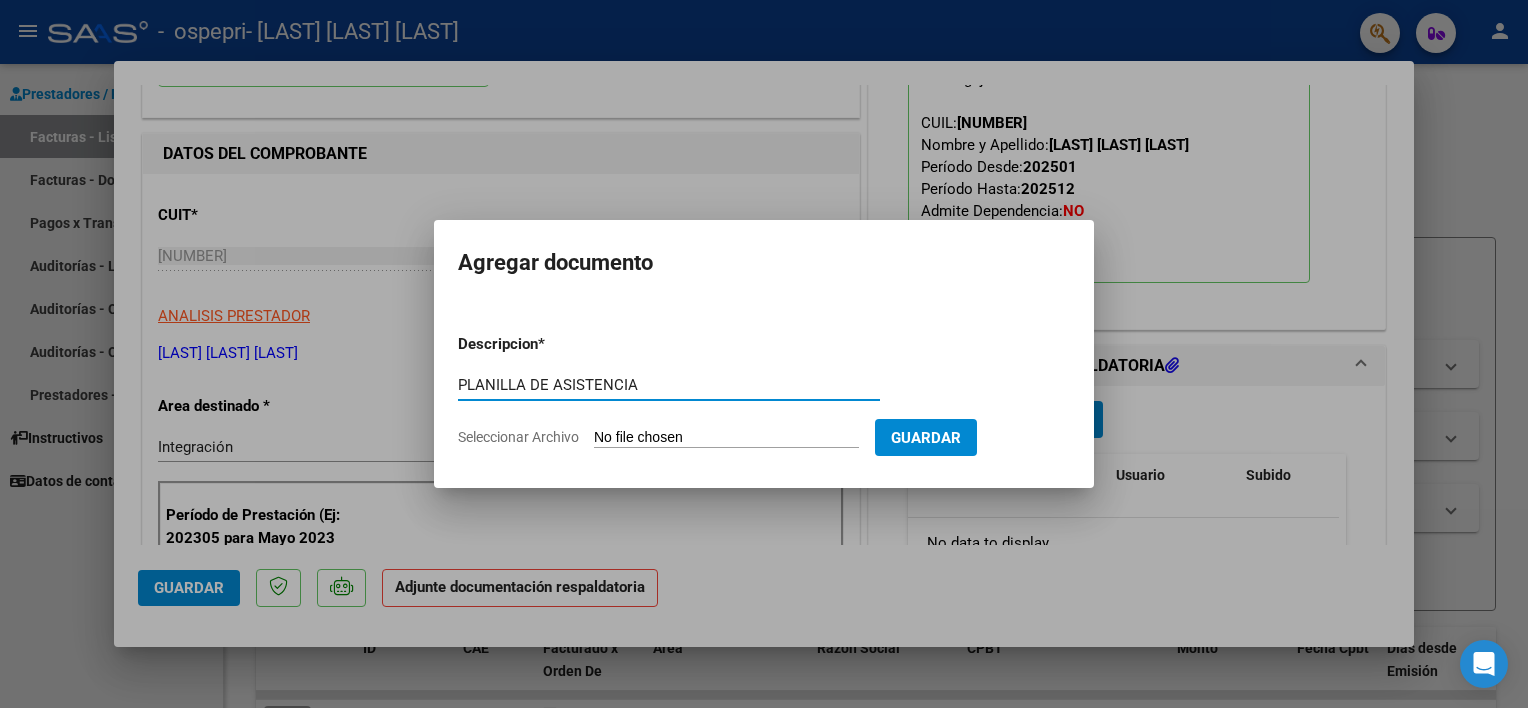 click on "Seleccionar Archivo" at bounding box center [726, 438] 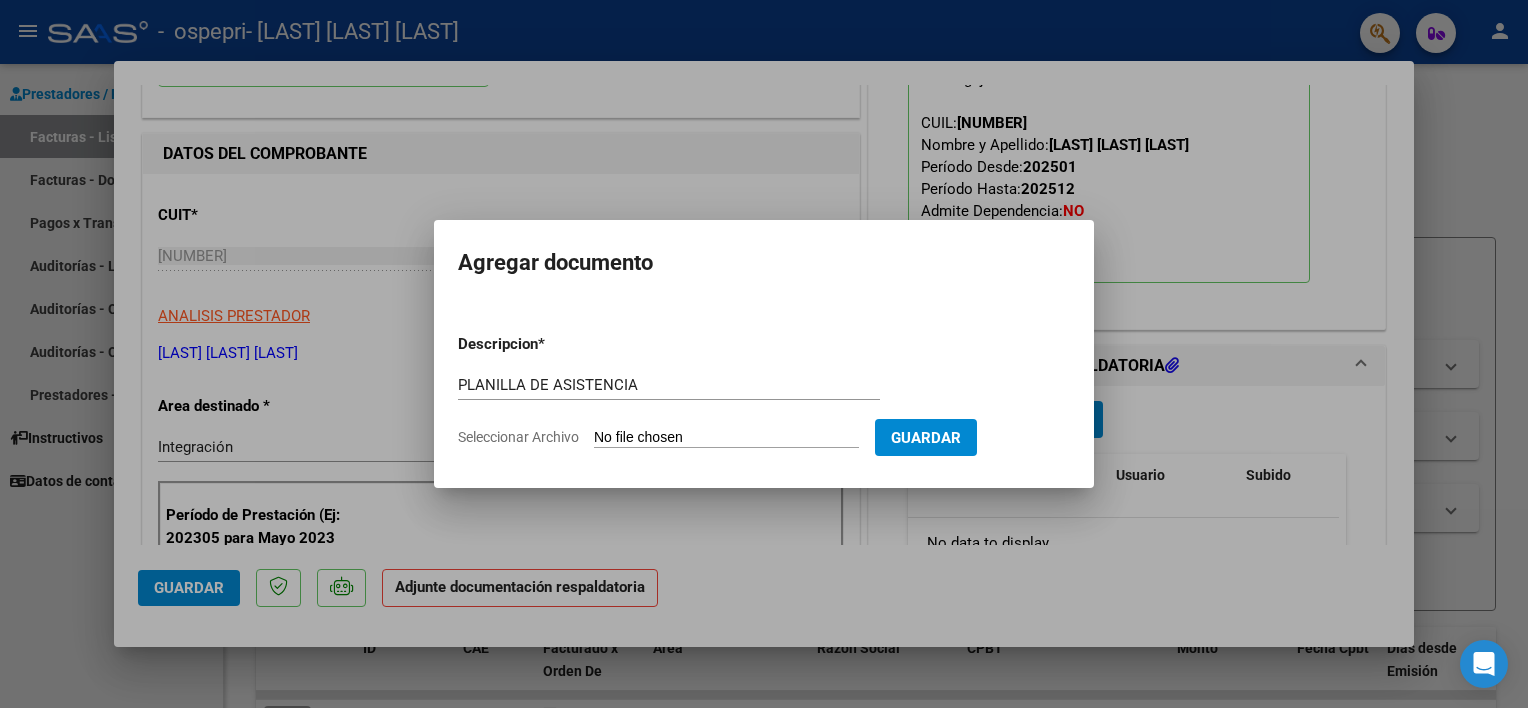 type on "C:\fakepath\[NAME] [LAST].pdf" 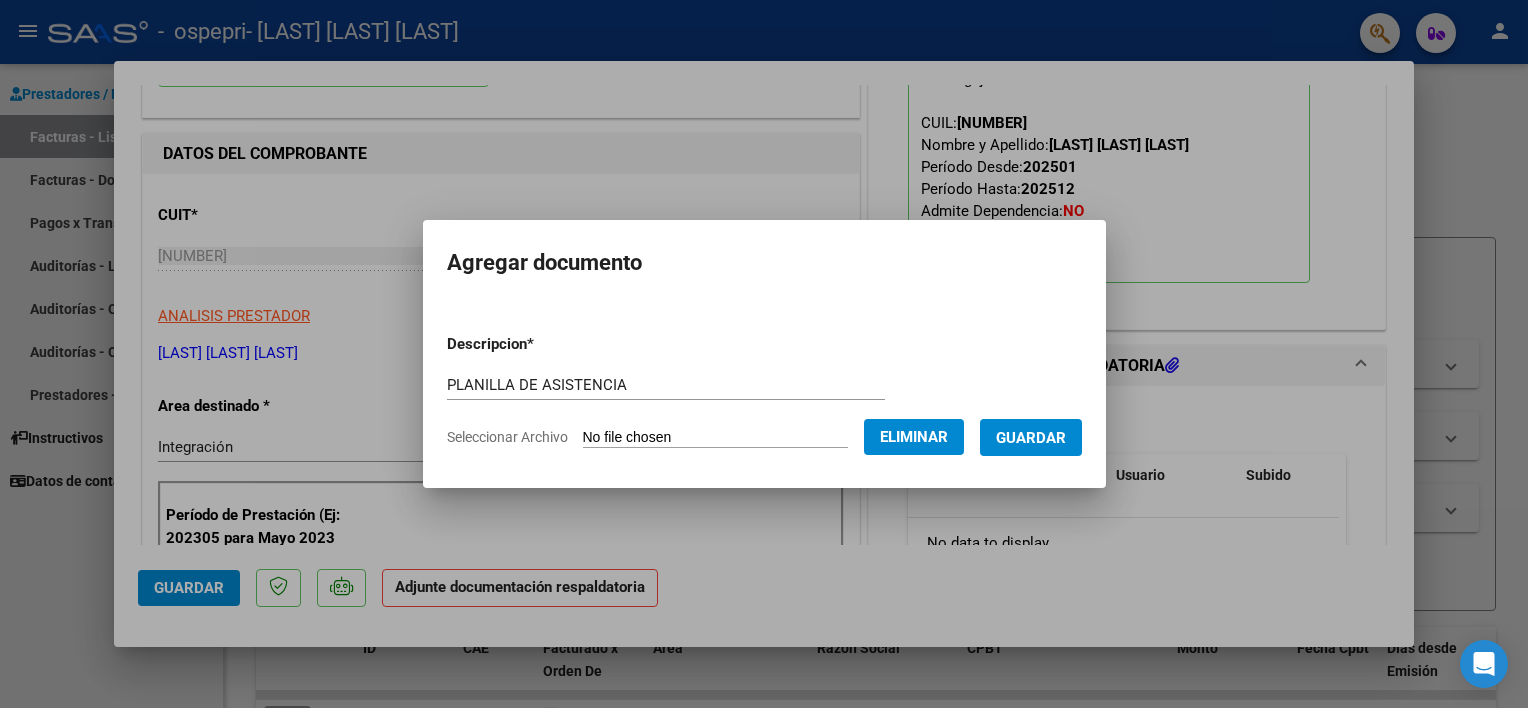 click on "Guardar" at bounding box center (1031, 438) 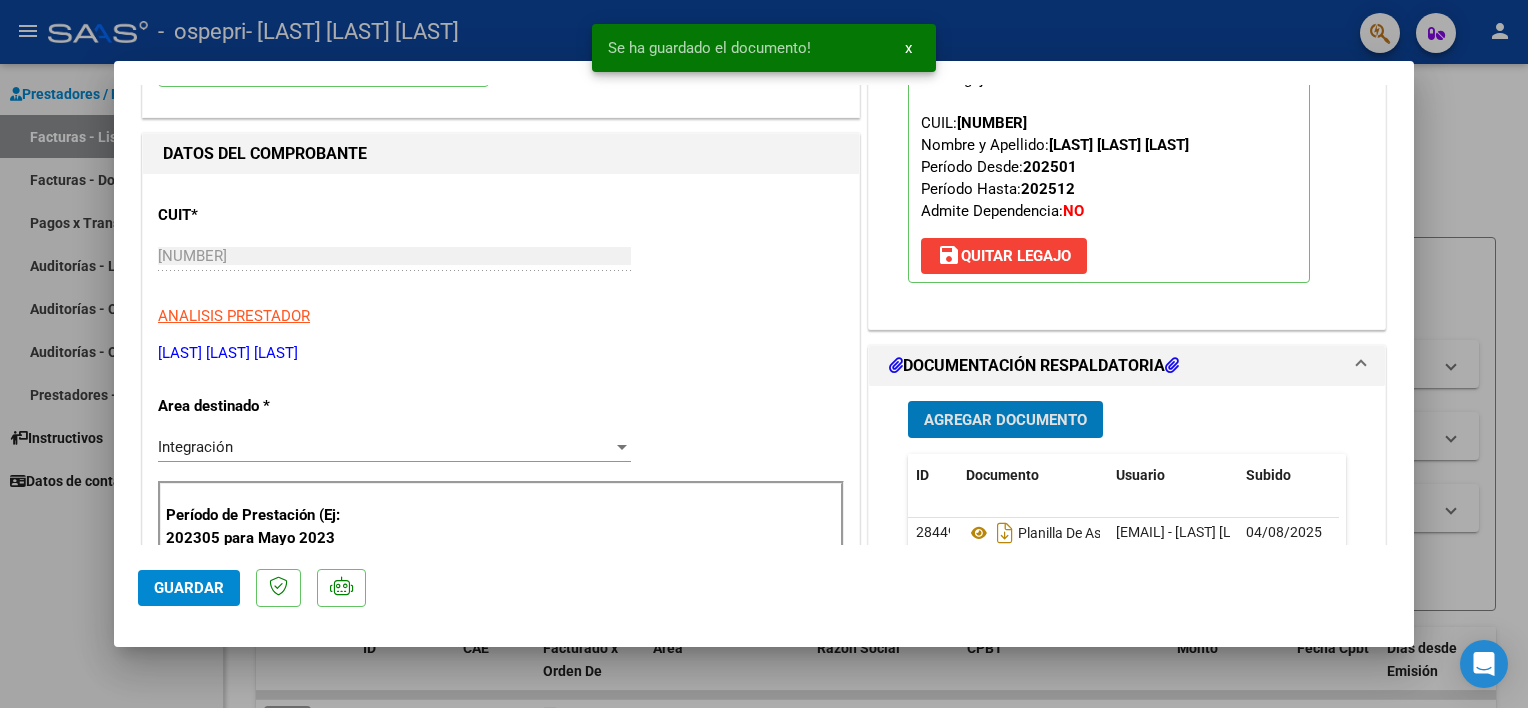 click on "Guardar" 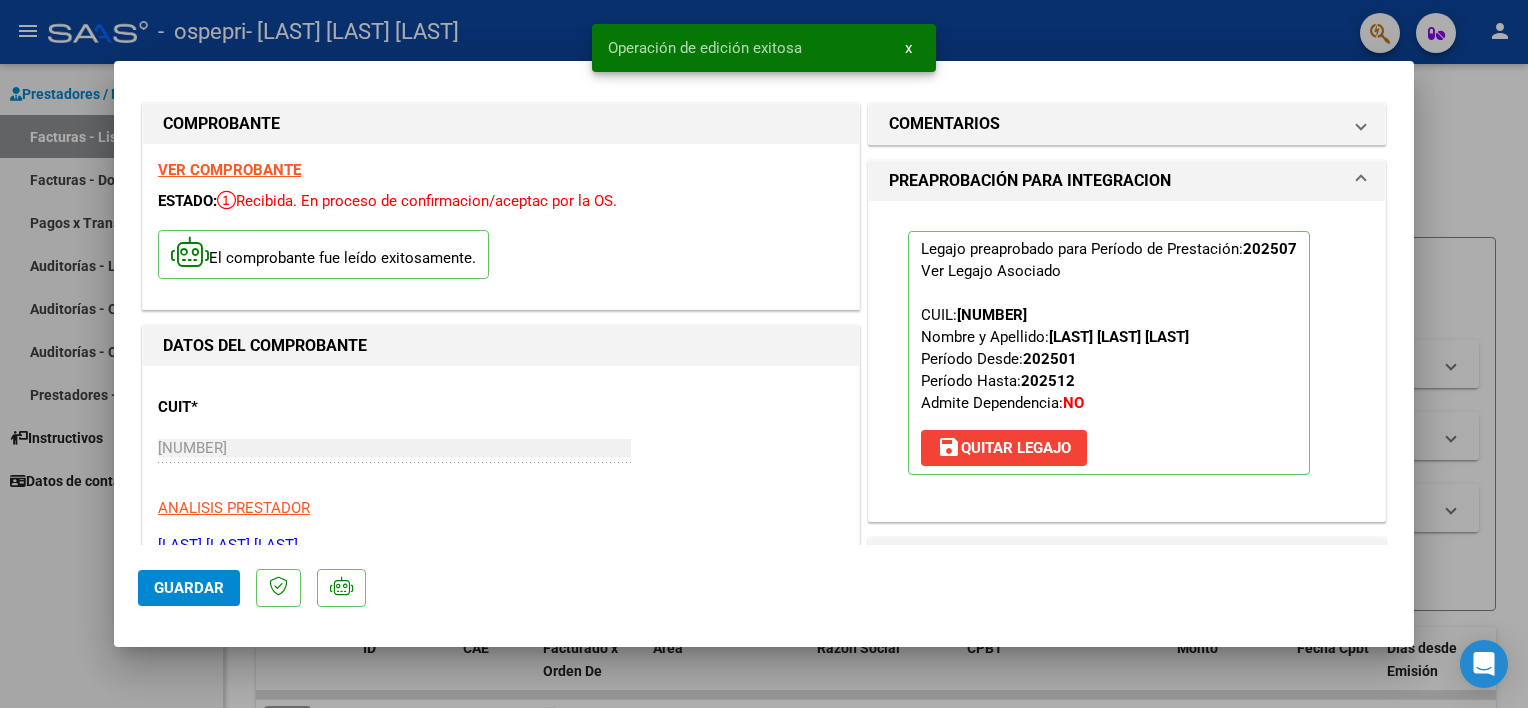 scroll, scrollTop: 0, scrollLeft: 0, axis: both 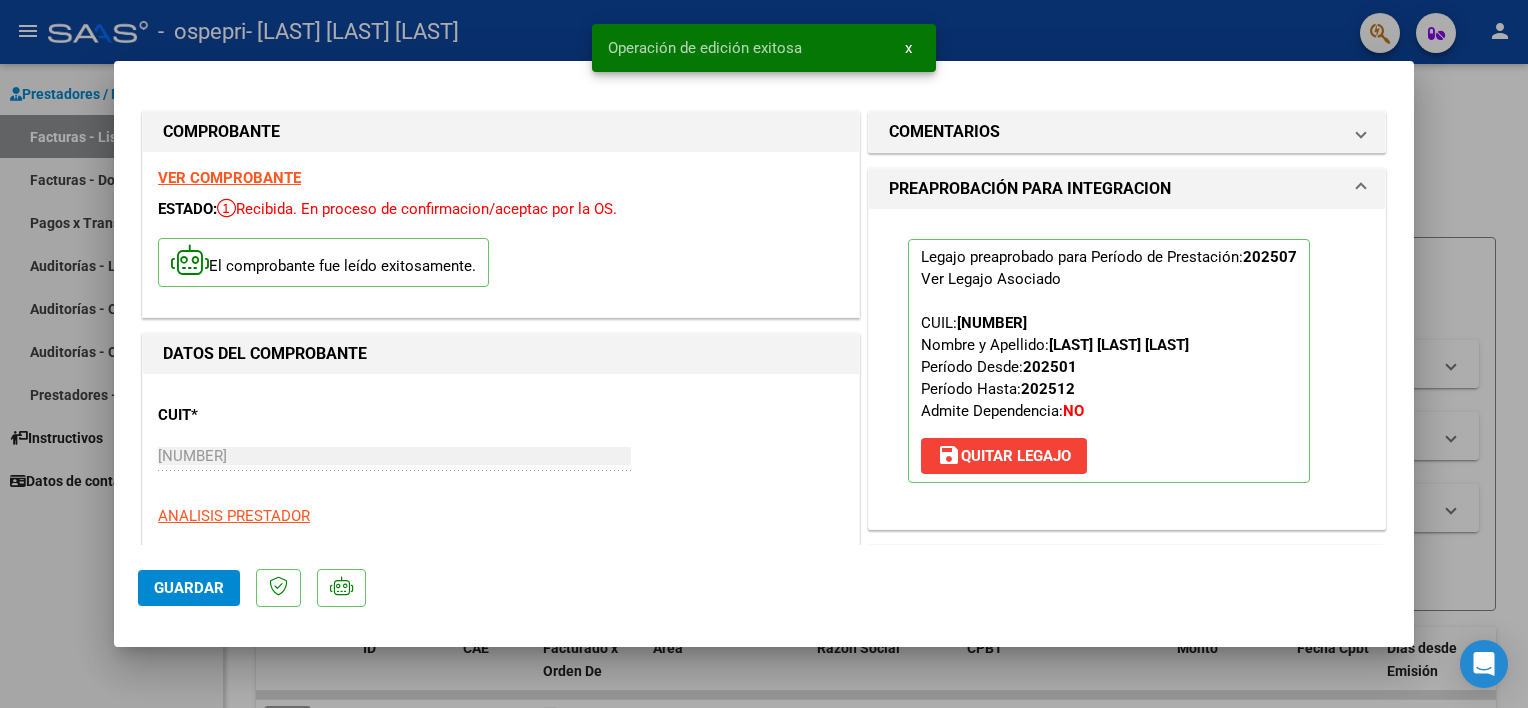 click at bounding box center [764, 354] 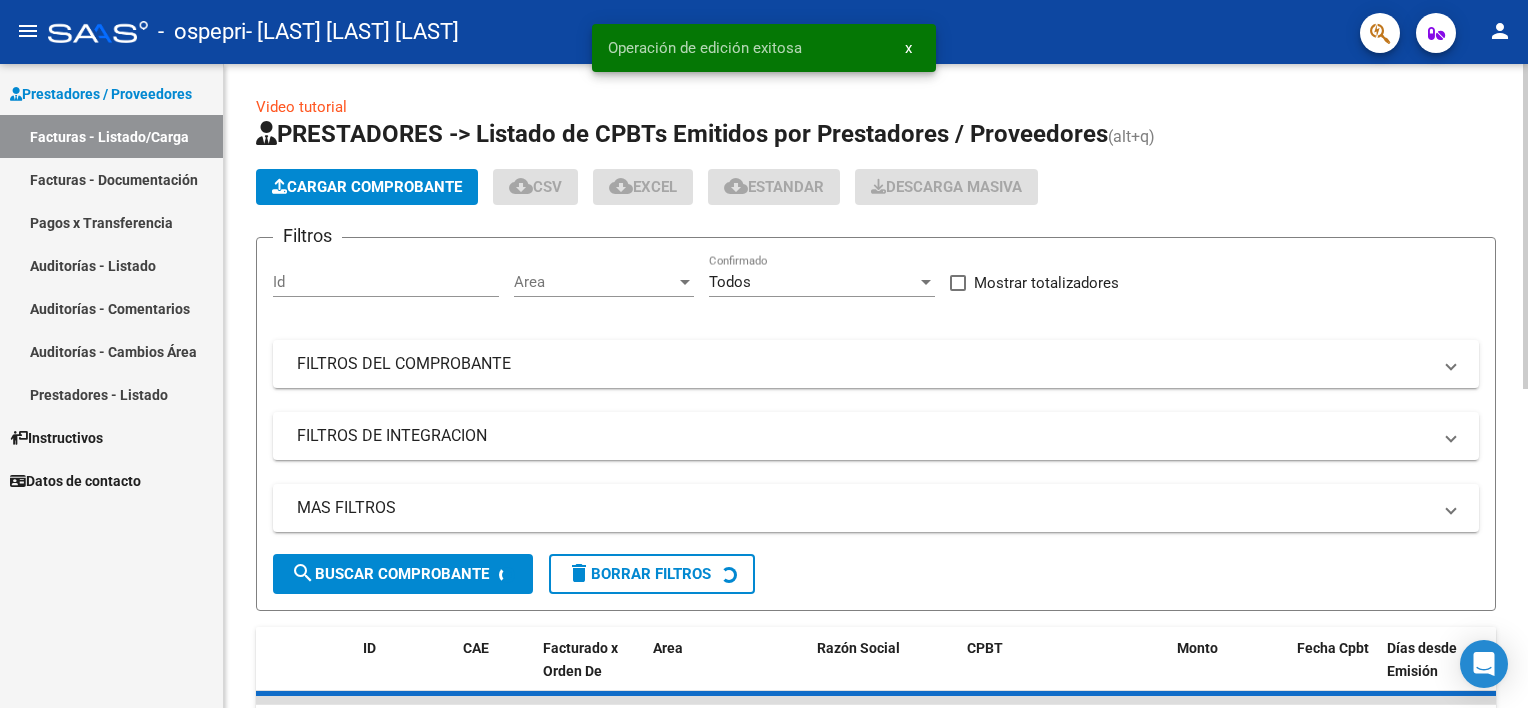 click on "Cargar Comprobante" 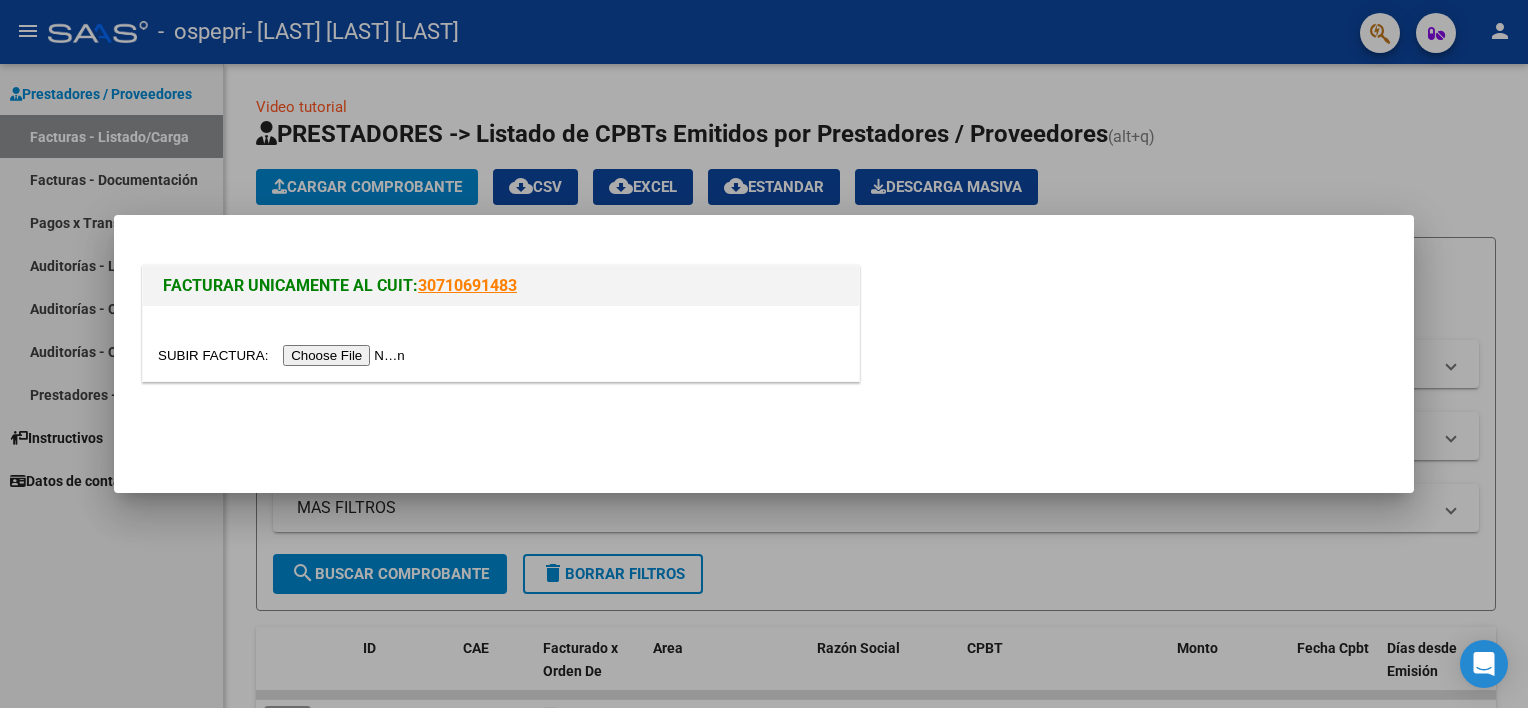 click at bounding box center [284, 355] 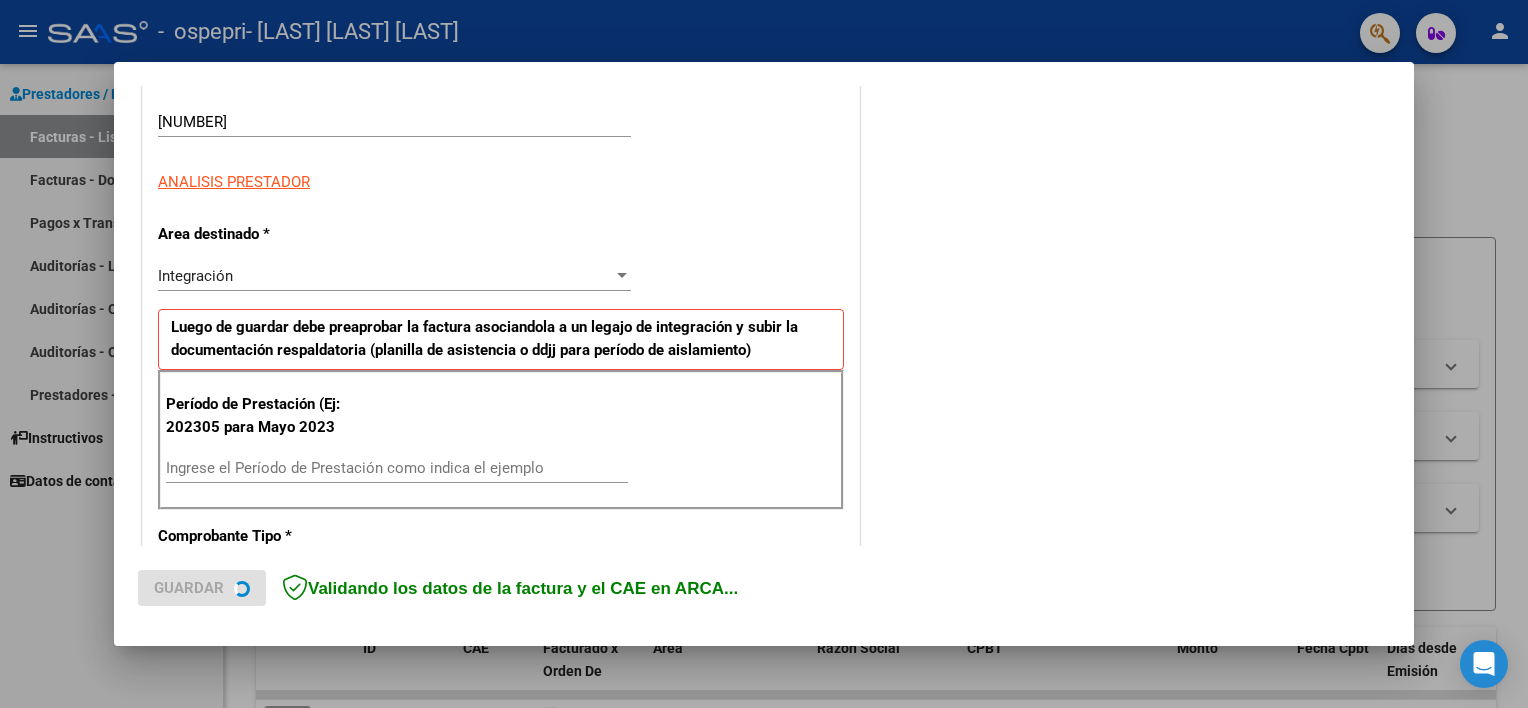 scroll, scrollTop: 300, scrollLeft: 0, axis: vertical 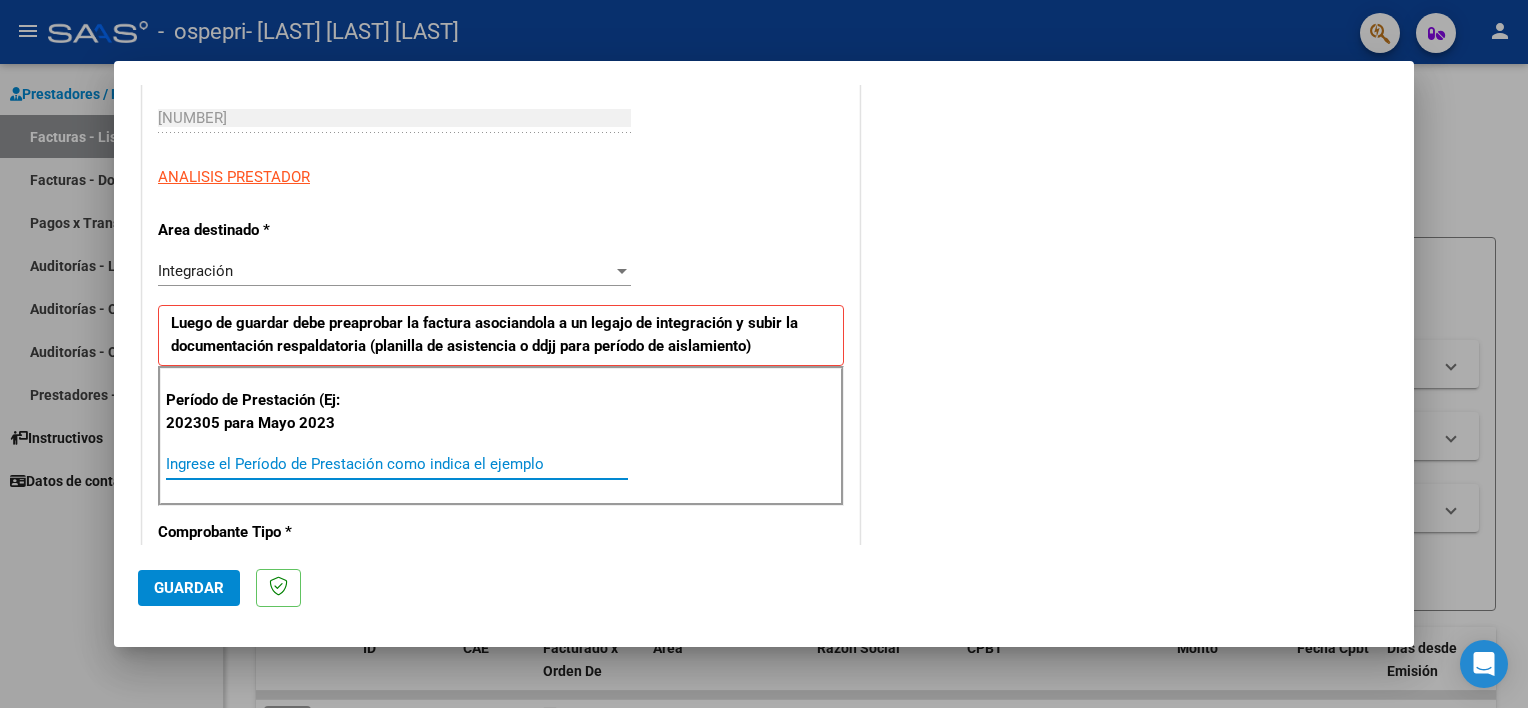 click on "Ingrese el Período de Prestación como indica el ejemplo" at bounding box center [397, 464] 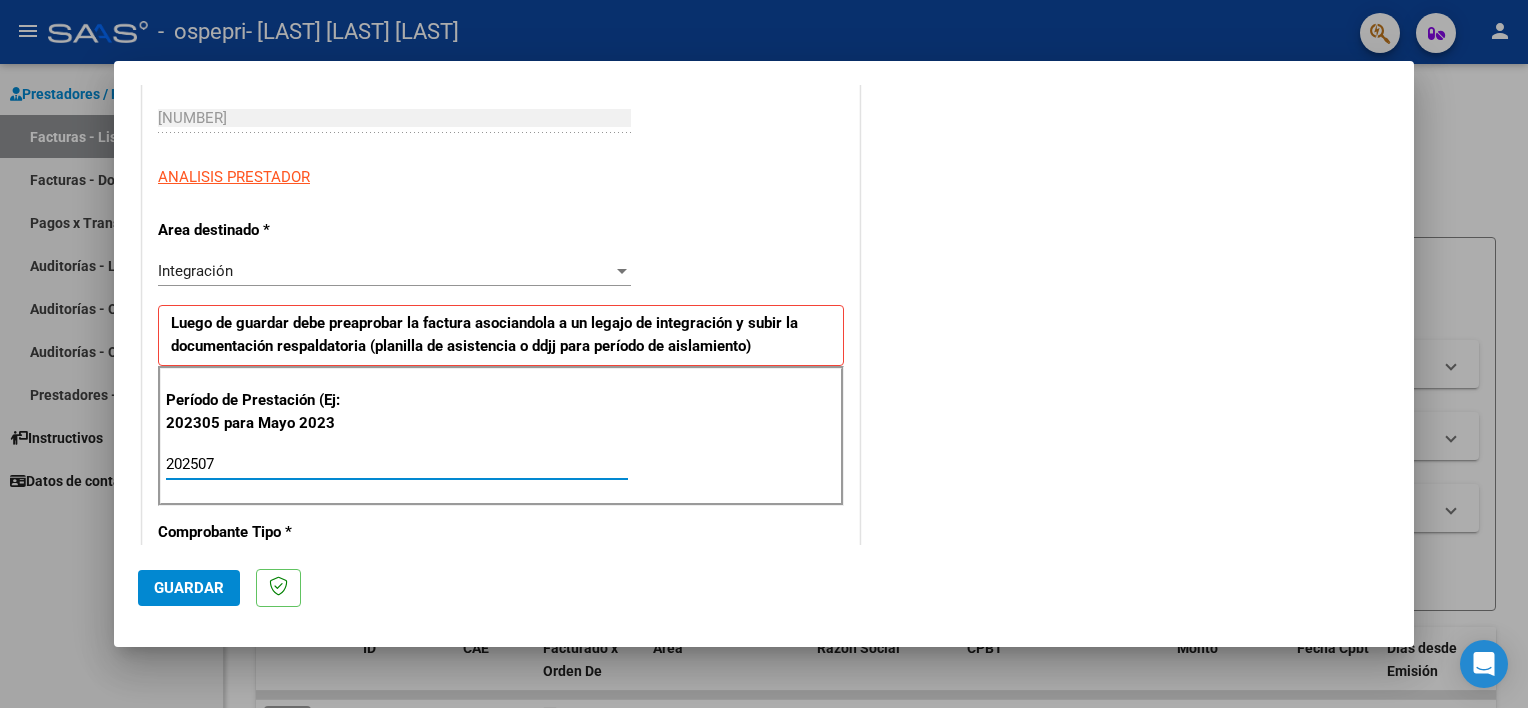 type on "202507" 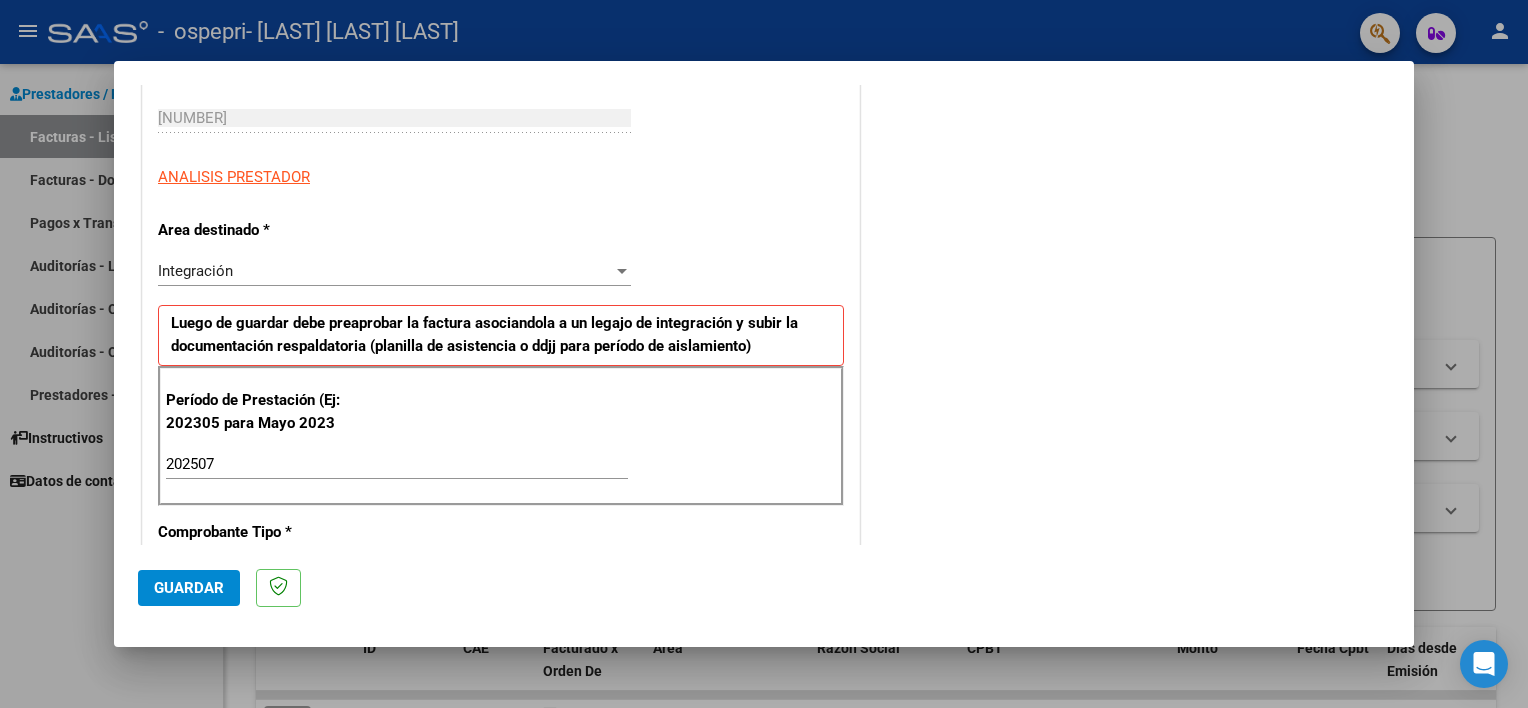 click on "COMENTARIOS Comentarios del Prestador / Gerenciador:" at bounding box center [1127, 657] 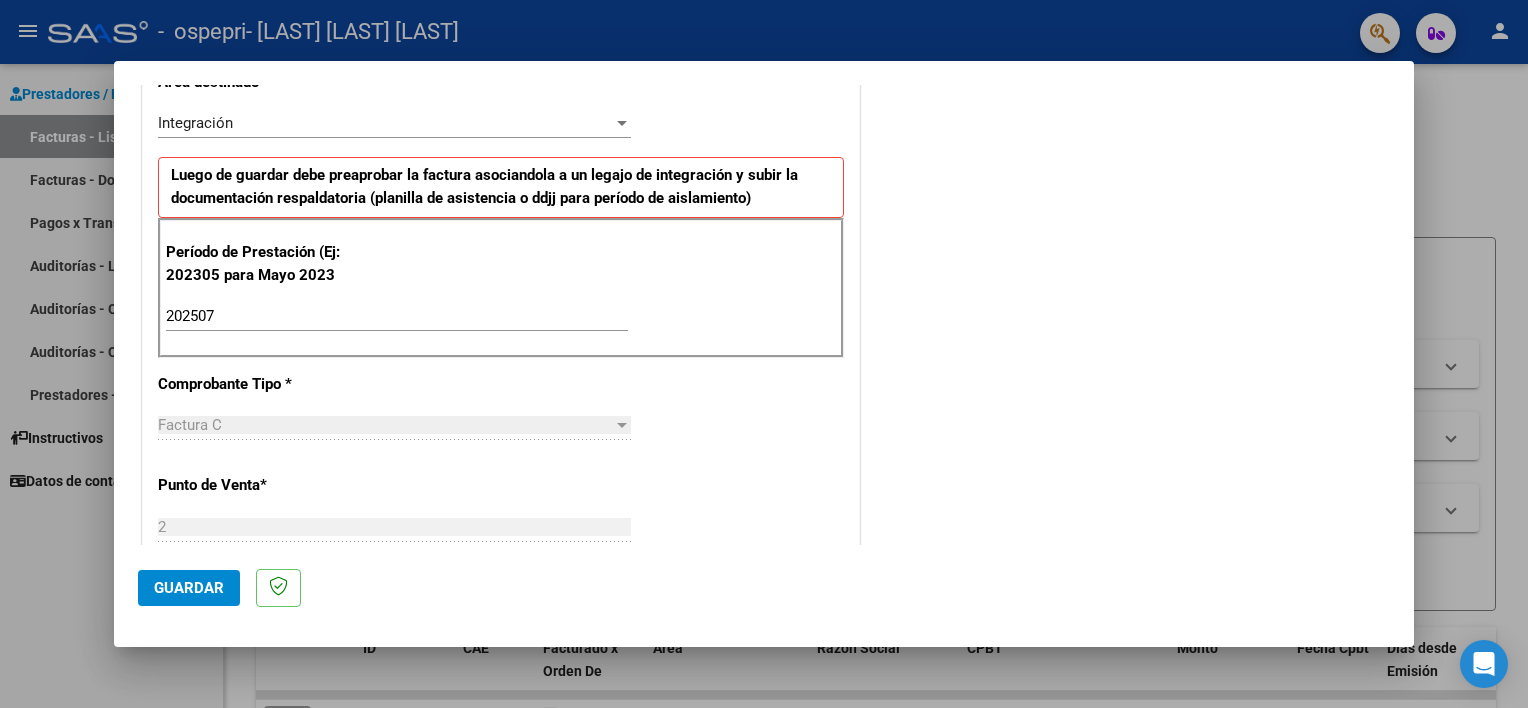 scroll, scrollTop: 500, scrollLeft: 0, axis: vertical 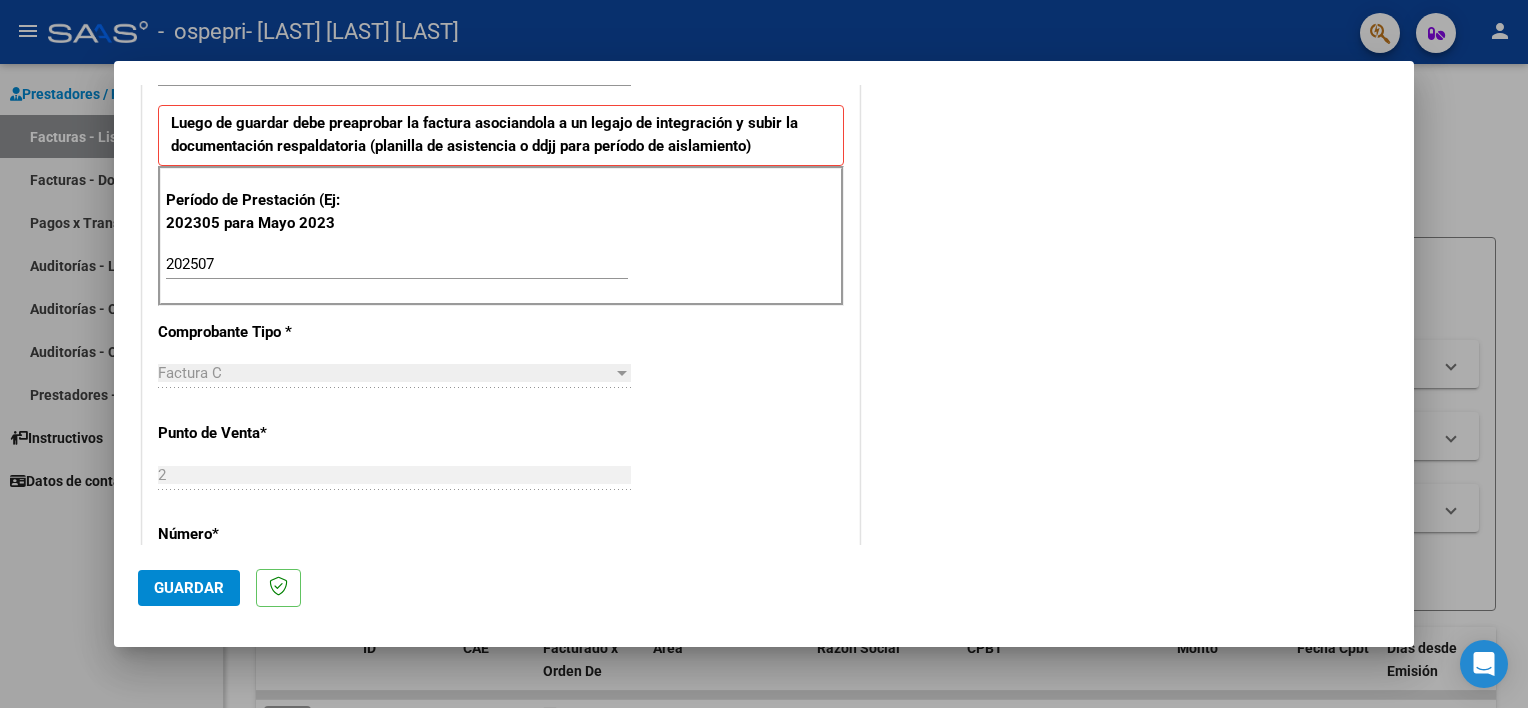 click on "Guardar" 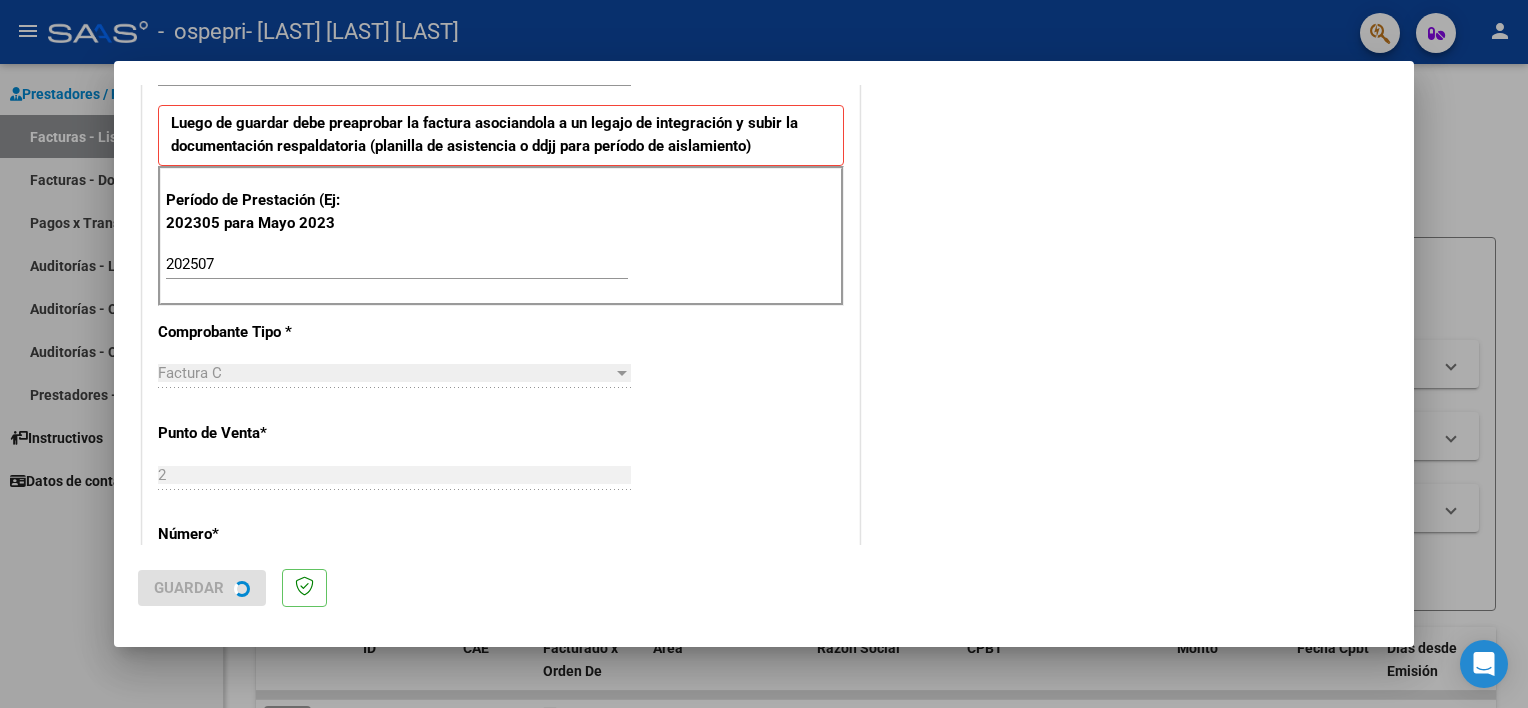 scroll, scrollTop: 0, scrollLeft: 0, axis: both 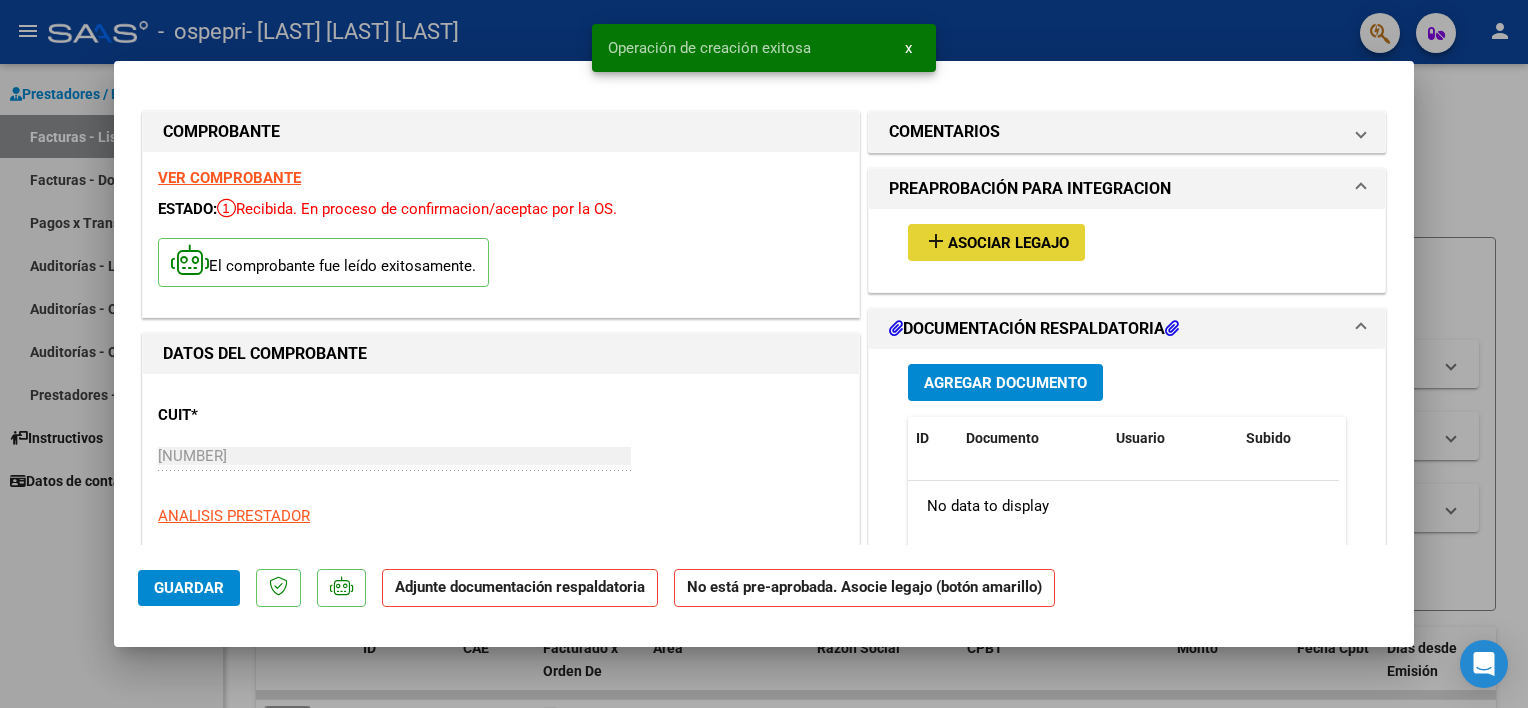 click on "Asociar Legajo" at bounding box center [1008, 243] 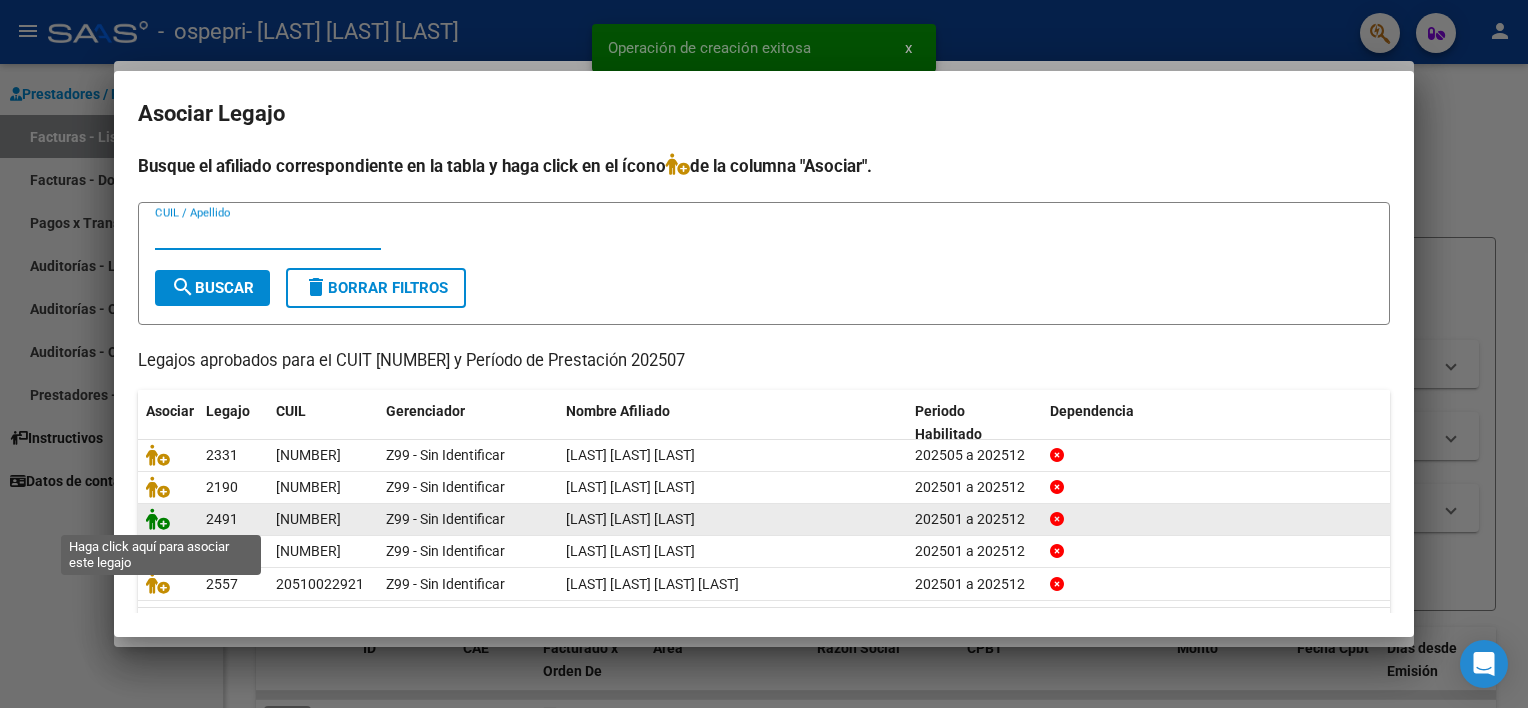 click 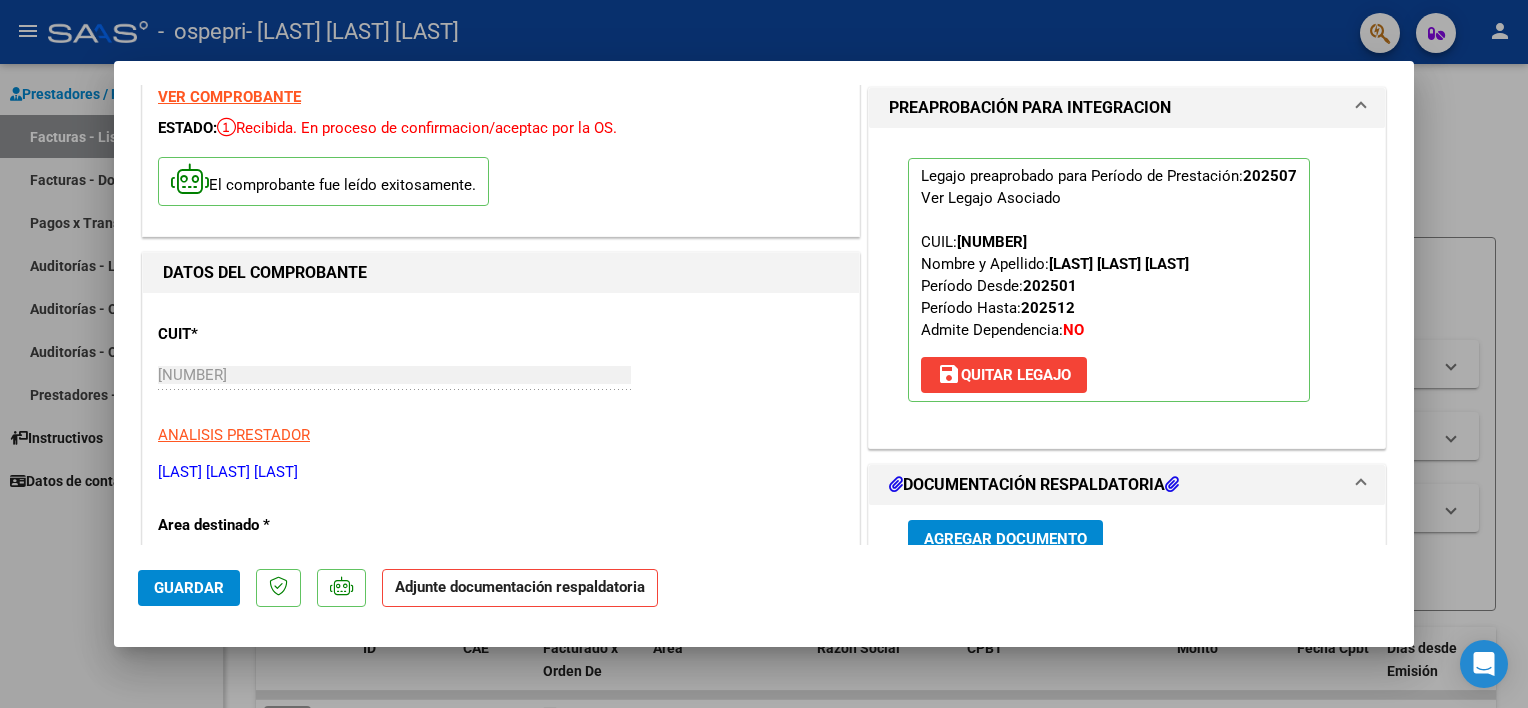 scroll, scrollTop: 200, scrollLeft: 0, axis: vertical 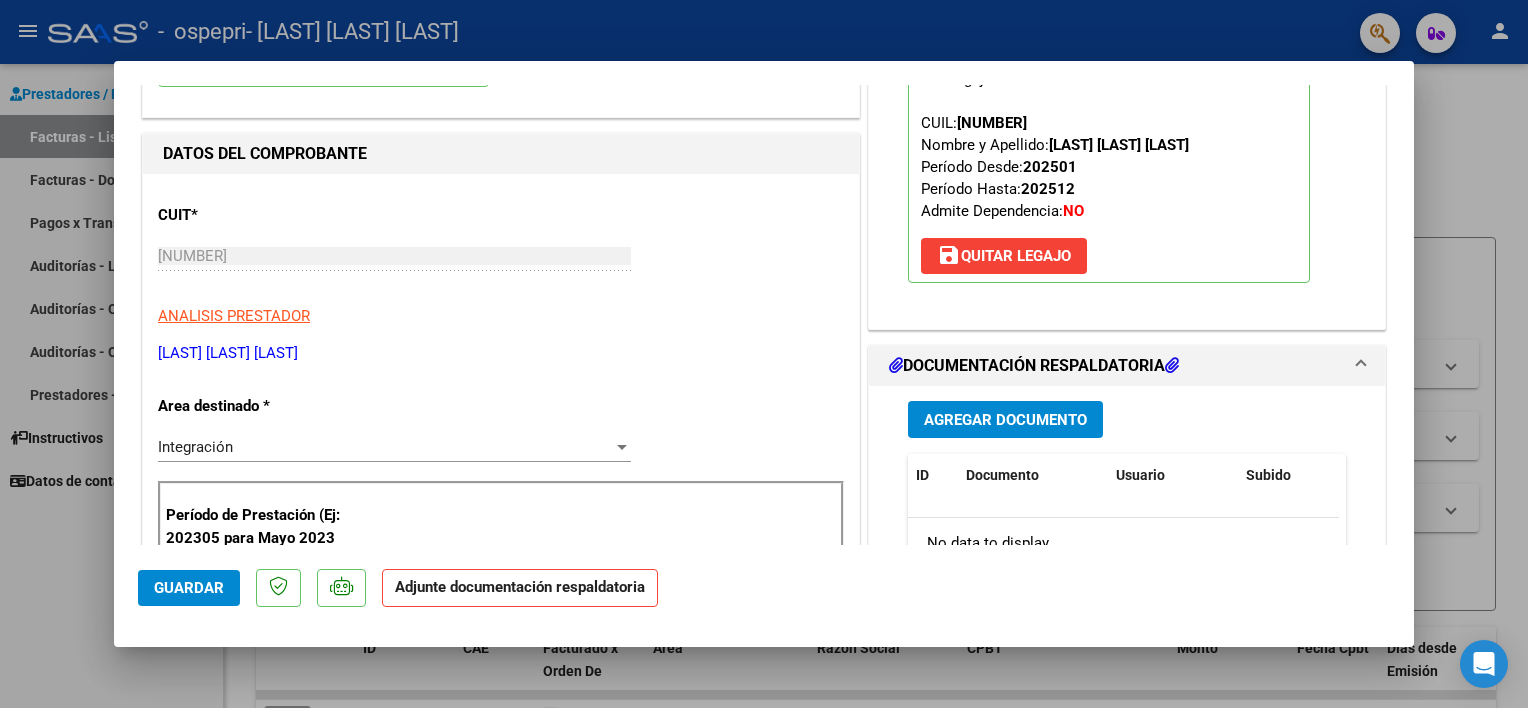 click on "Agregar Documento" at bounding box center [1005, 420] 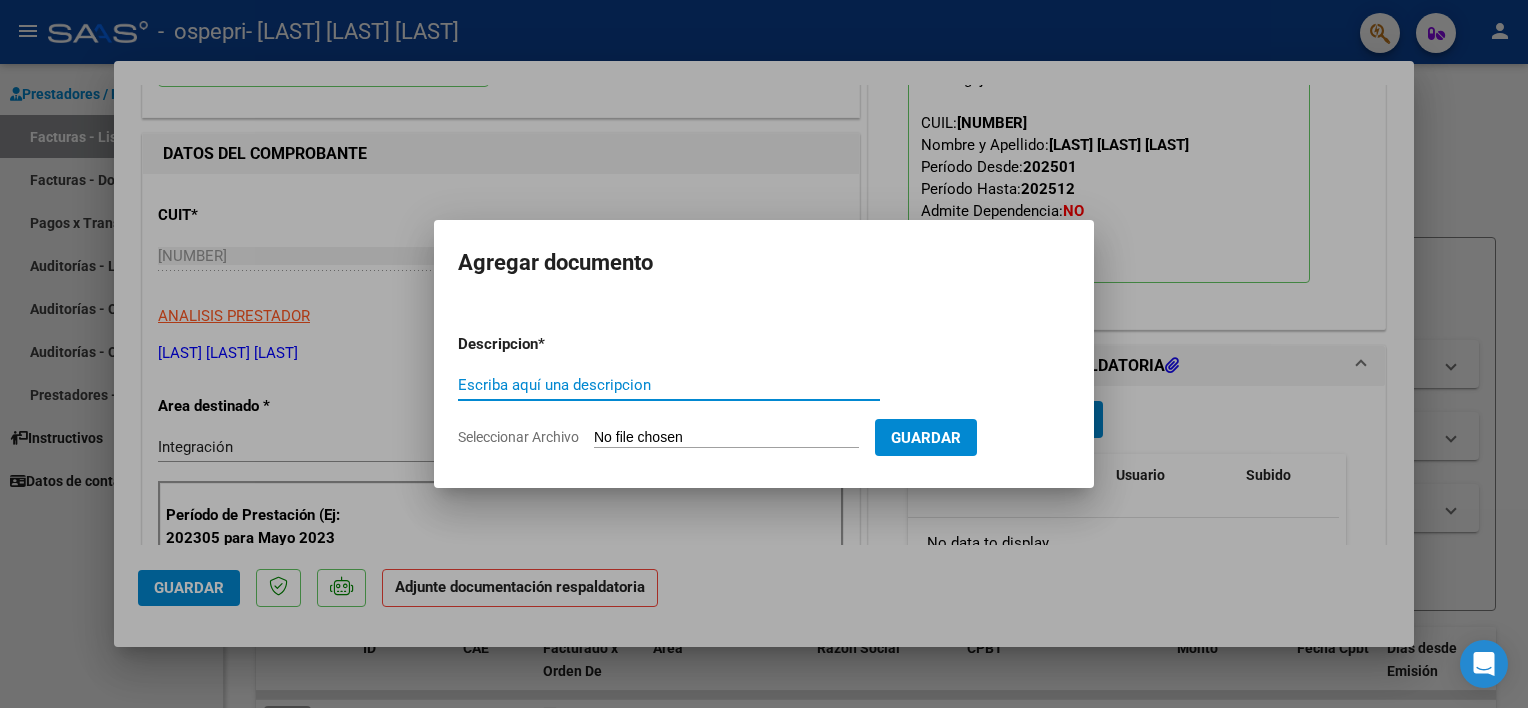 click on "Escriba aquí una descripcion" at bounding box center (669, 385) 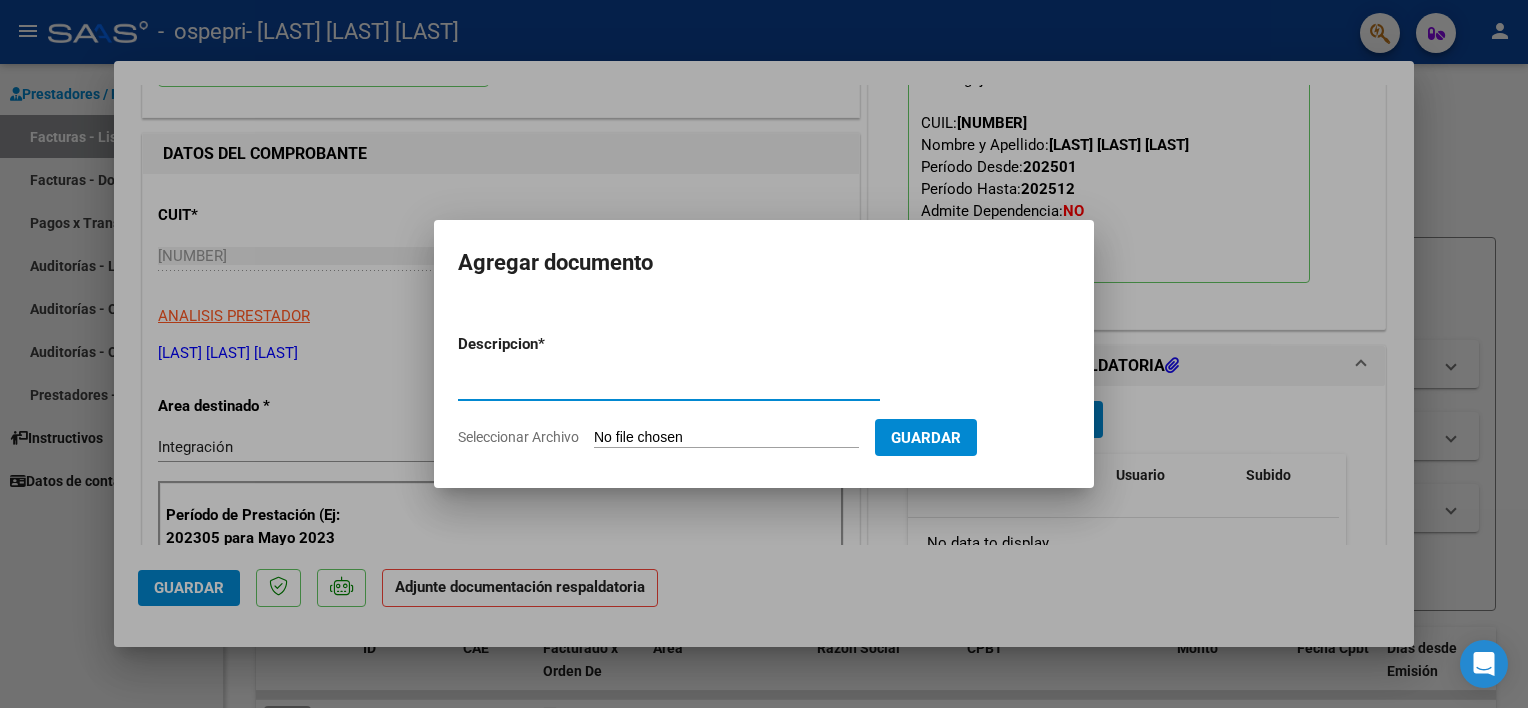 type on "PLANILLA DE ASISTENCIA" 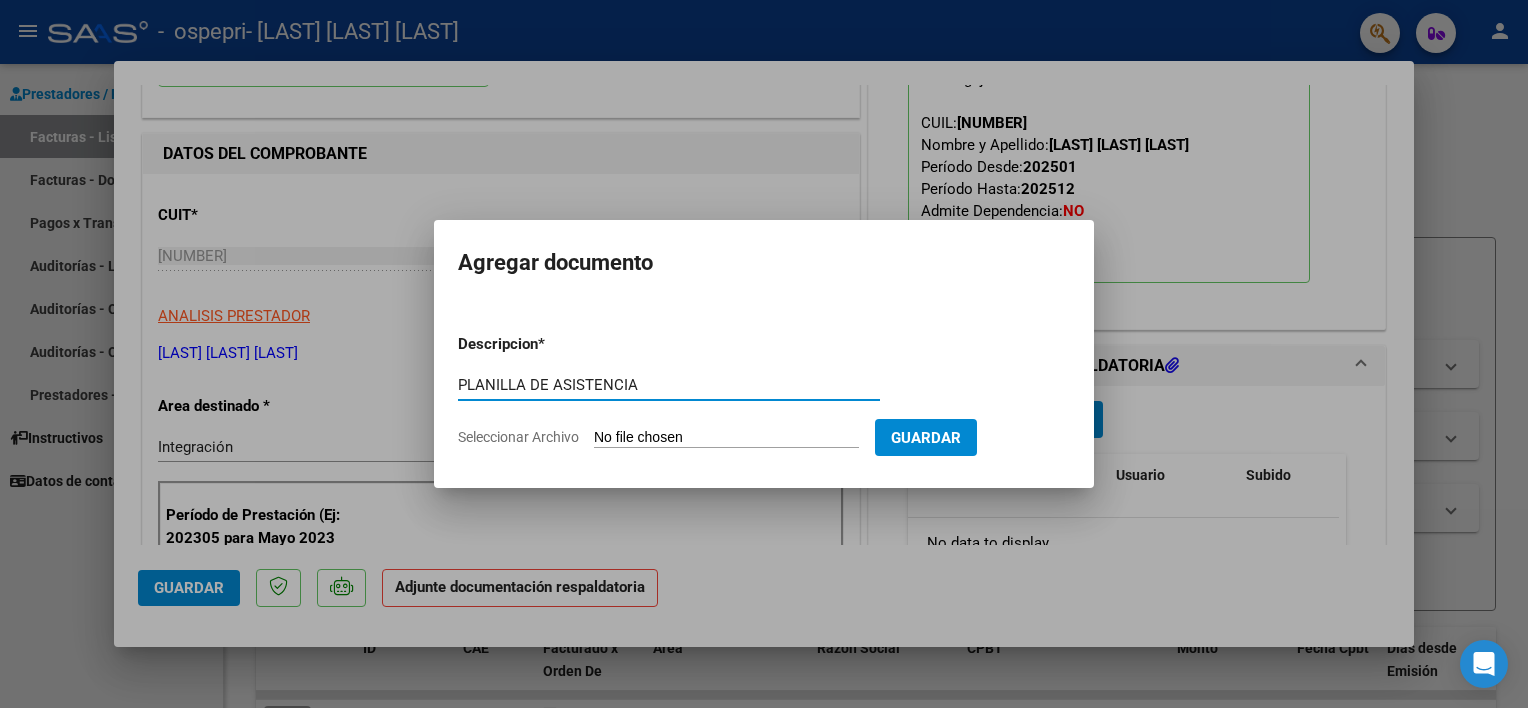 click on "Seleccionar Archivo" at bounding box center [726, 438] 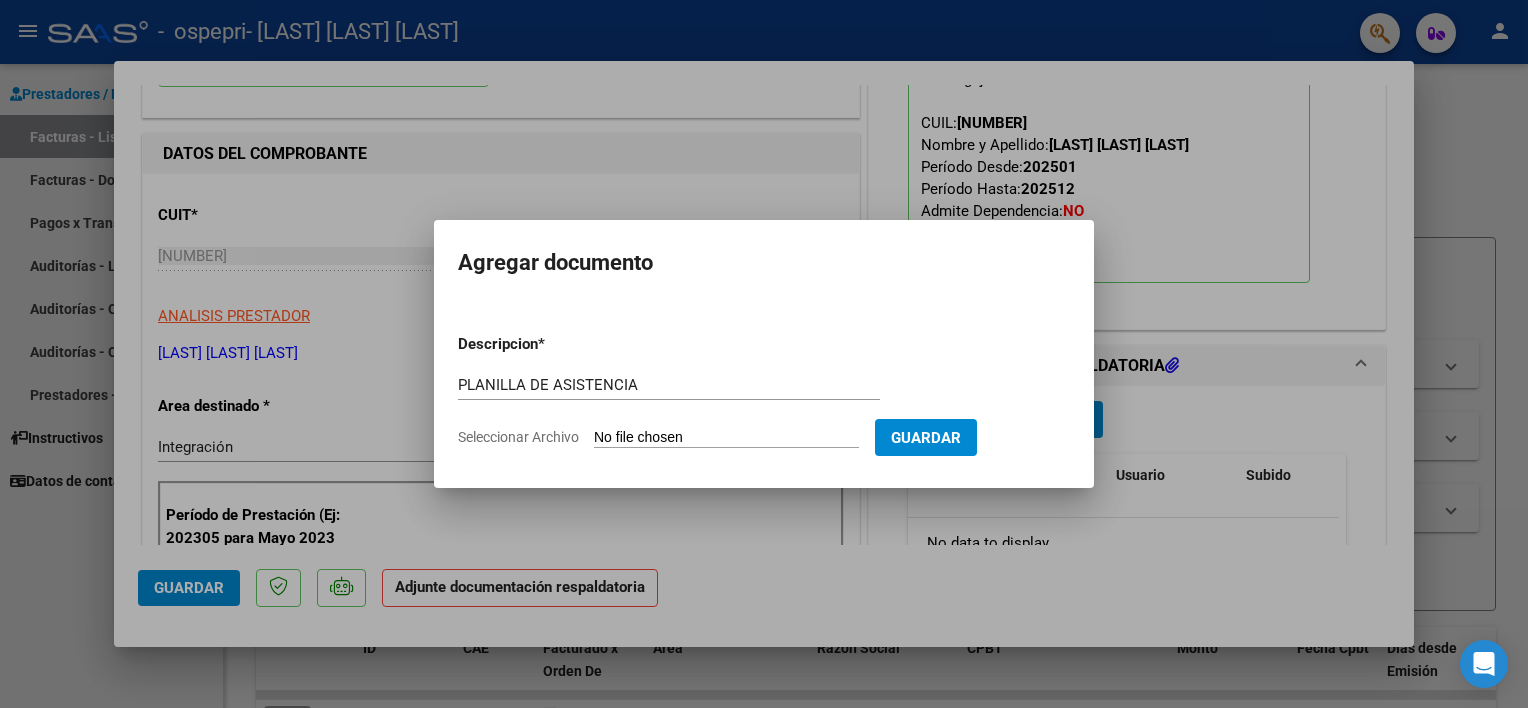 type on "C:\fakepath\[NAME] [LAST].pdf" 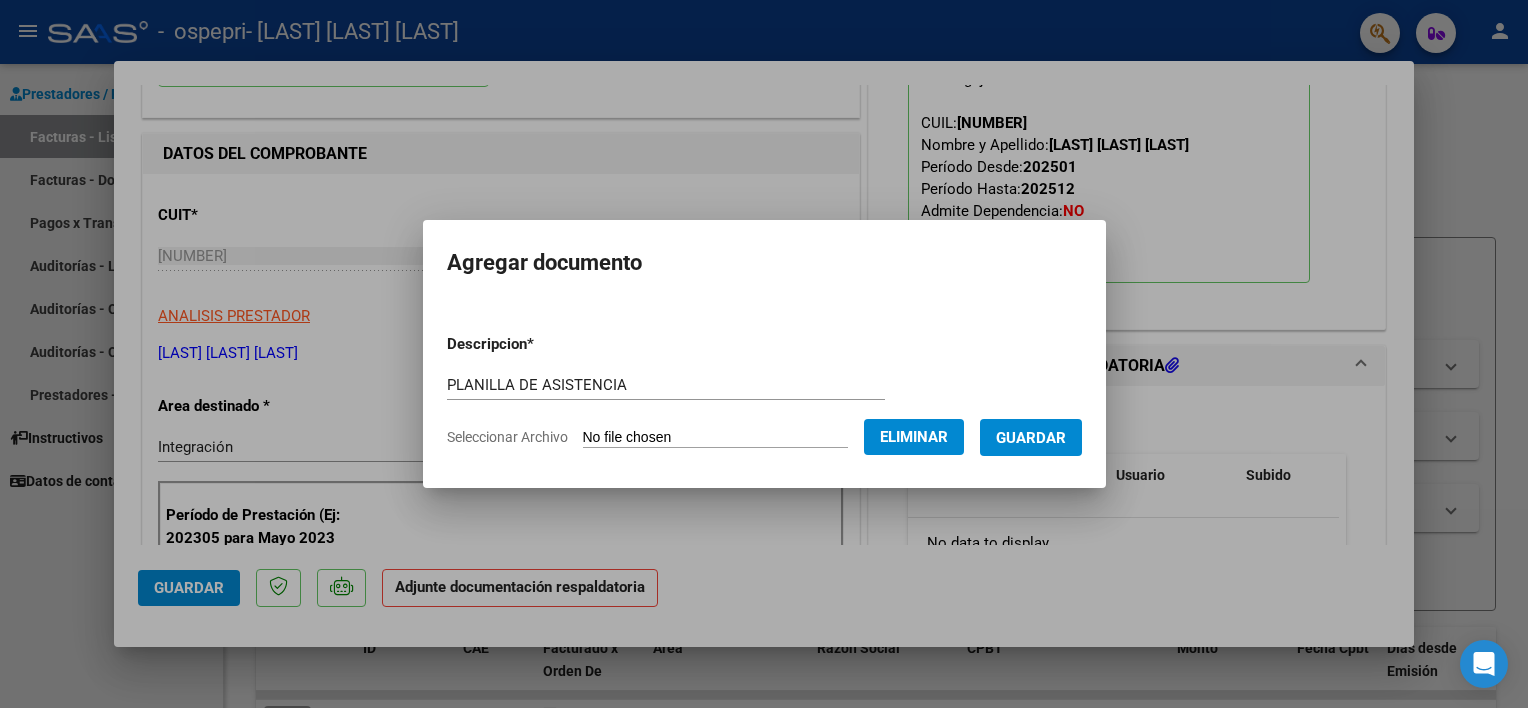 click on "Guardar" at bounding box center (1031, 438) 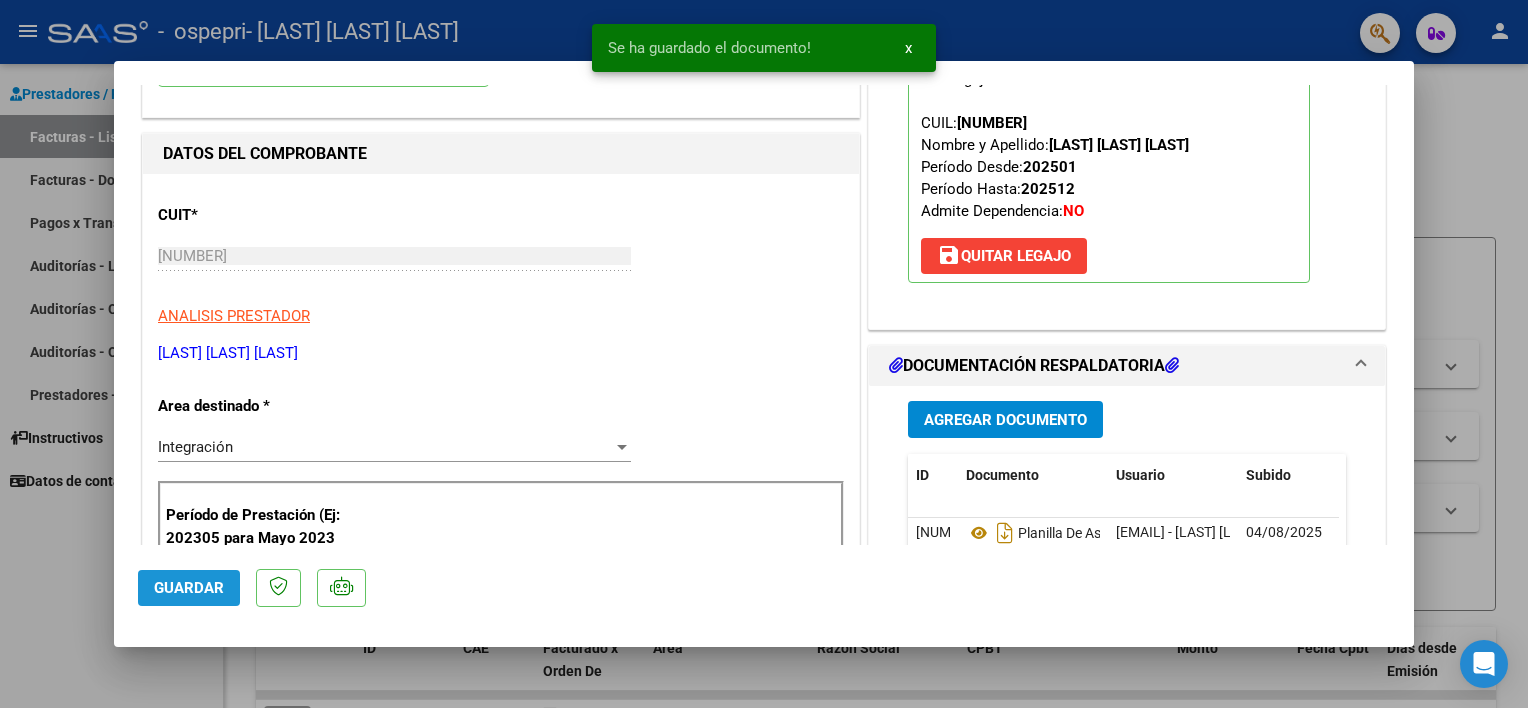 click on "Guardar" 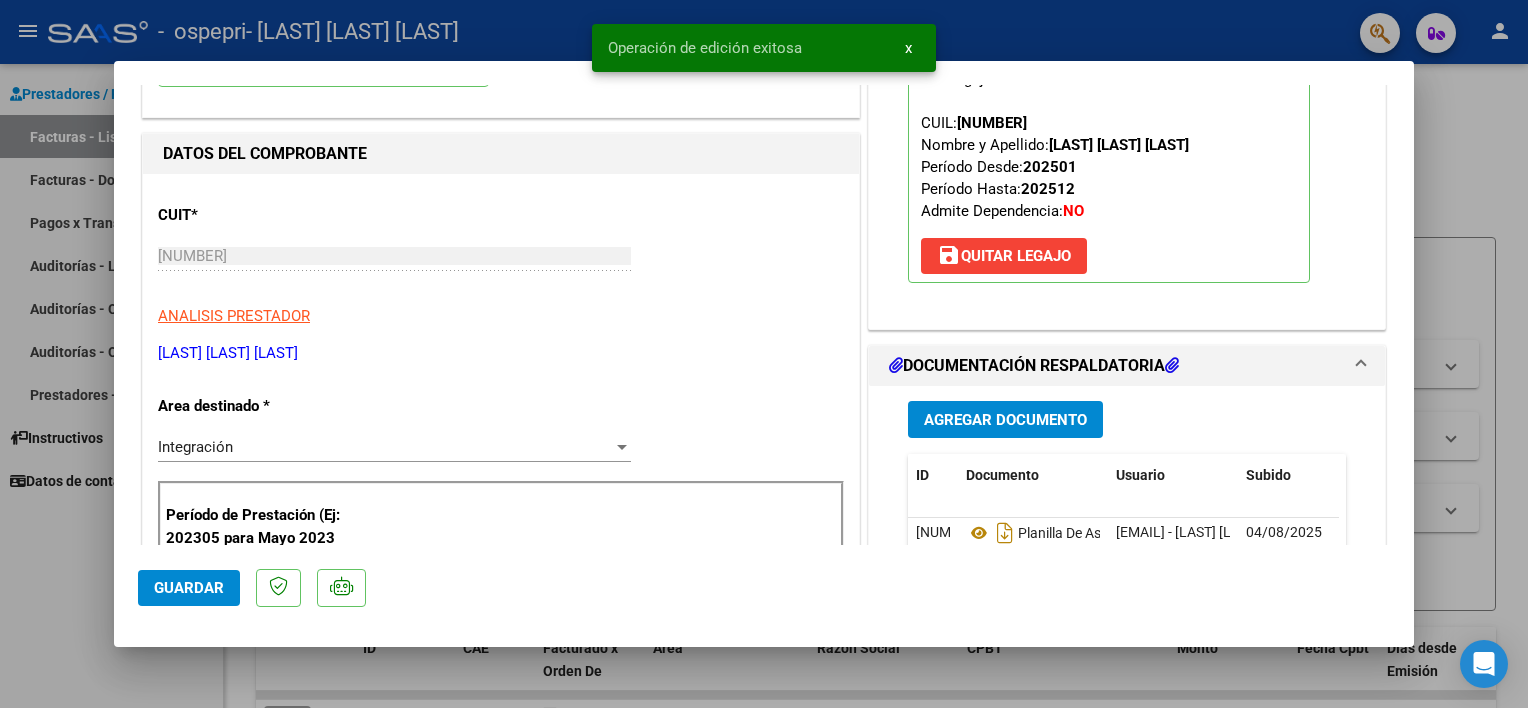 click at bounding box center (764, 354) 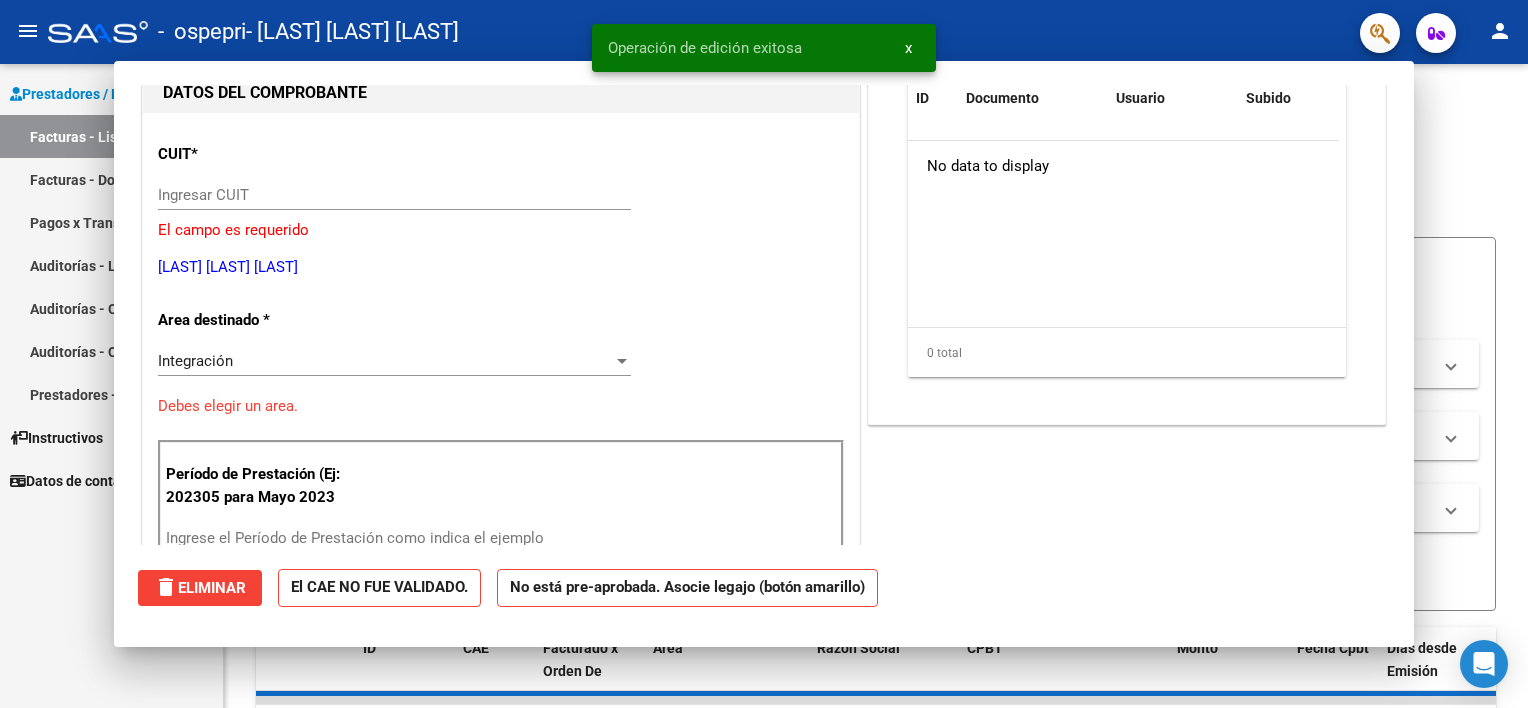 scroll, scrollTop: 212, scrollLeft: 0, axis: vertical 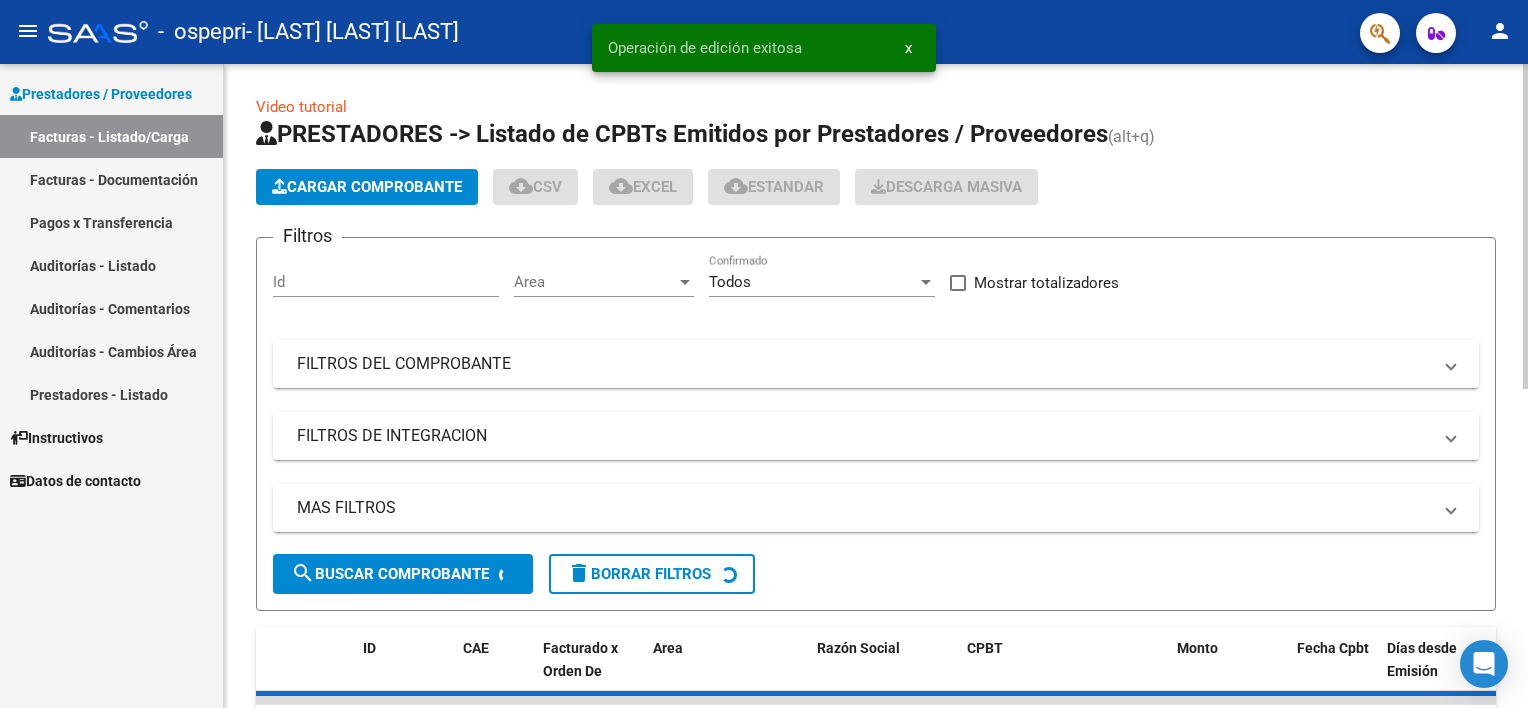 click on "Cargar Comprobante" 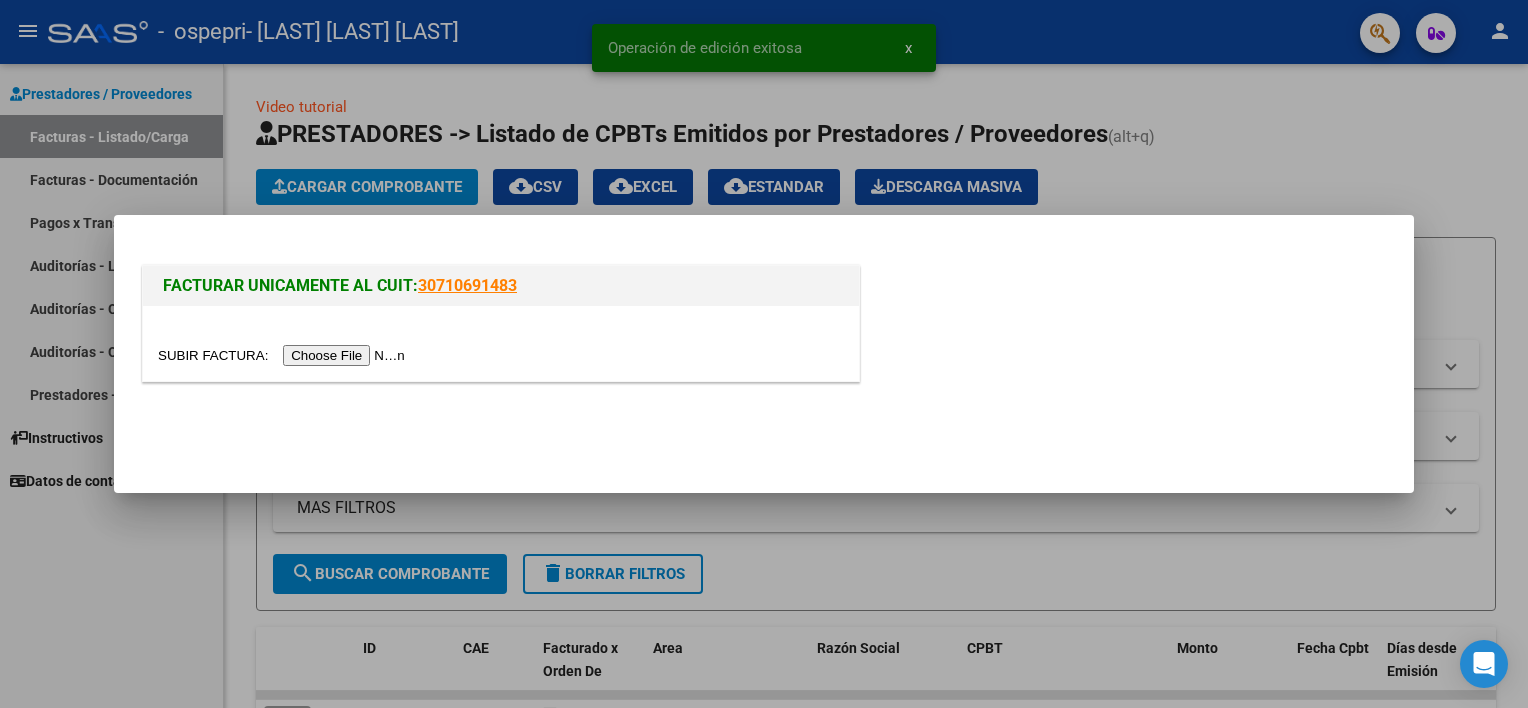 click at bounding box center [284, 355] 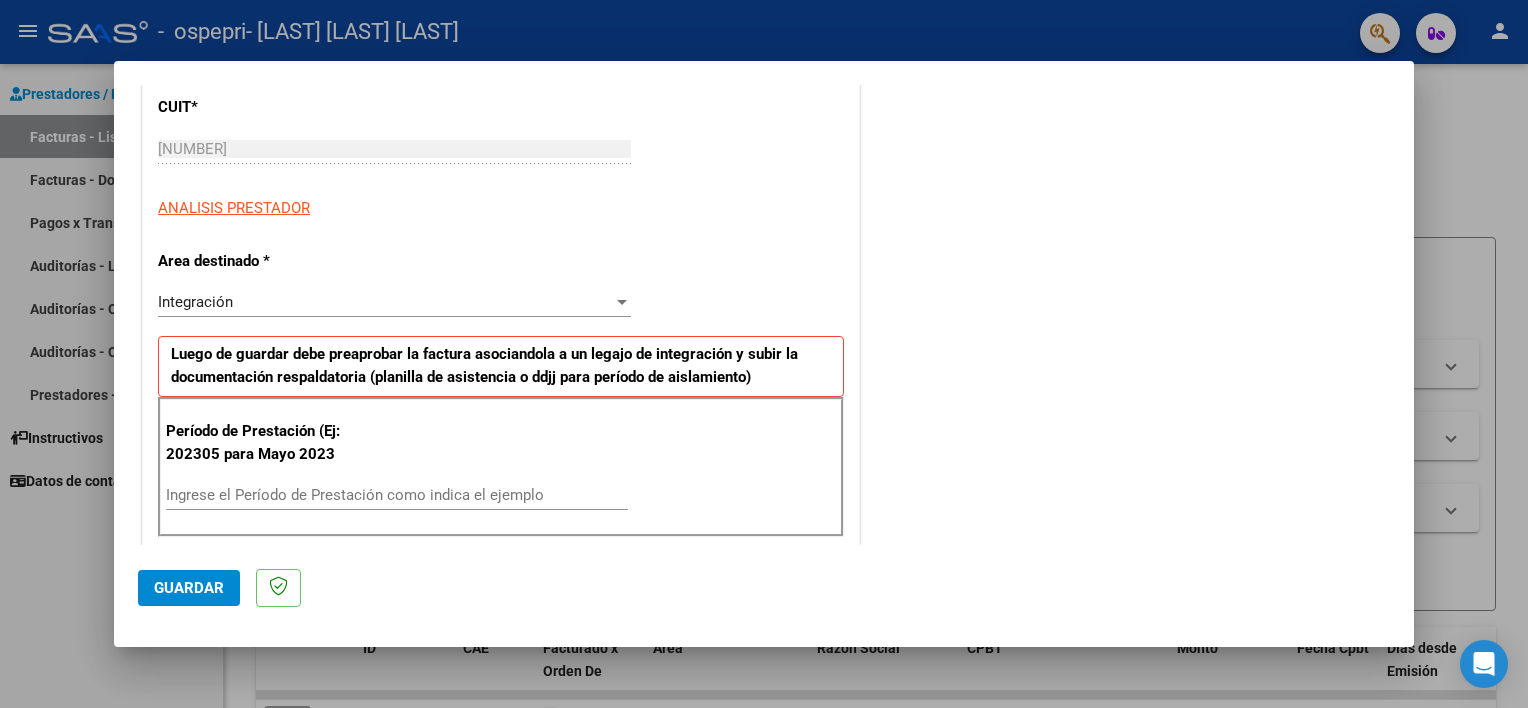 scroll, scrollTop: 300, scrollLeft: 0, axis: vertical 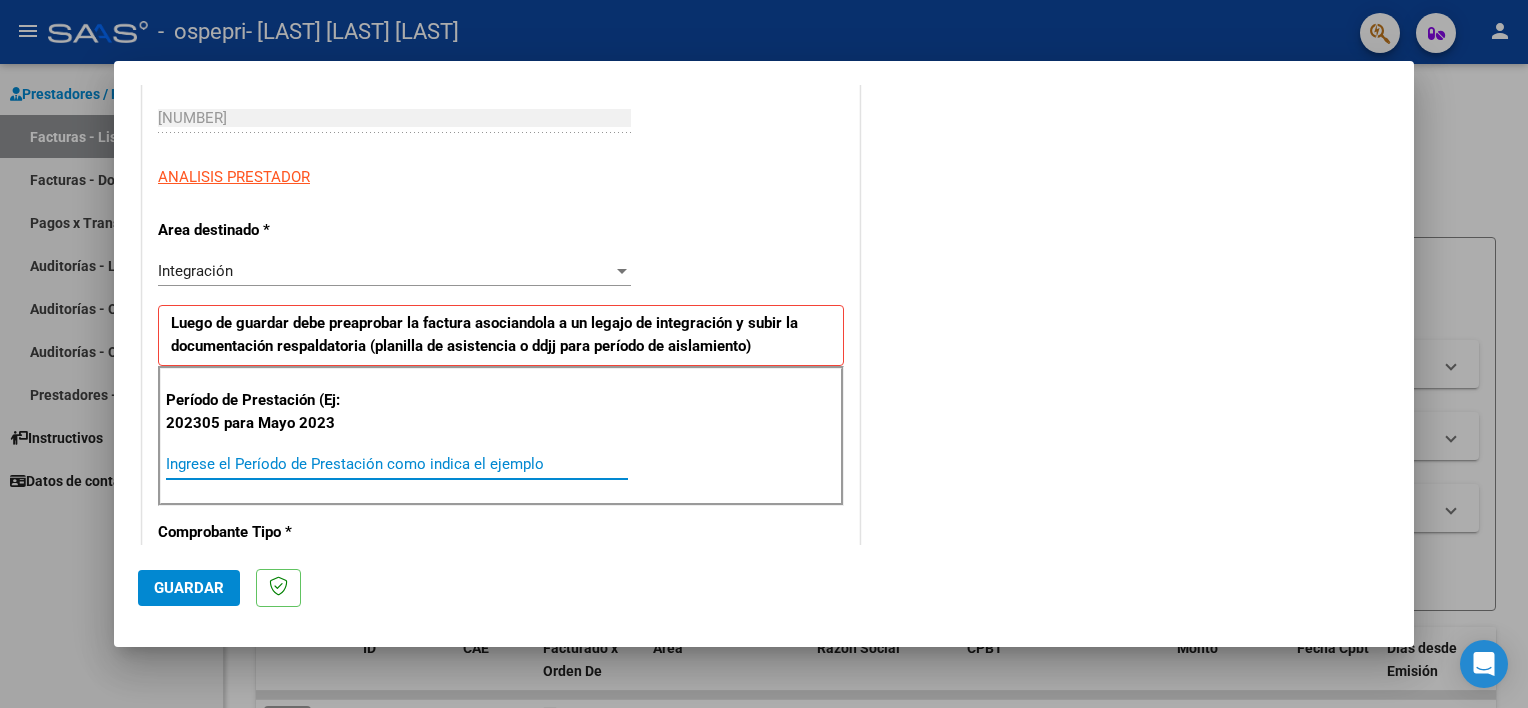 click on "Ingrese el Período de Prestación como indica el ejemplo" at bounding box center [397, 464] 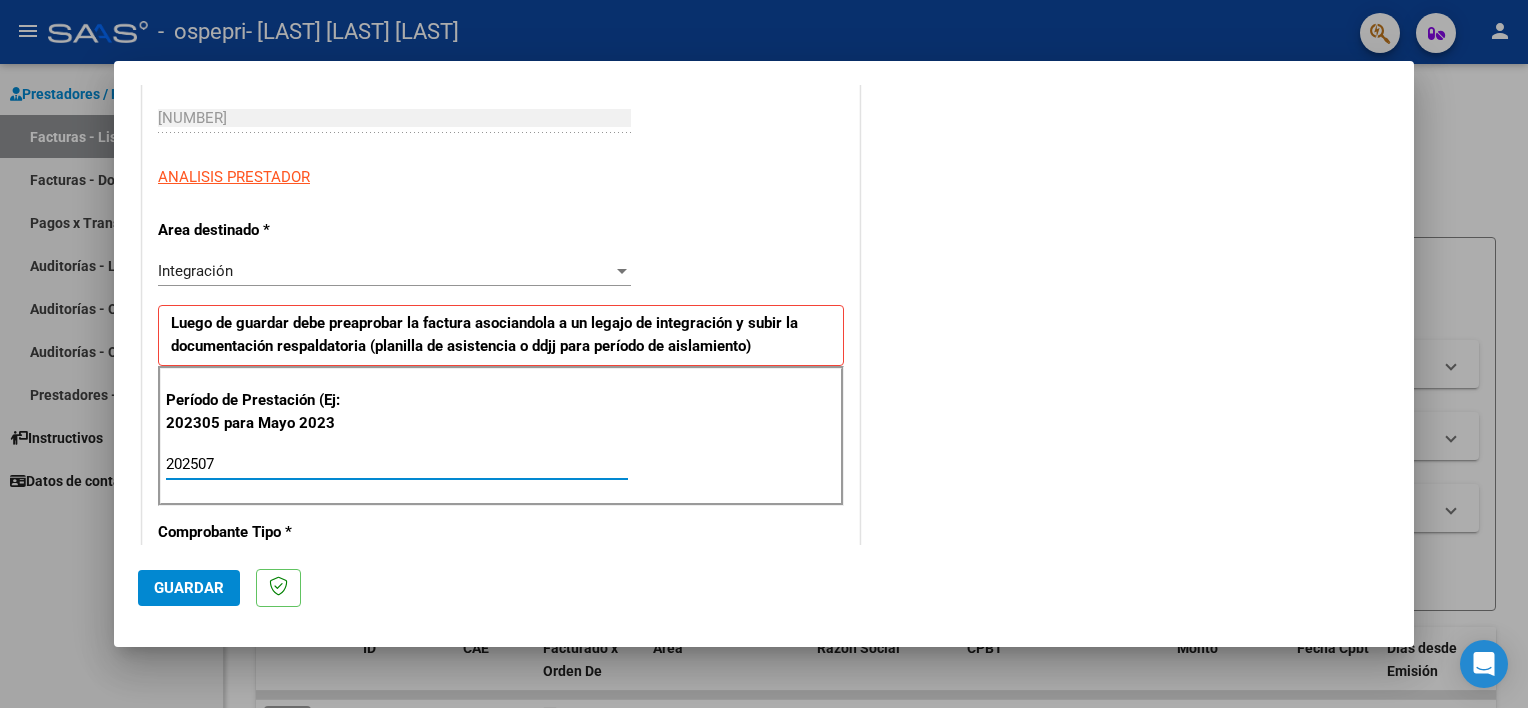 type on "202507" 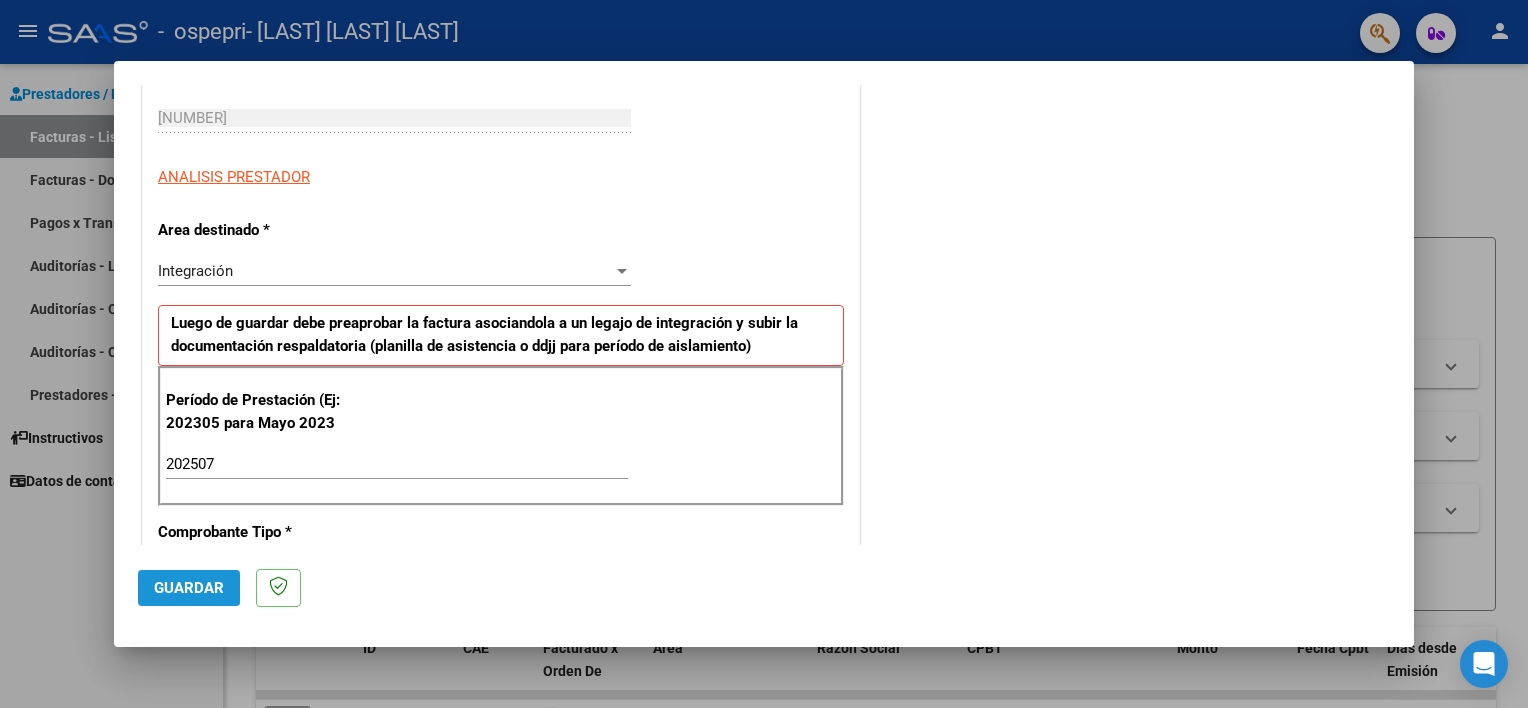 click on "Guardar" 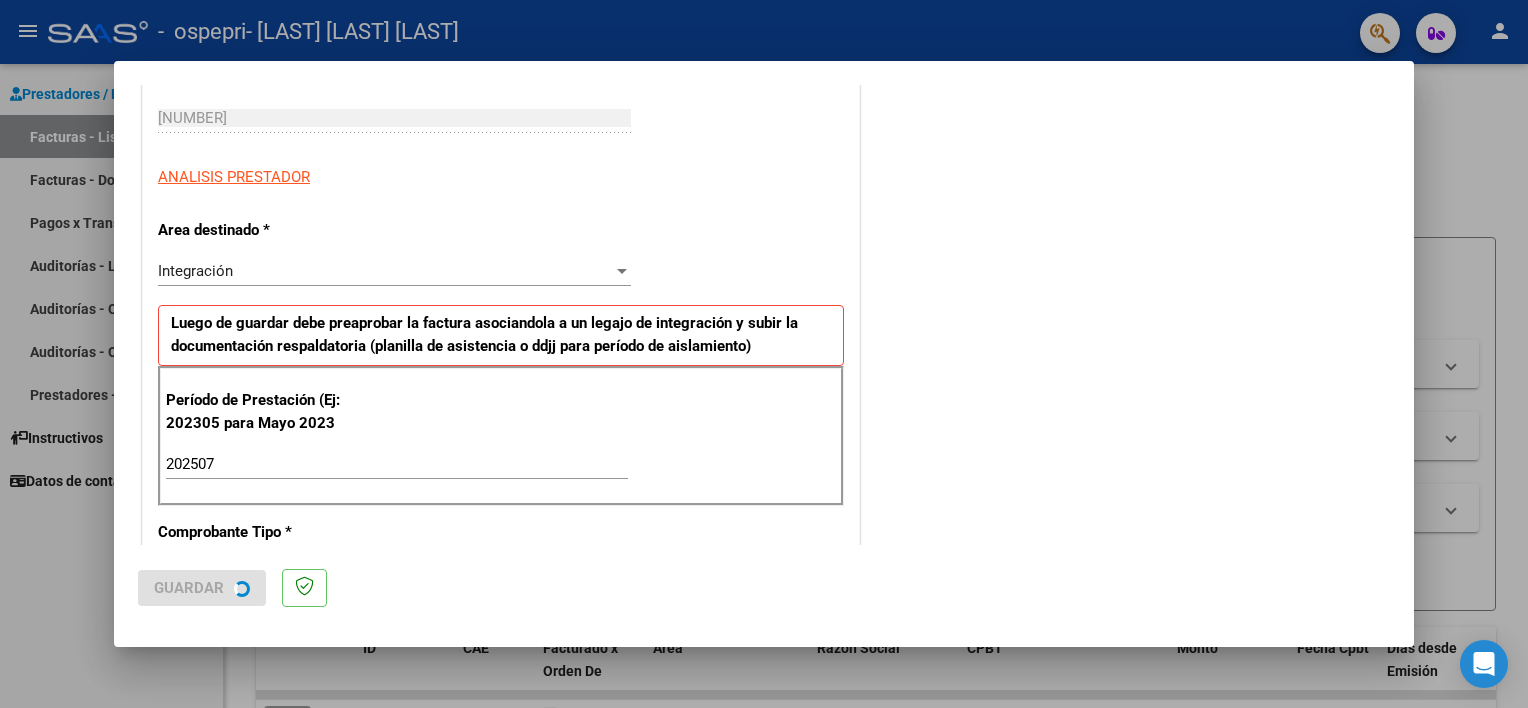 scroll, scrollTop: 0, scrollLeft: 0, axis: both 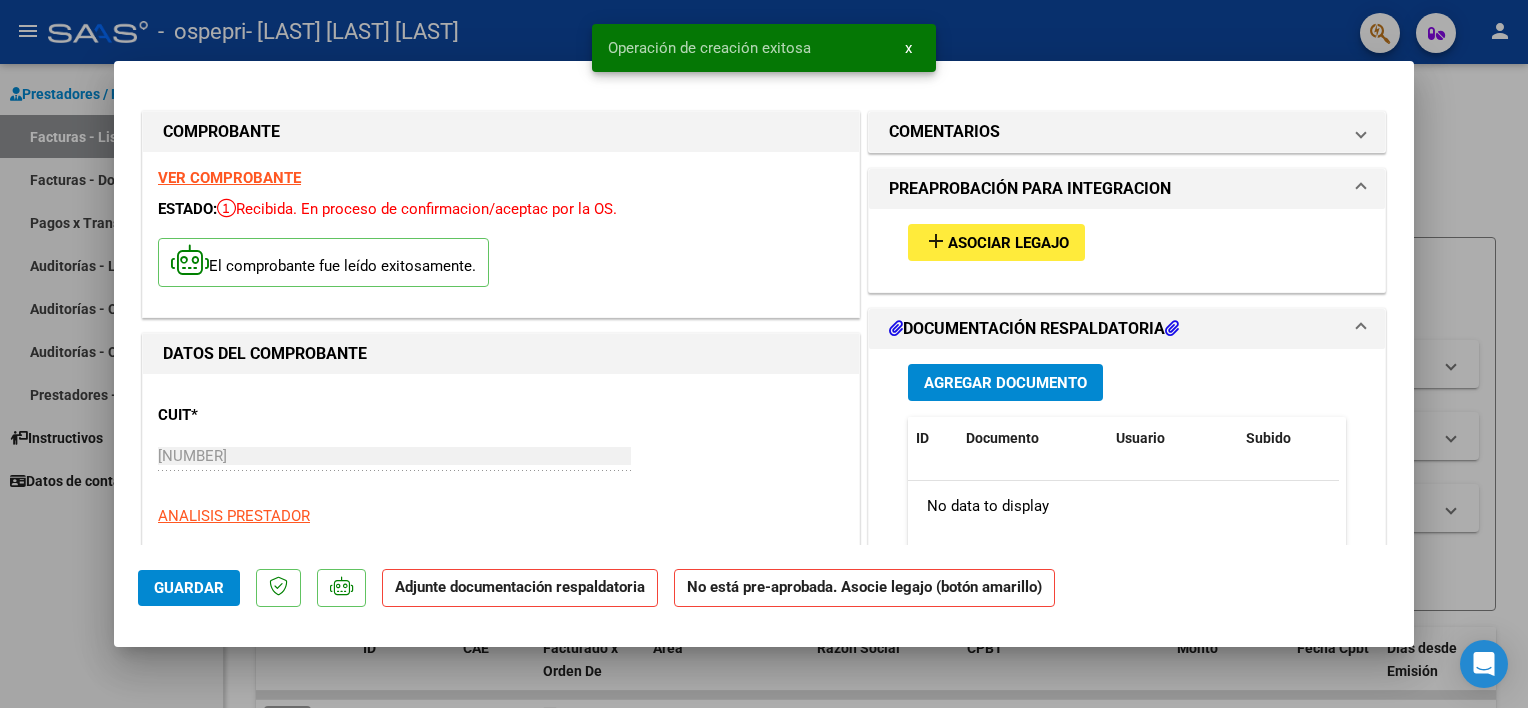 click on "Asociar Legajo" at bounding box center (1008, 243) 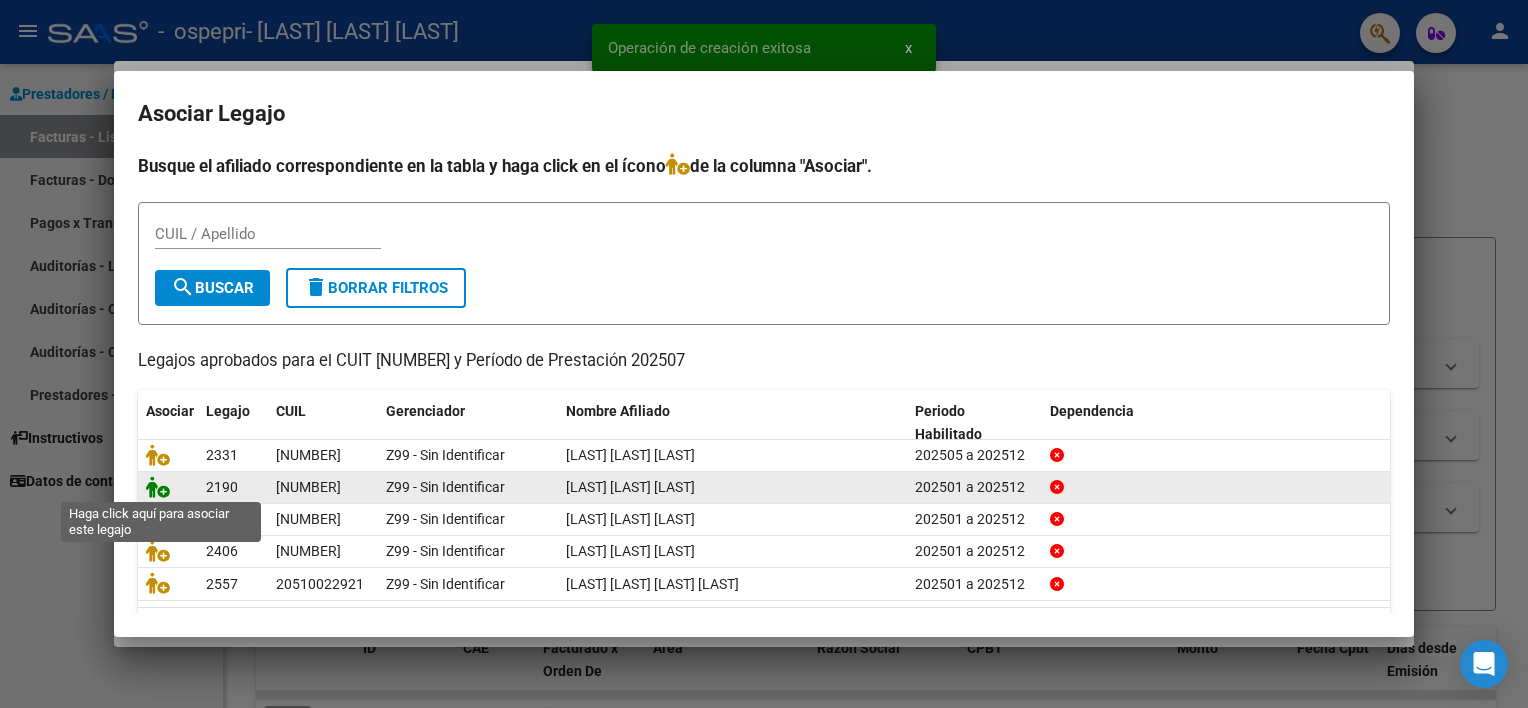 click 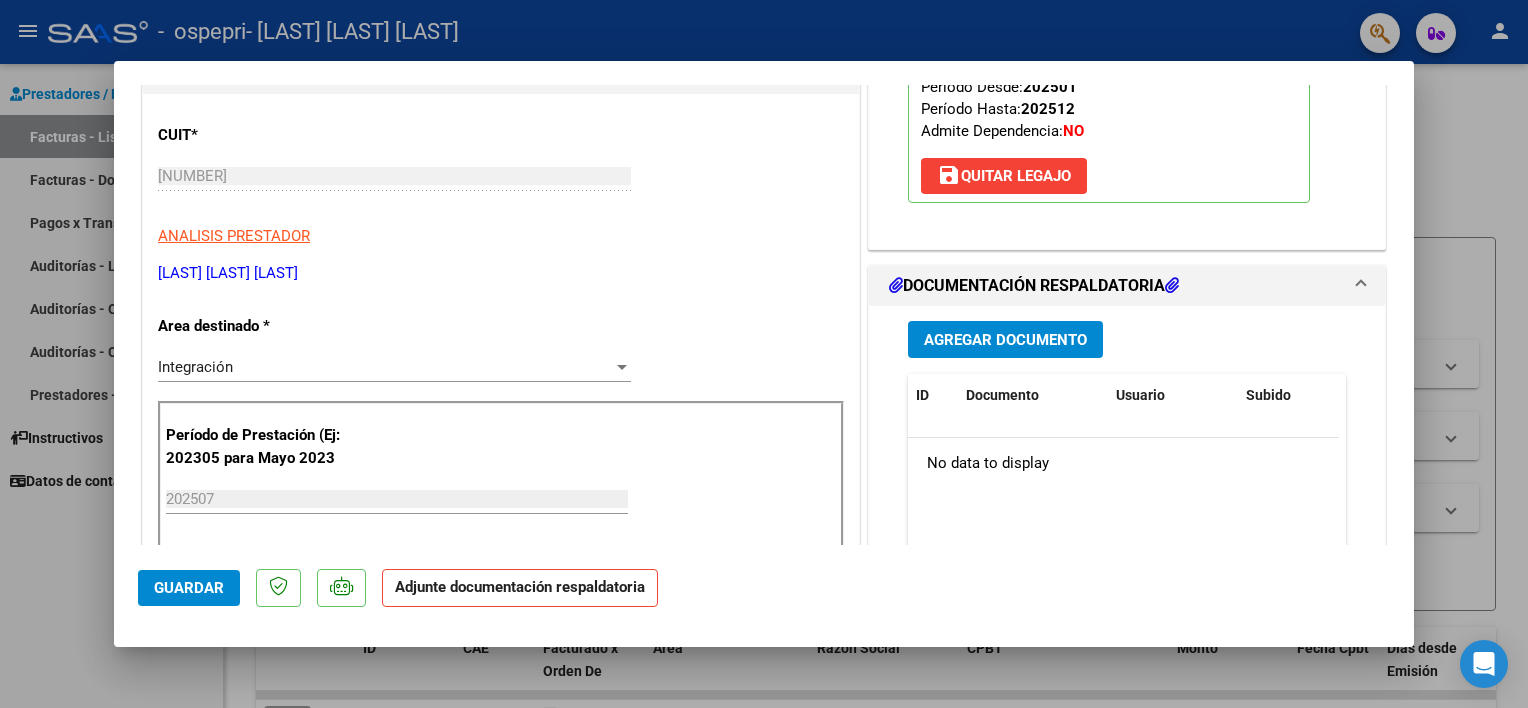 scroll, scrollTop: 300, scrollLeft: 0, axis: vertical 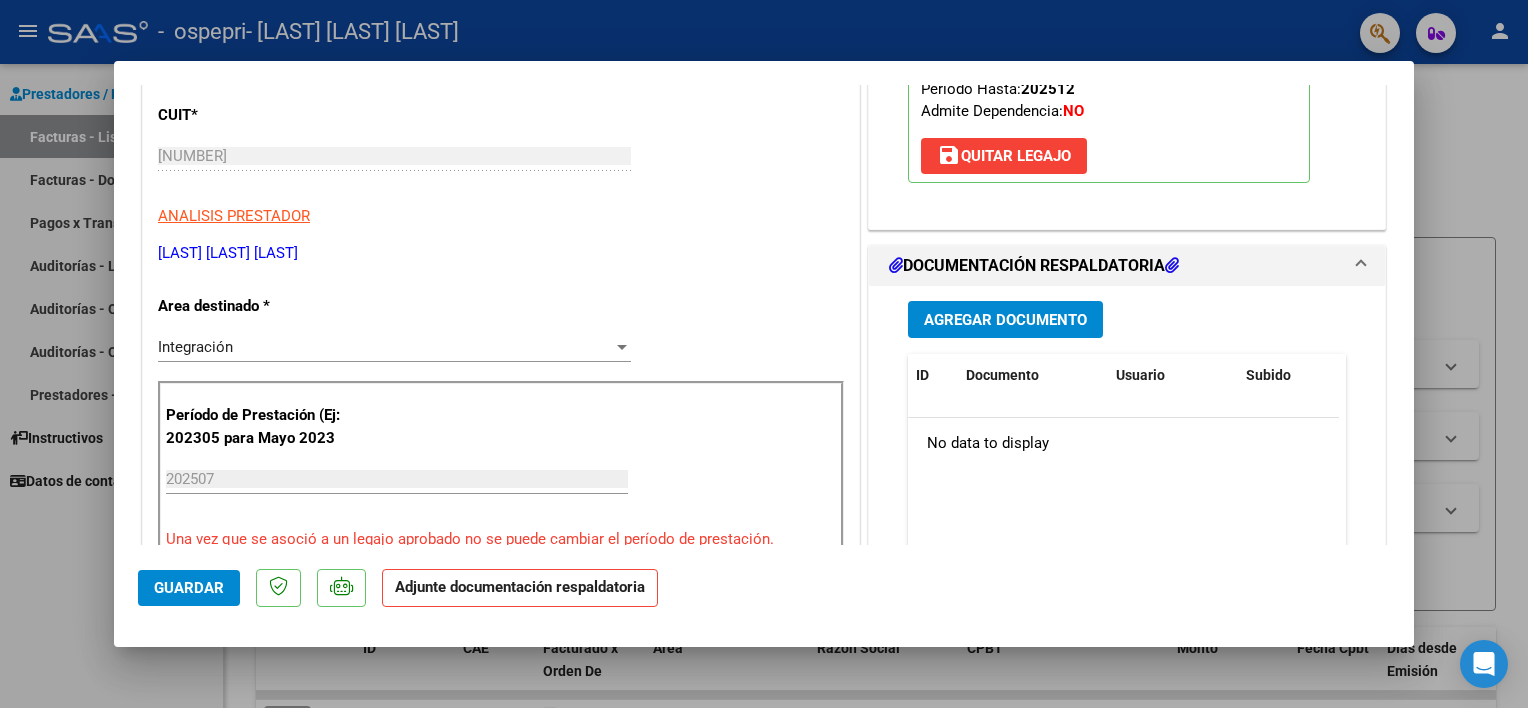 click on "Agregar Documento" at bounding box center [1005, 320] 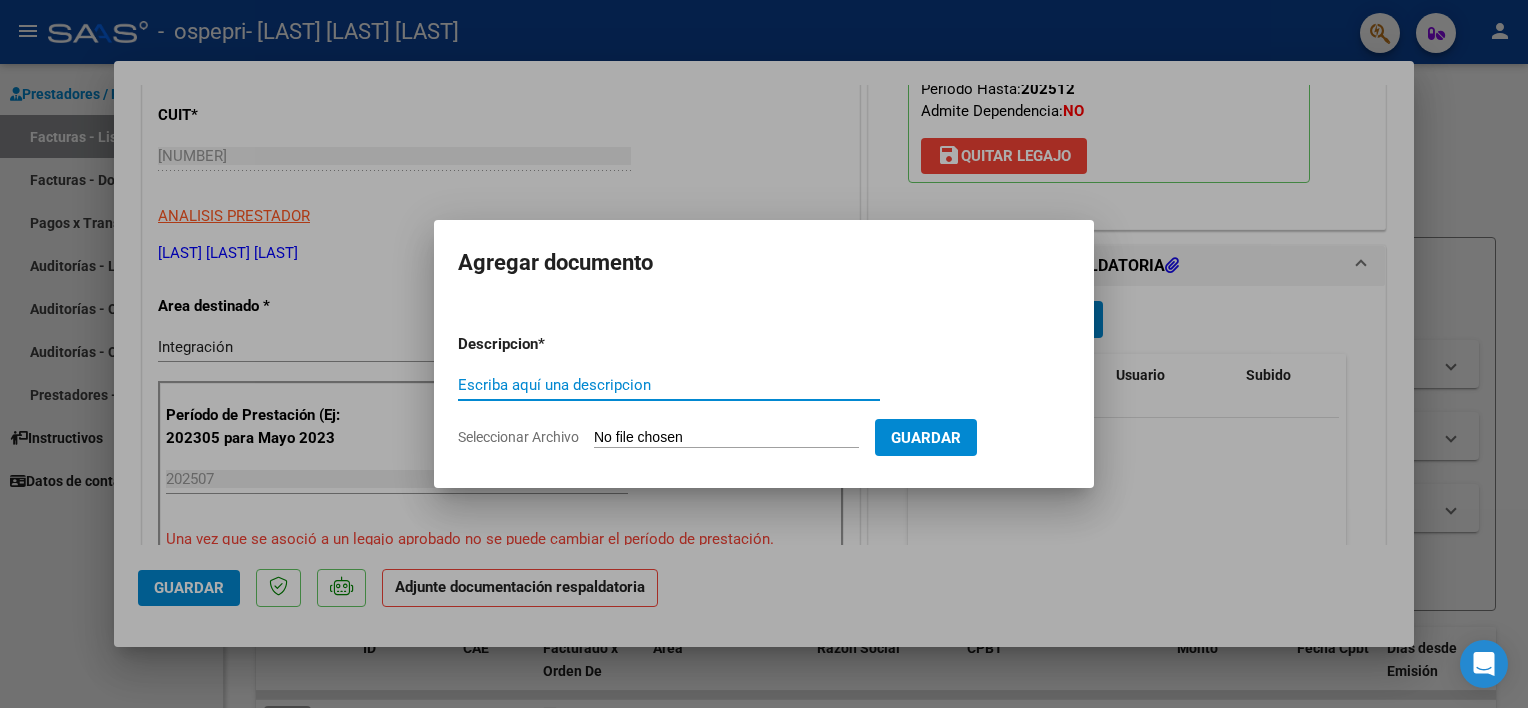 click on "Escriba aquí una descripcion" at bounding box center [669, 385] 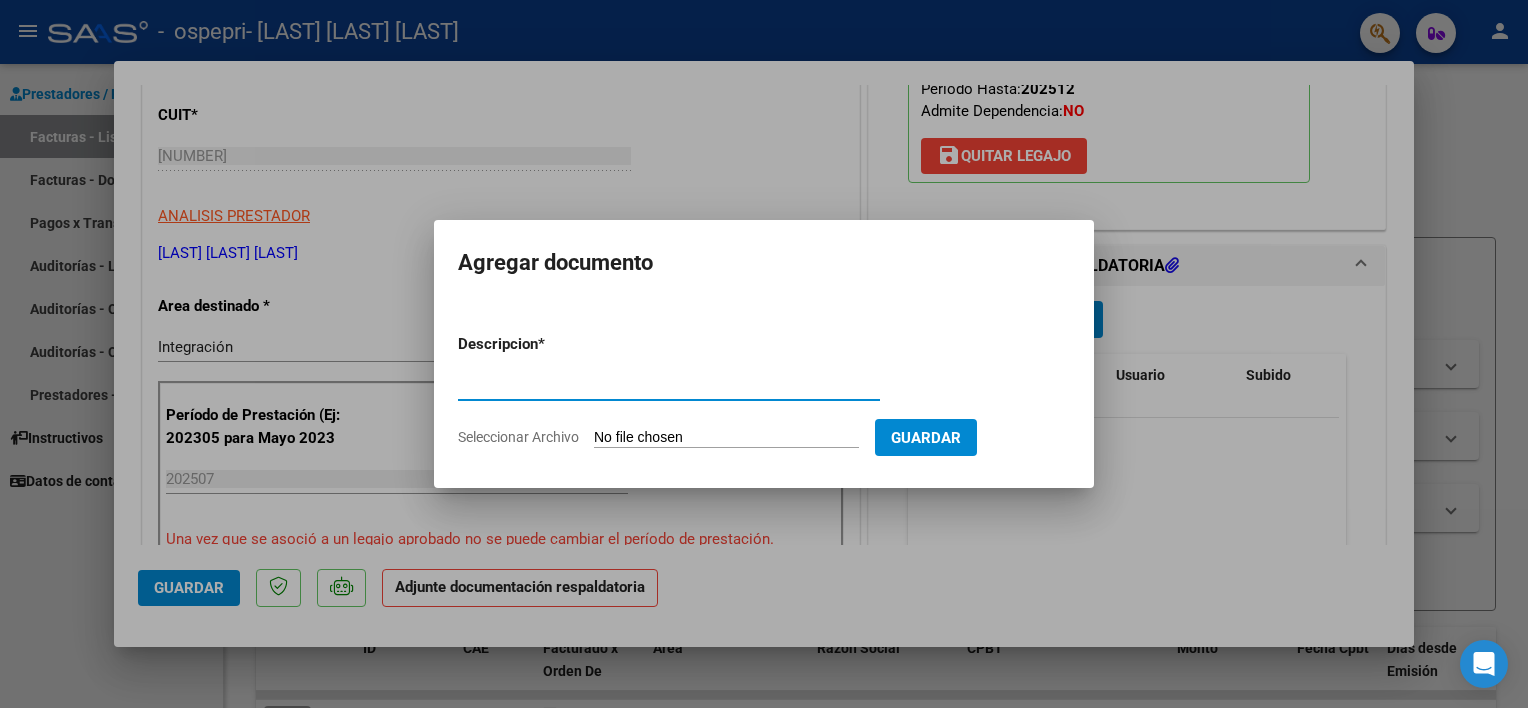 type on "PLANILLA DE ASISTENCIA" 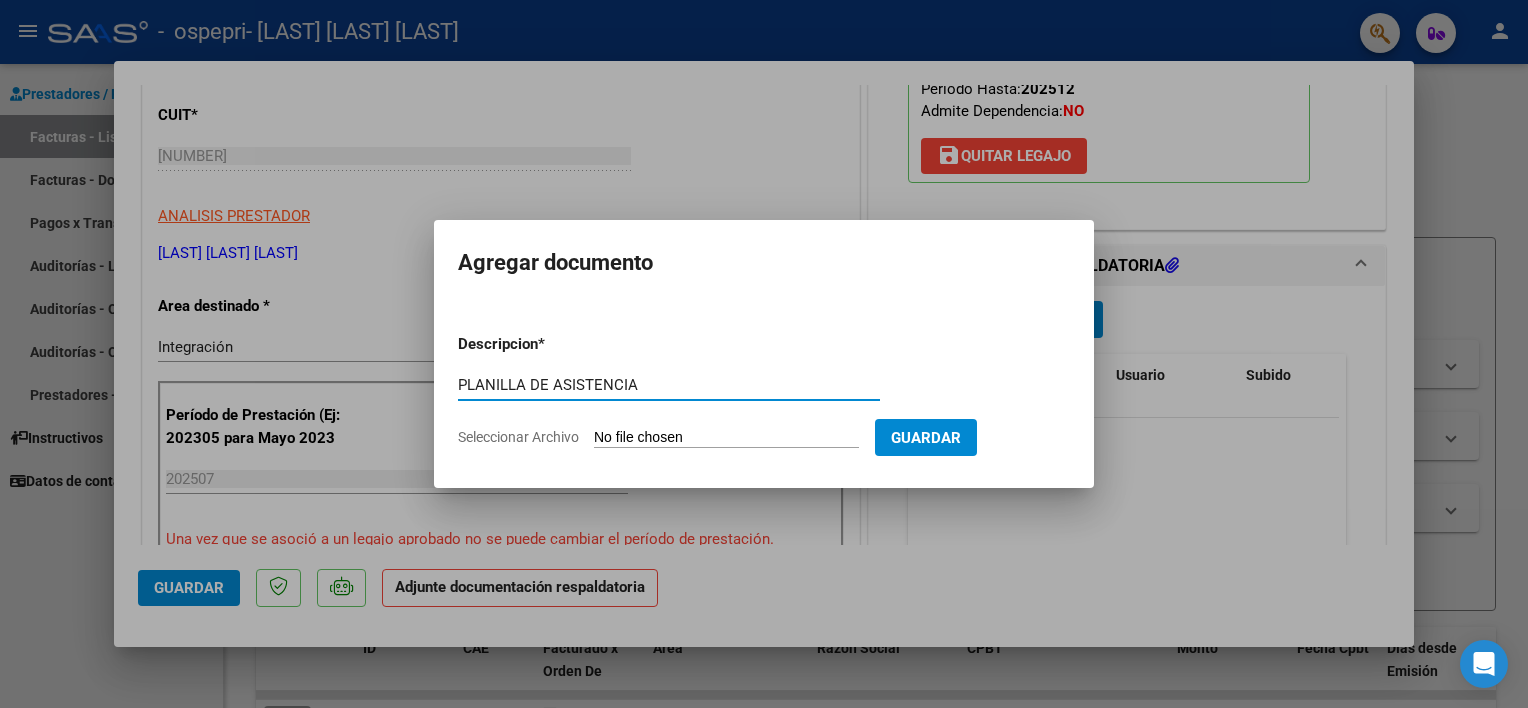 click on "Seleccionar Archivo" at bounding box center [726, 438] 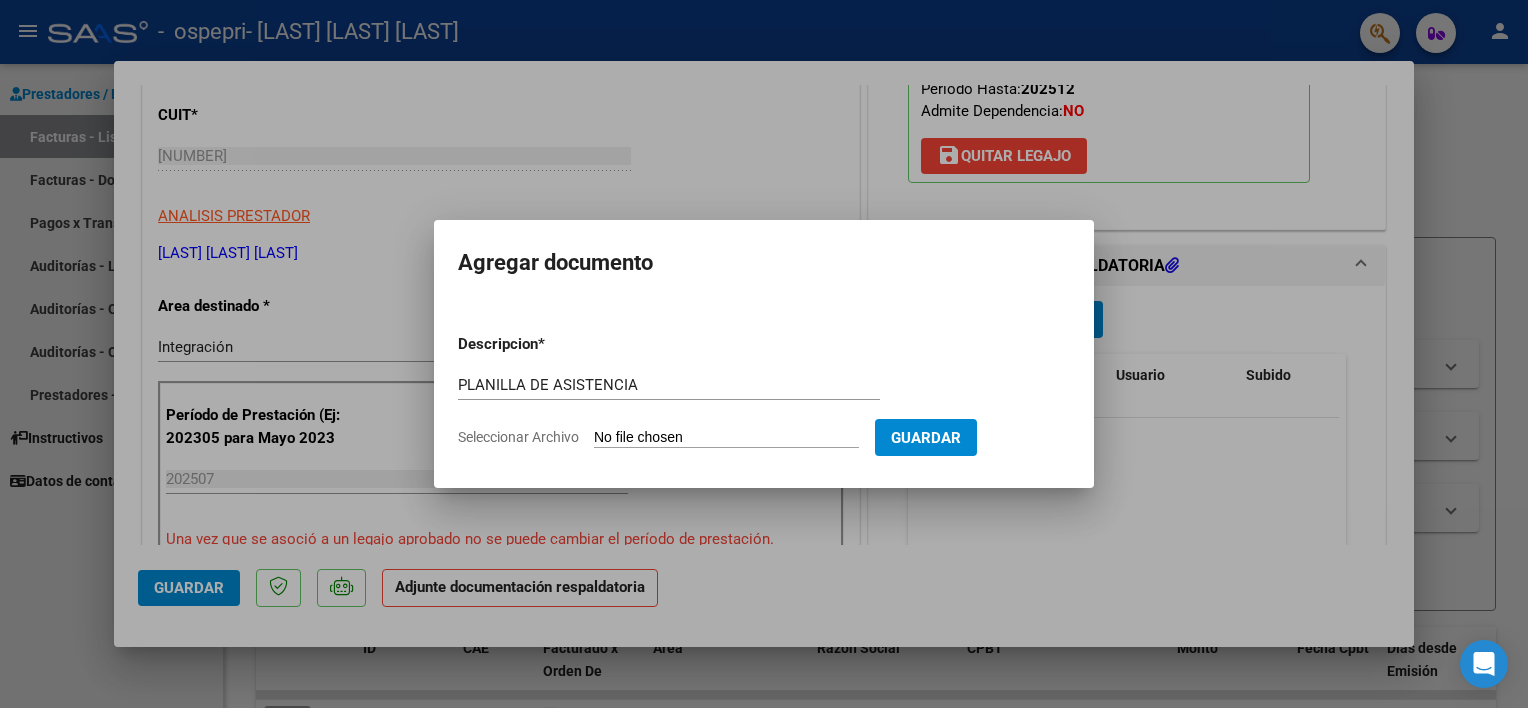 type on "C:\fakepath\[NAME] [LAST].pdf" 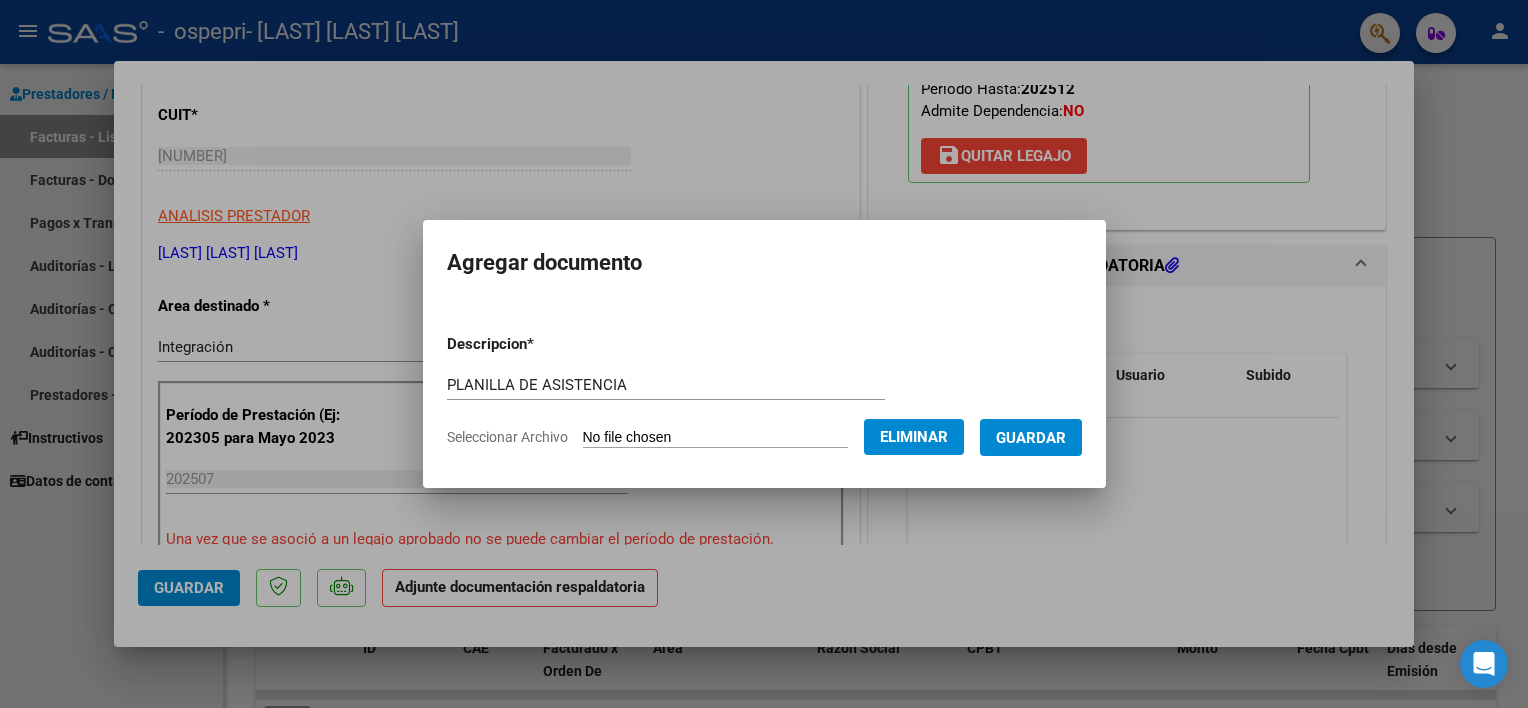 click on "Guardar" at bounding box center (1031, 438) 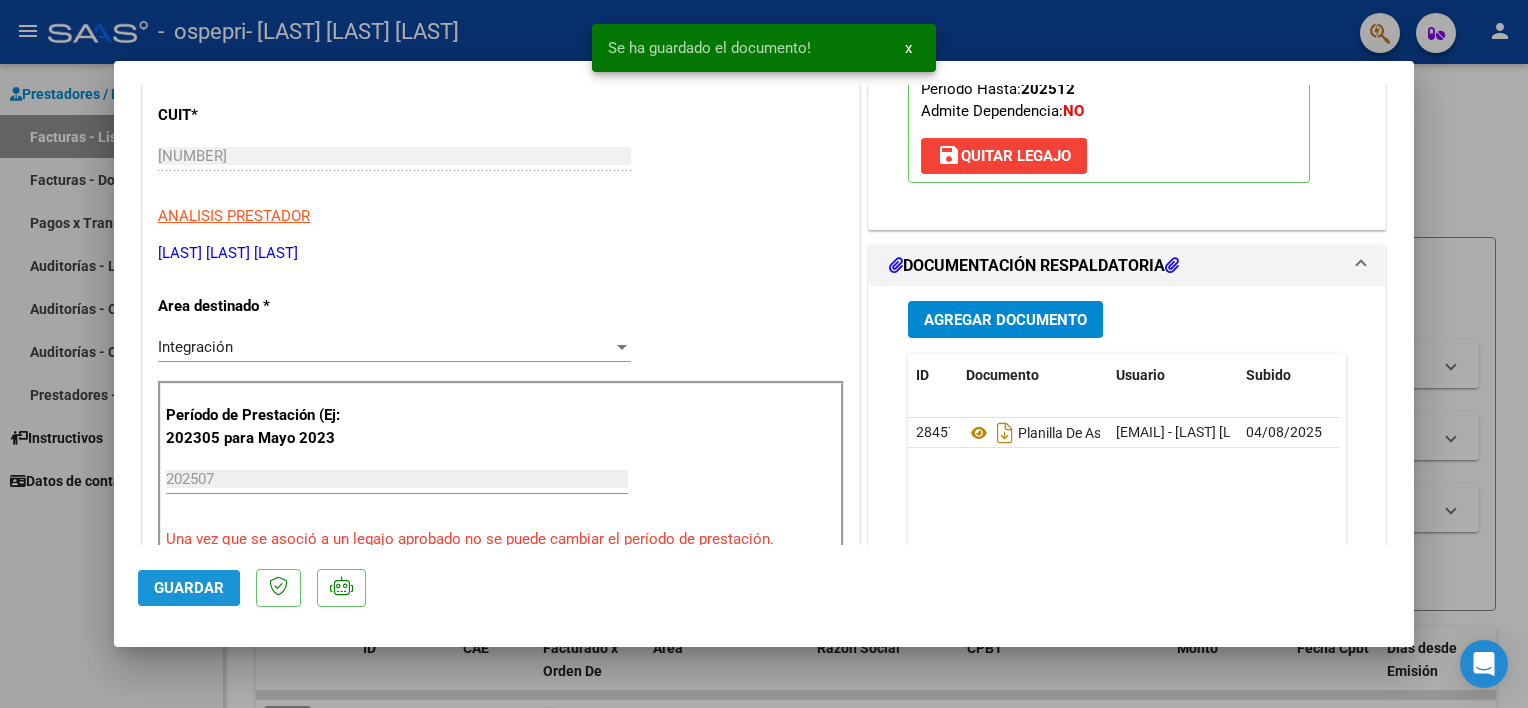 drag, startPoint x: 168, startPoint y: 589, endPoint x: 236, endPoint y: 584, distance: 68.18358 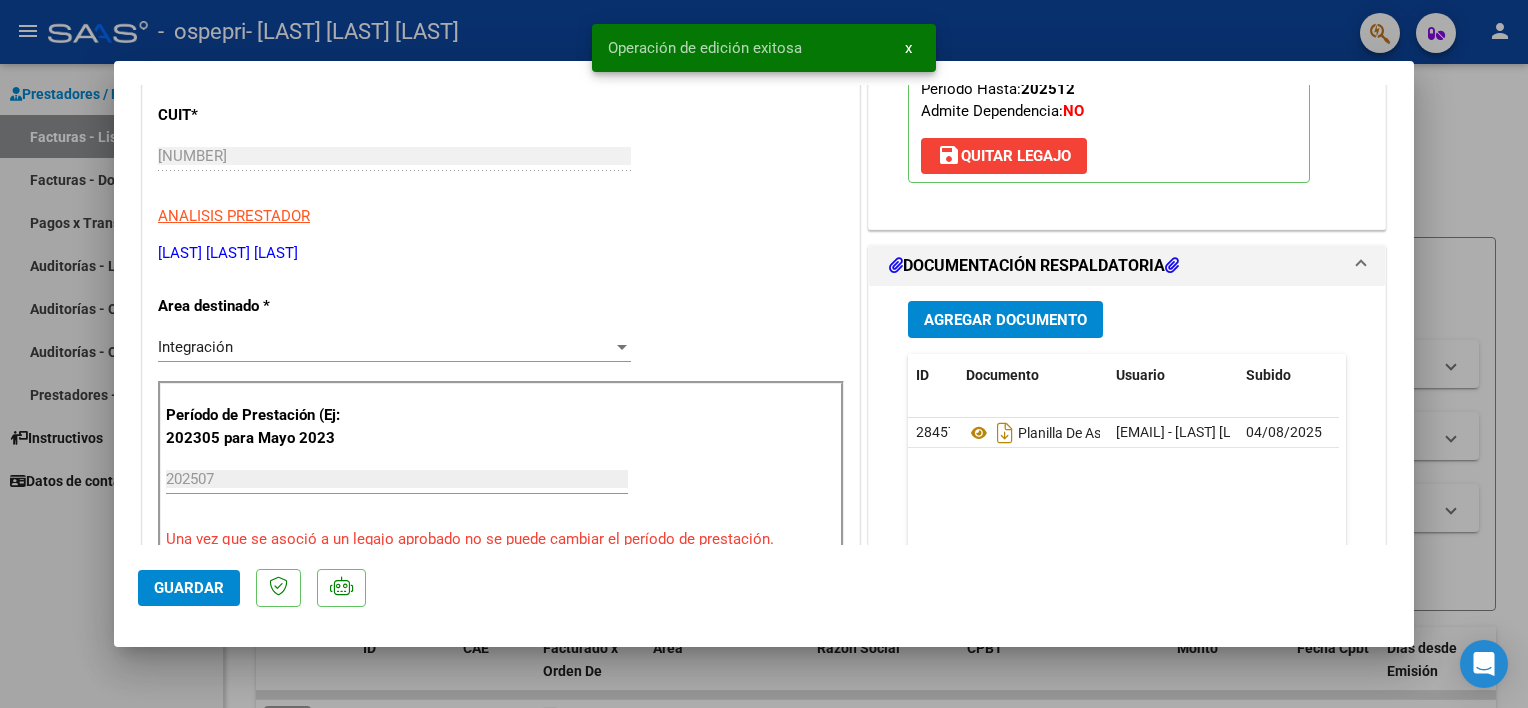 click at bounding box center [764, 354] 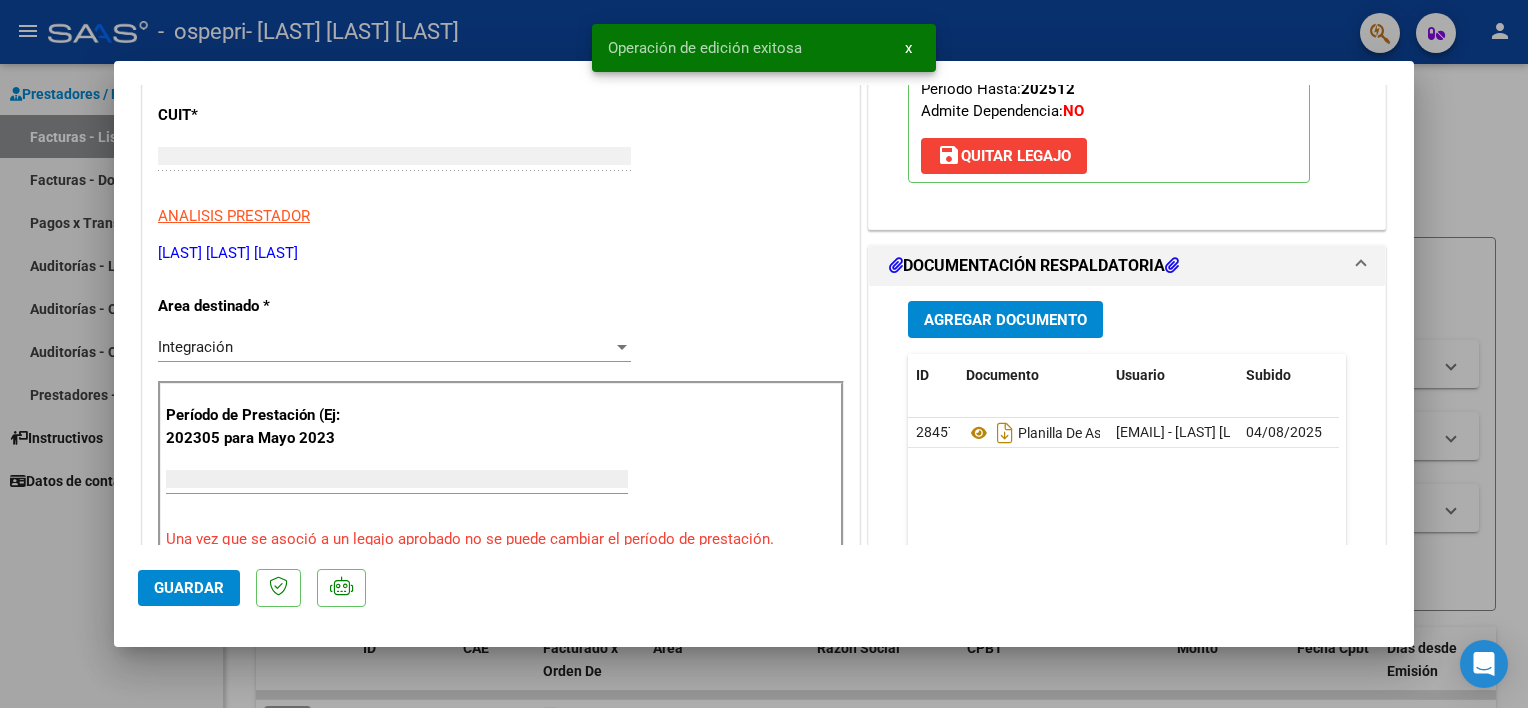 scroll, scrollTop: 0, scrollLeft: 0, axis: both 